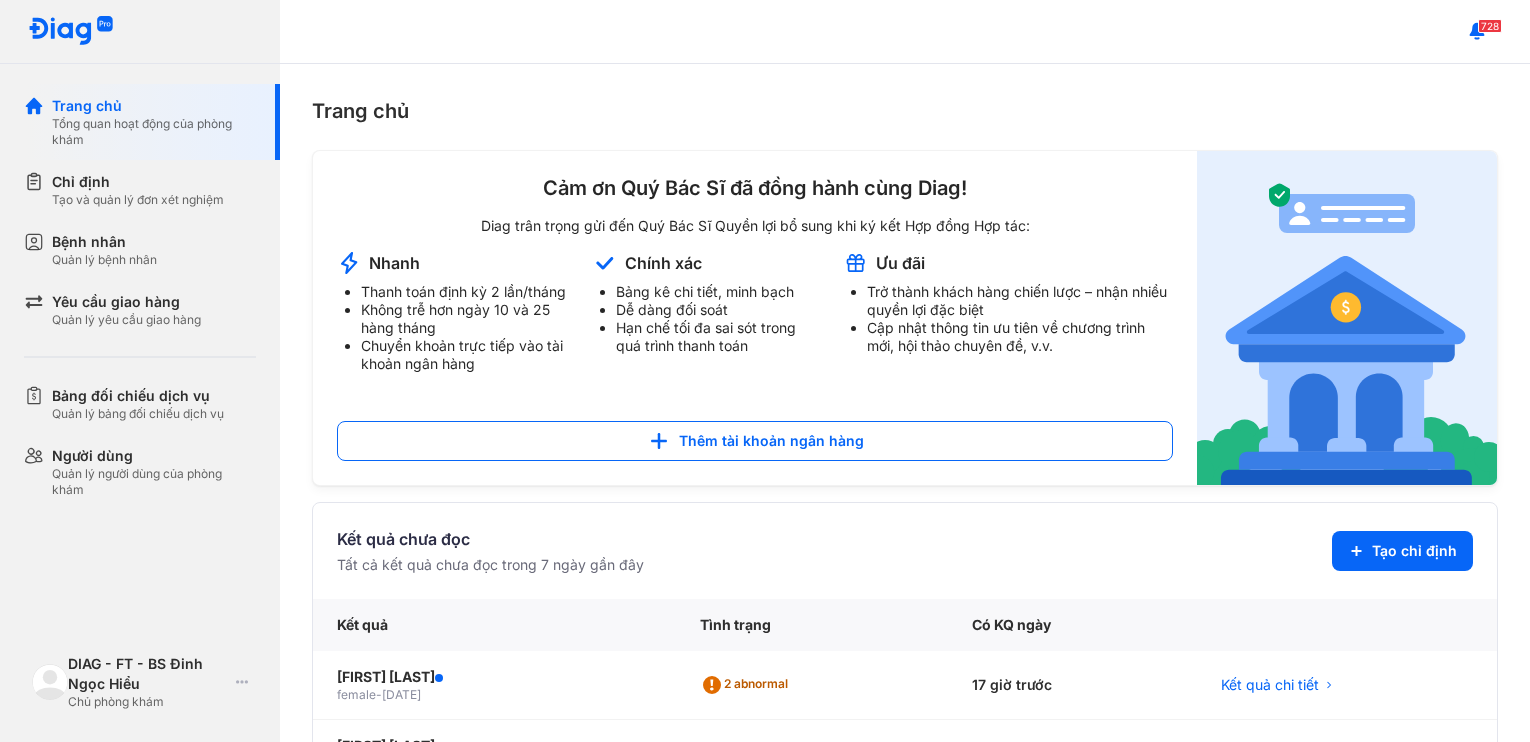 scroll, scrollTop: 0, scrollLeft: 0, axis: both 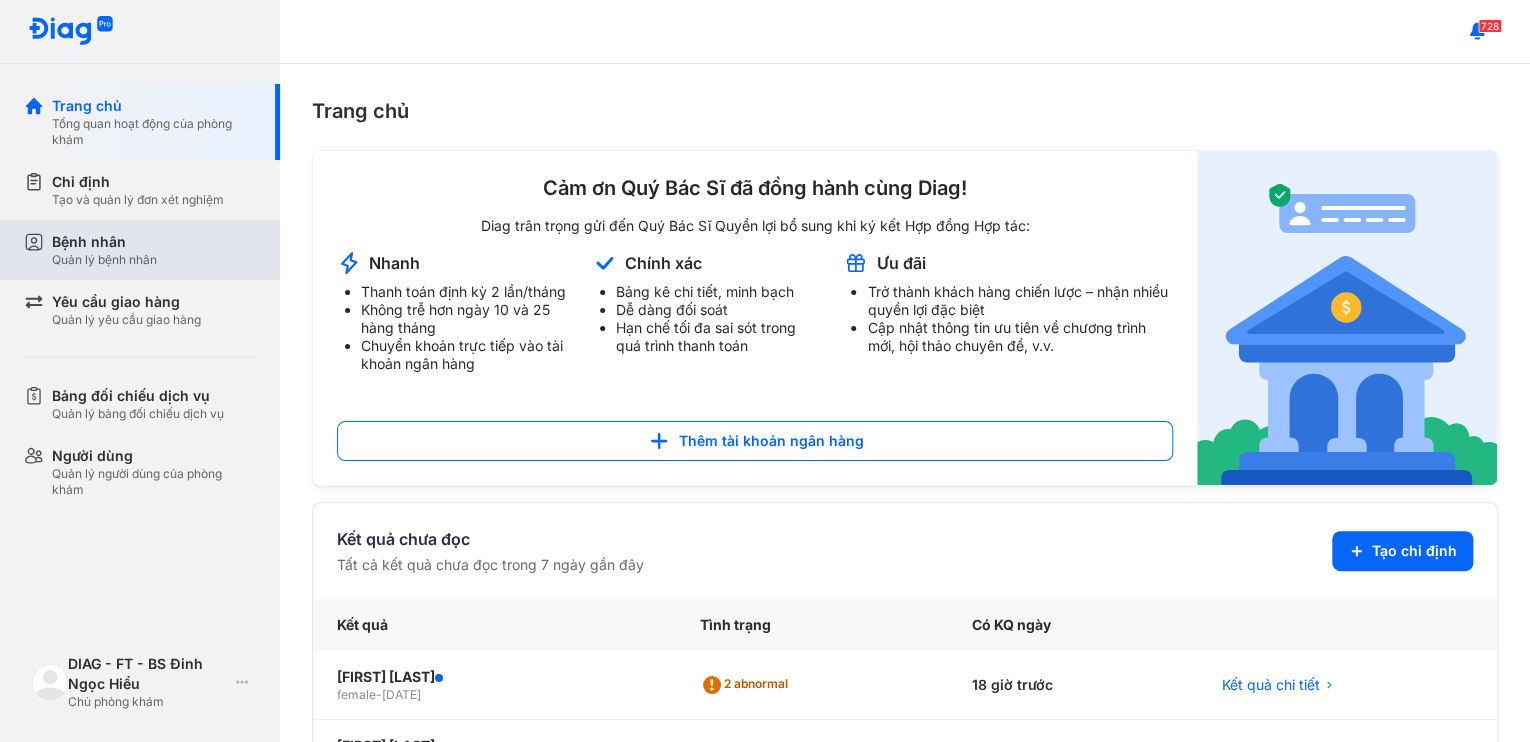 click on "Bệnh nhân Quản lý bệnh nhân" at bounding box center (152, 250) 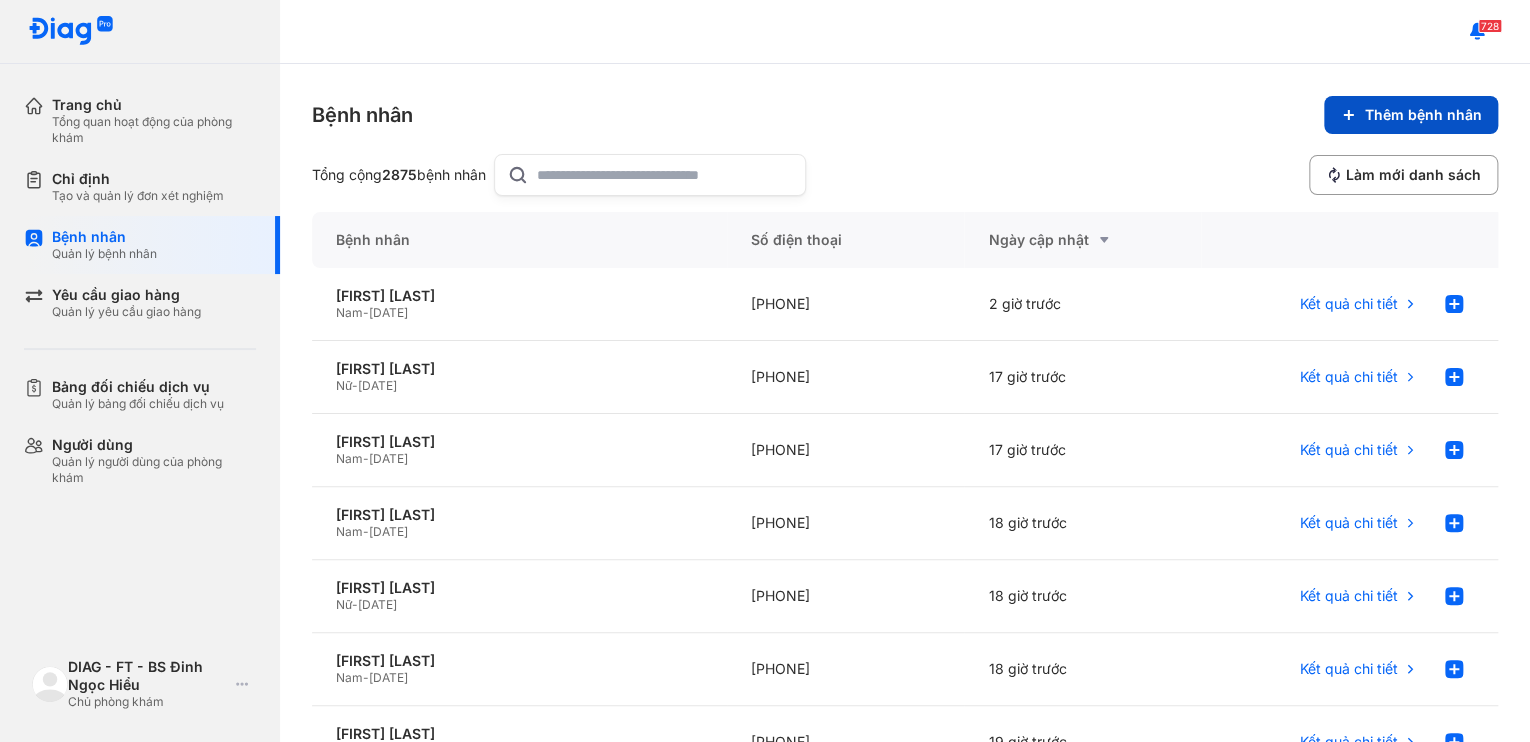 click on "Thêm bệnh nhân" 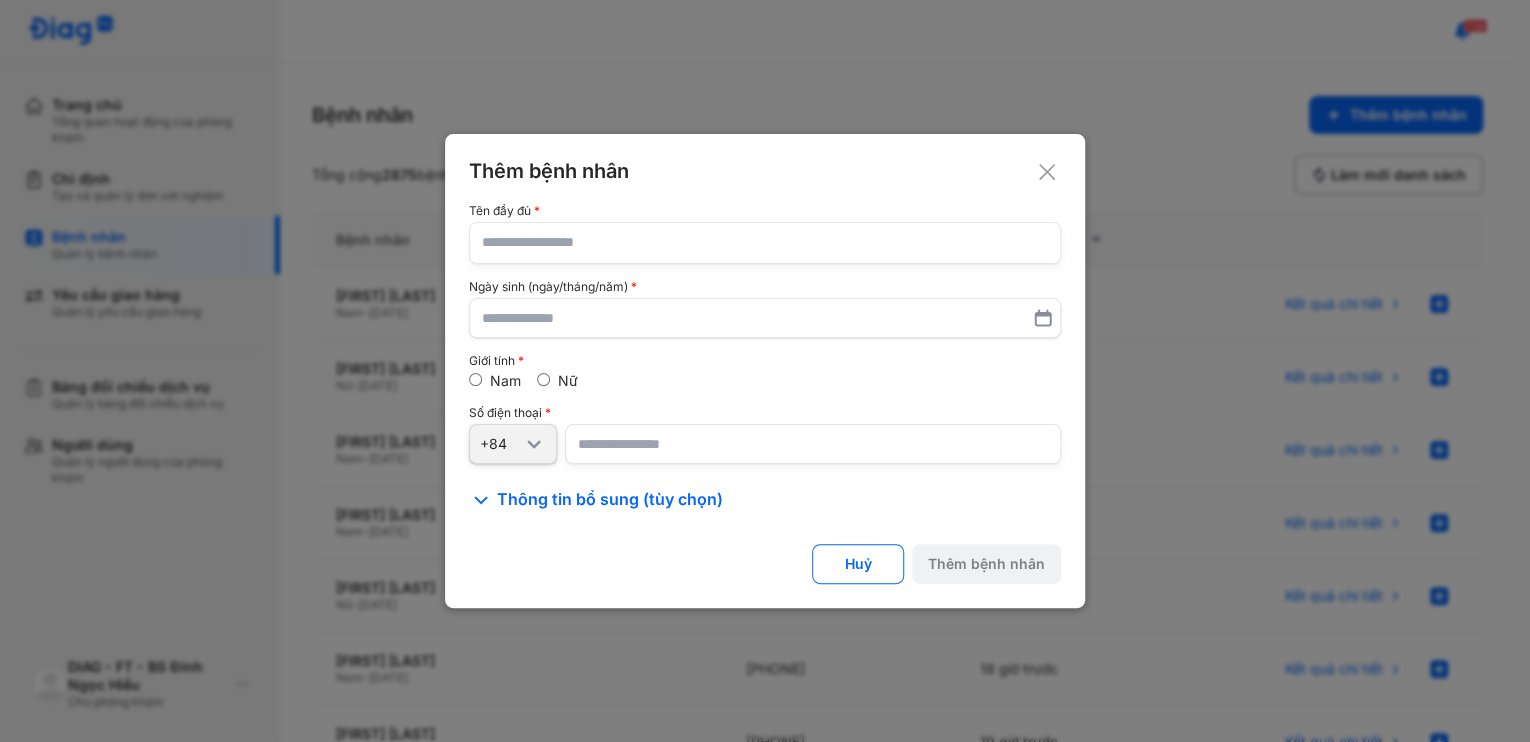 click 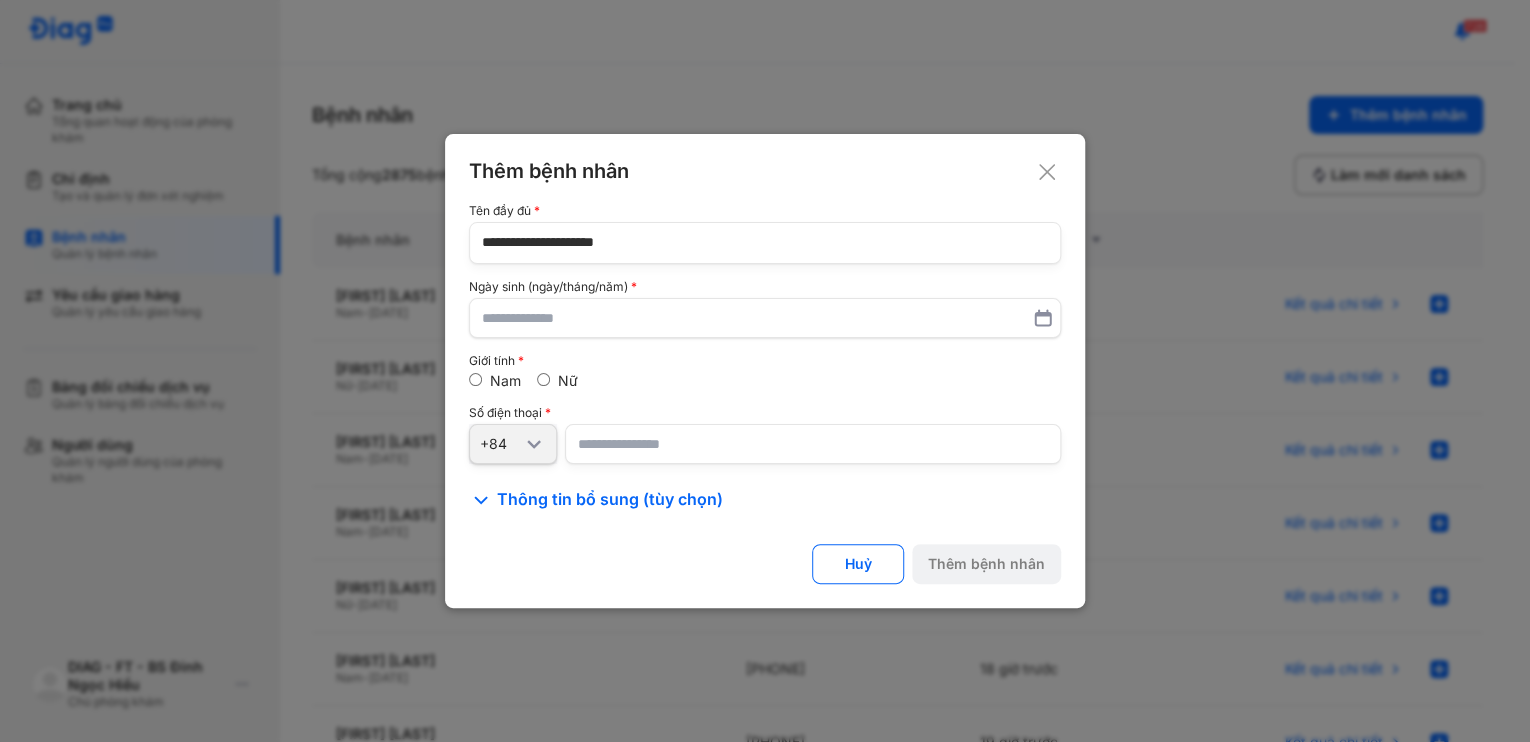 click on "**********" 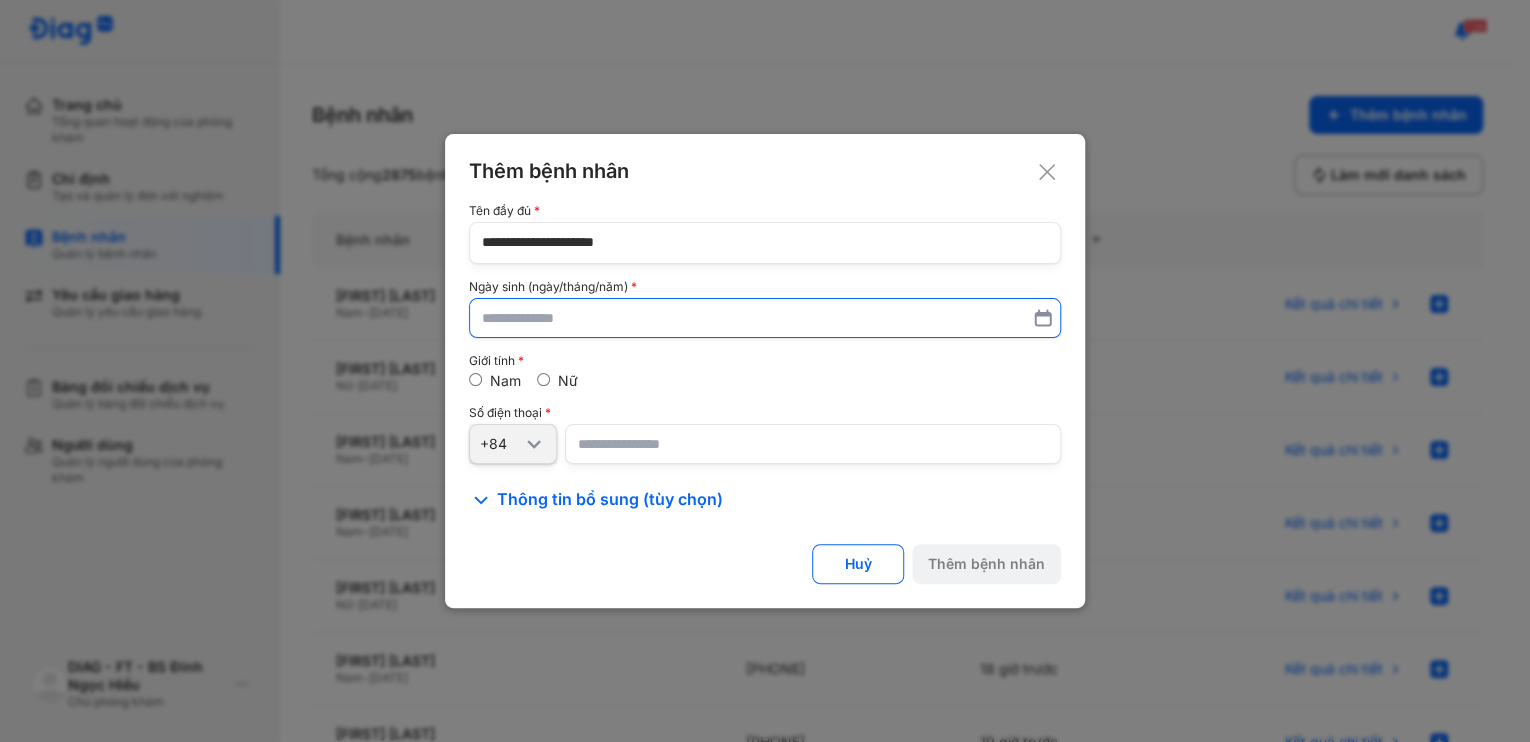 type on "**********" 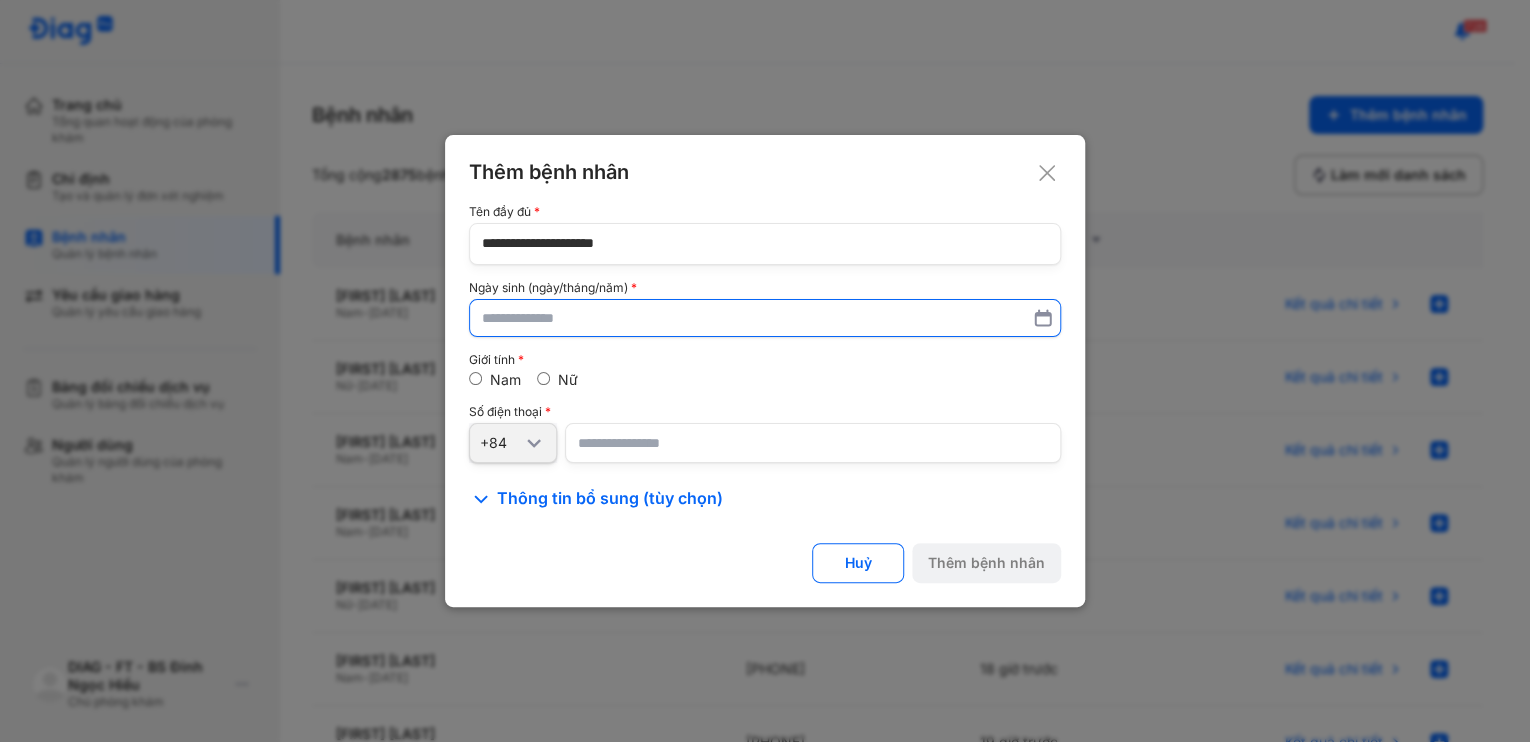 click at bounding box center [765, 318] 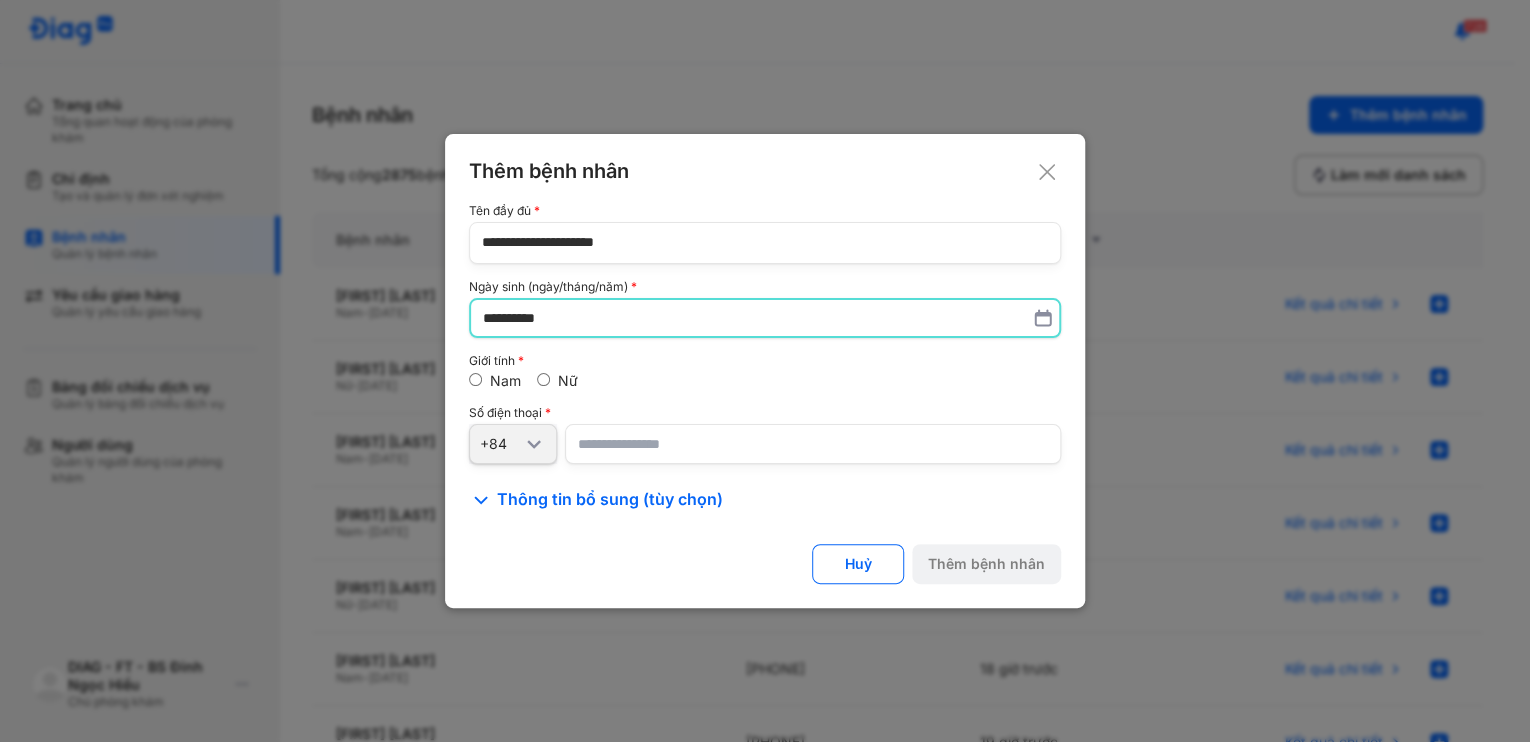 type on "**********" 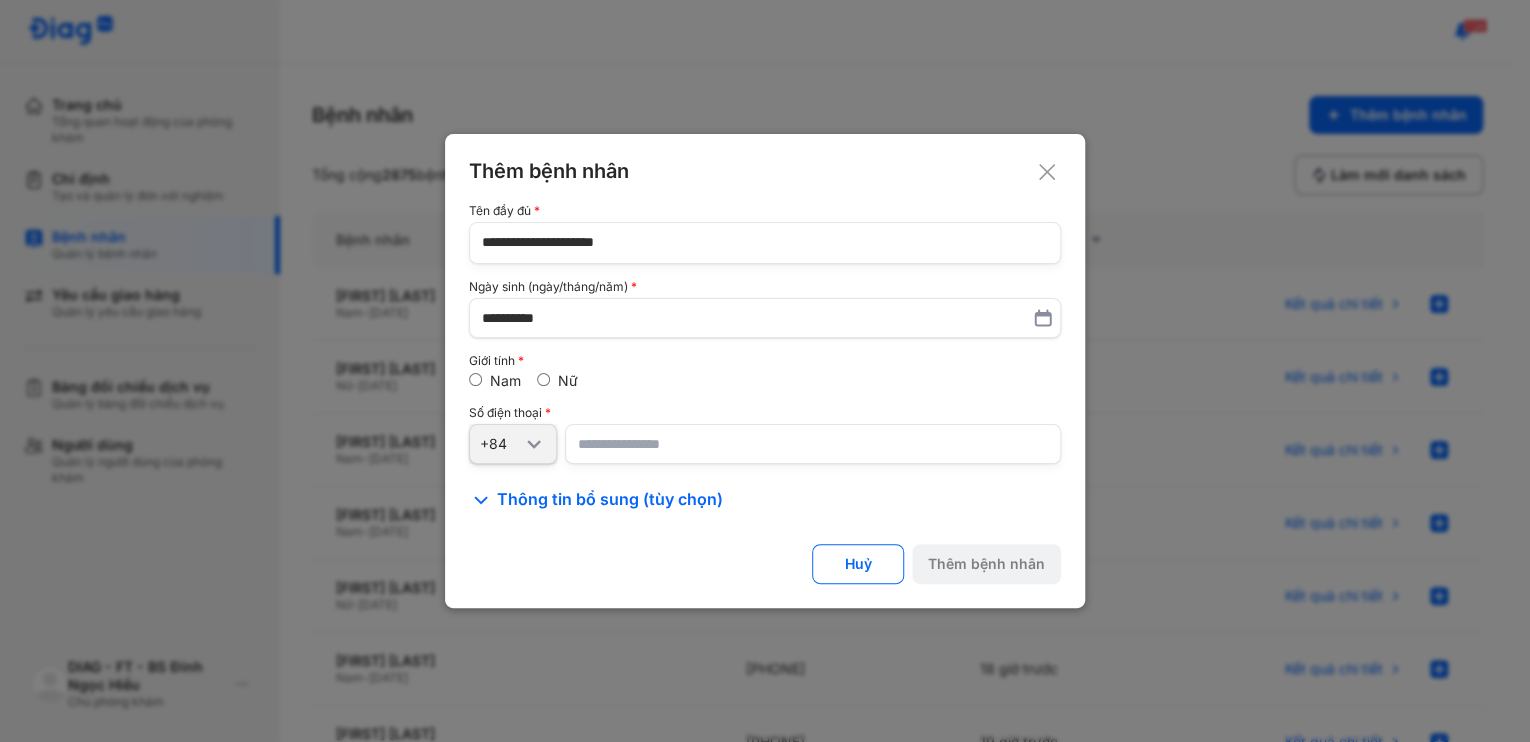 click at bounding box center [813, 444] 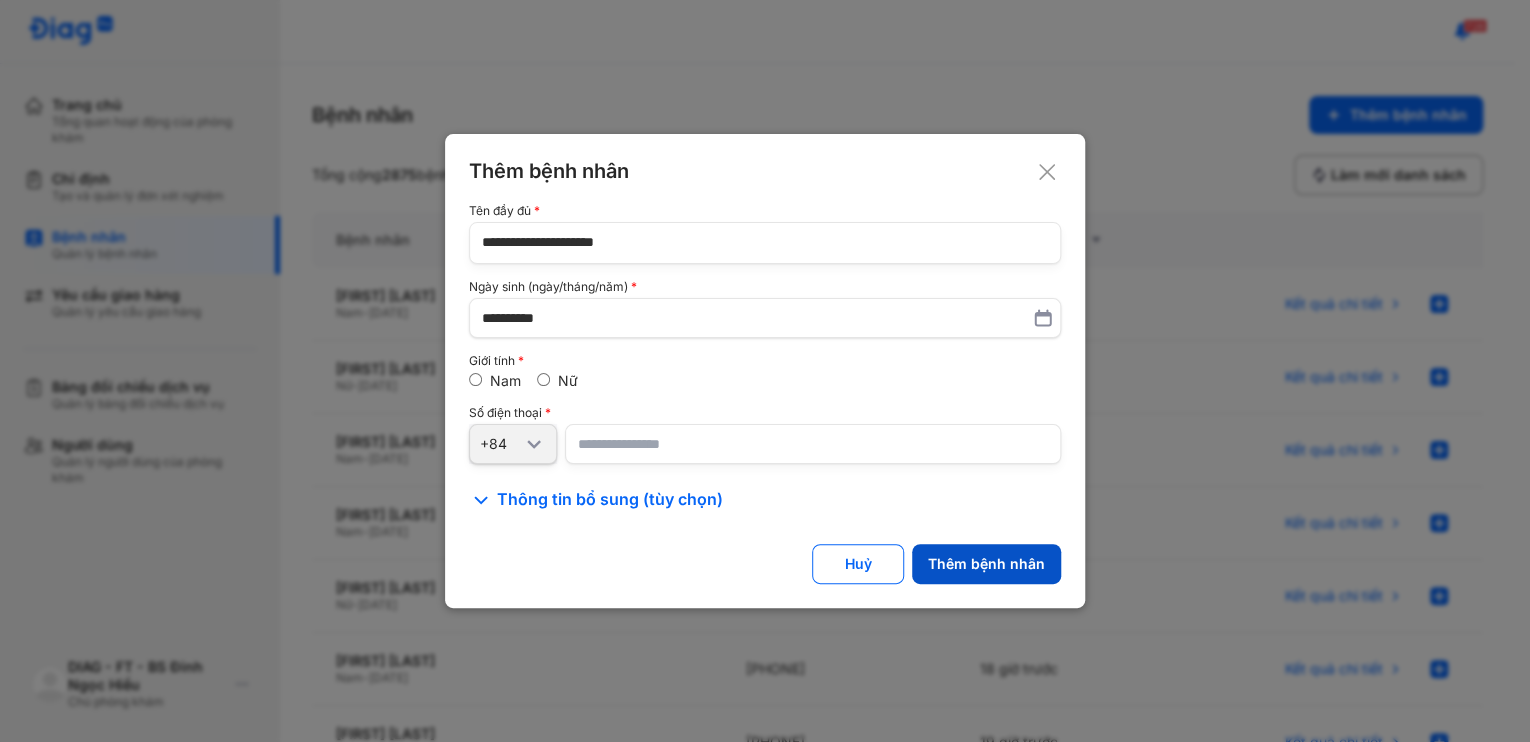 type on "**********" 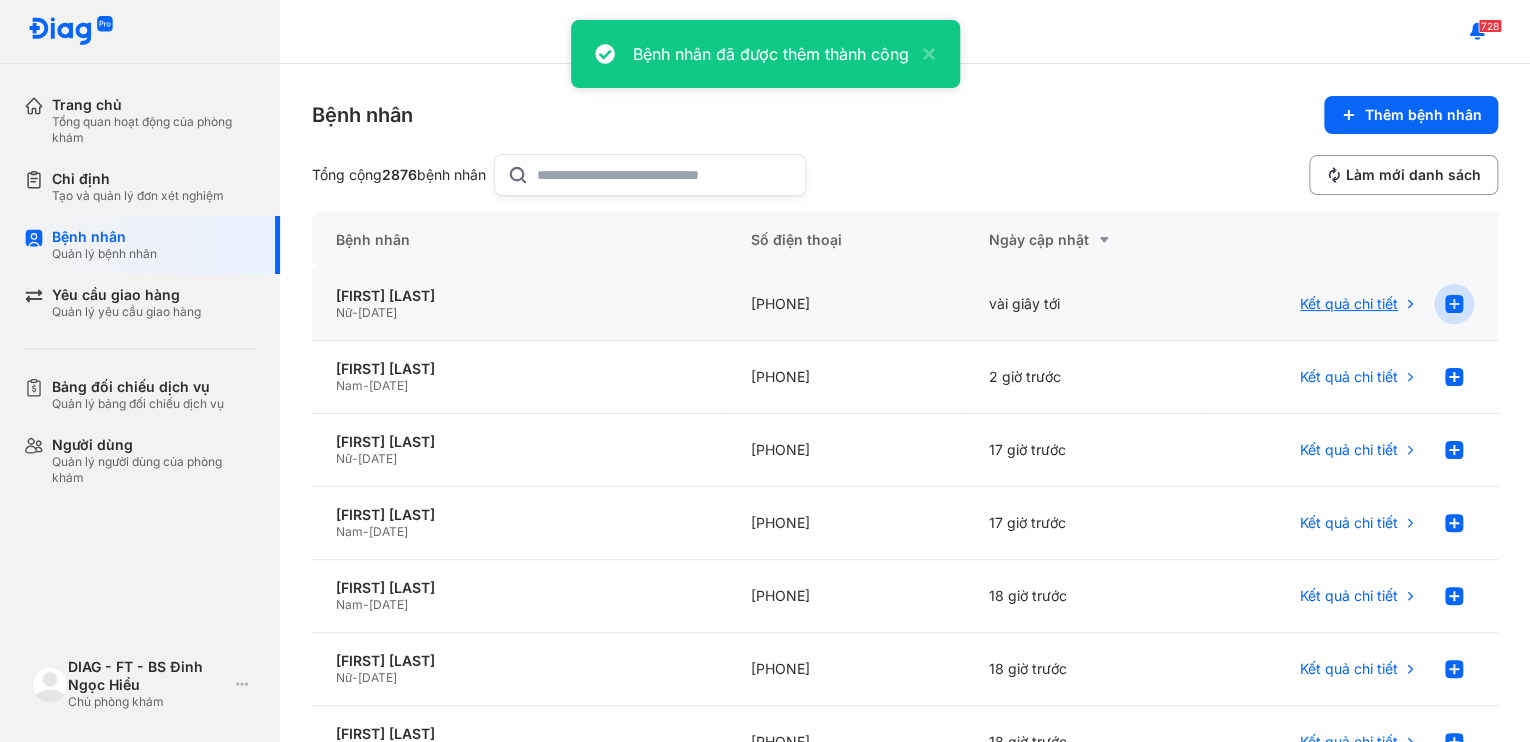 click 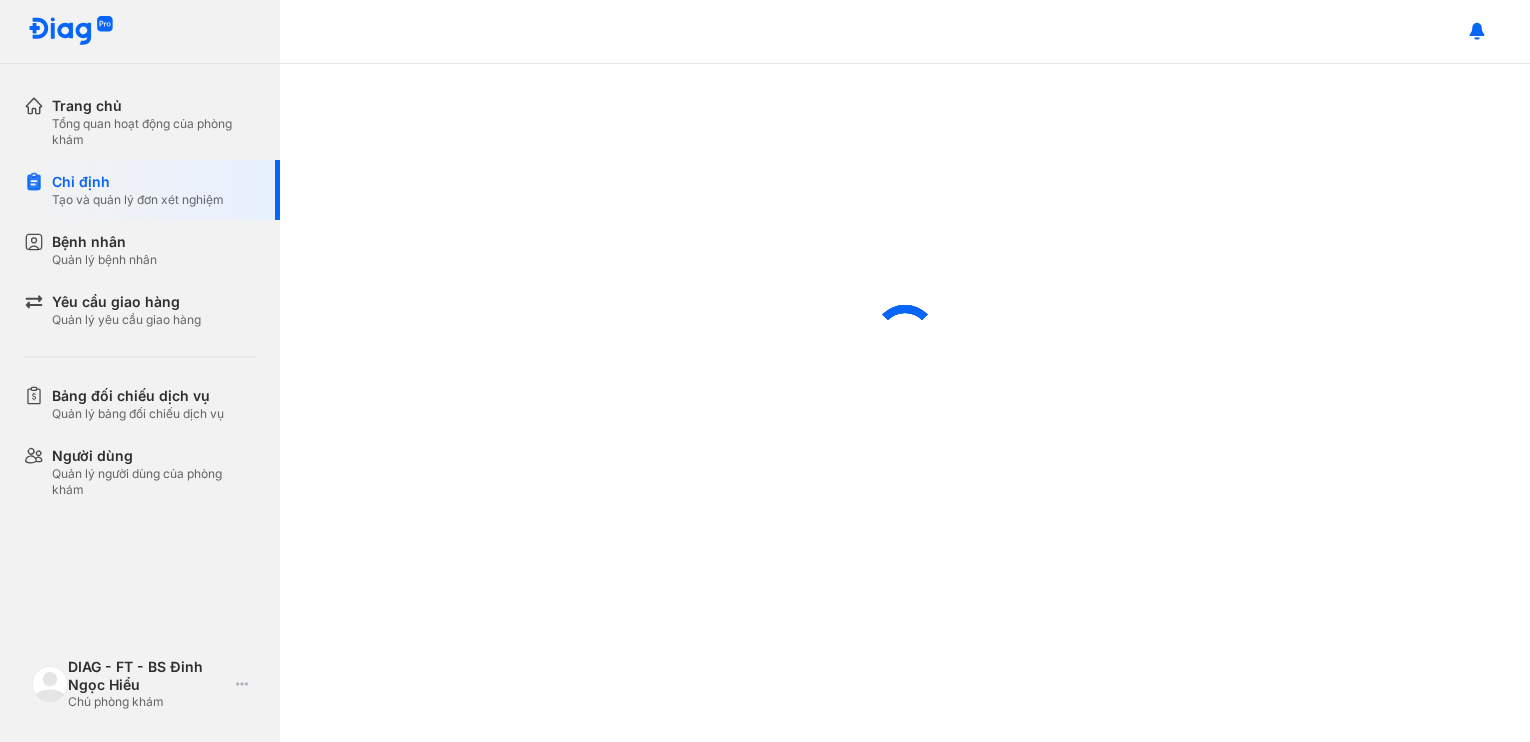scroll, scrollTop: 0, scrollLeft: 0, axis: both 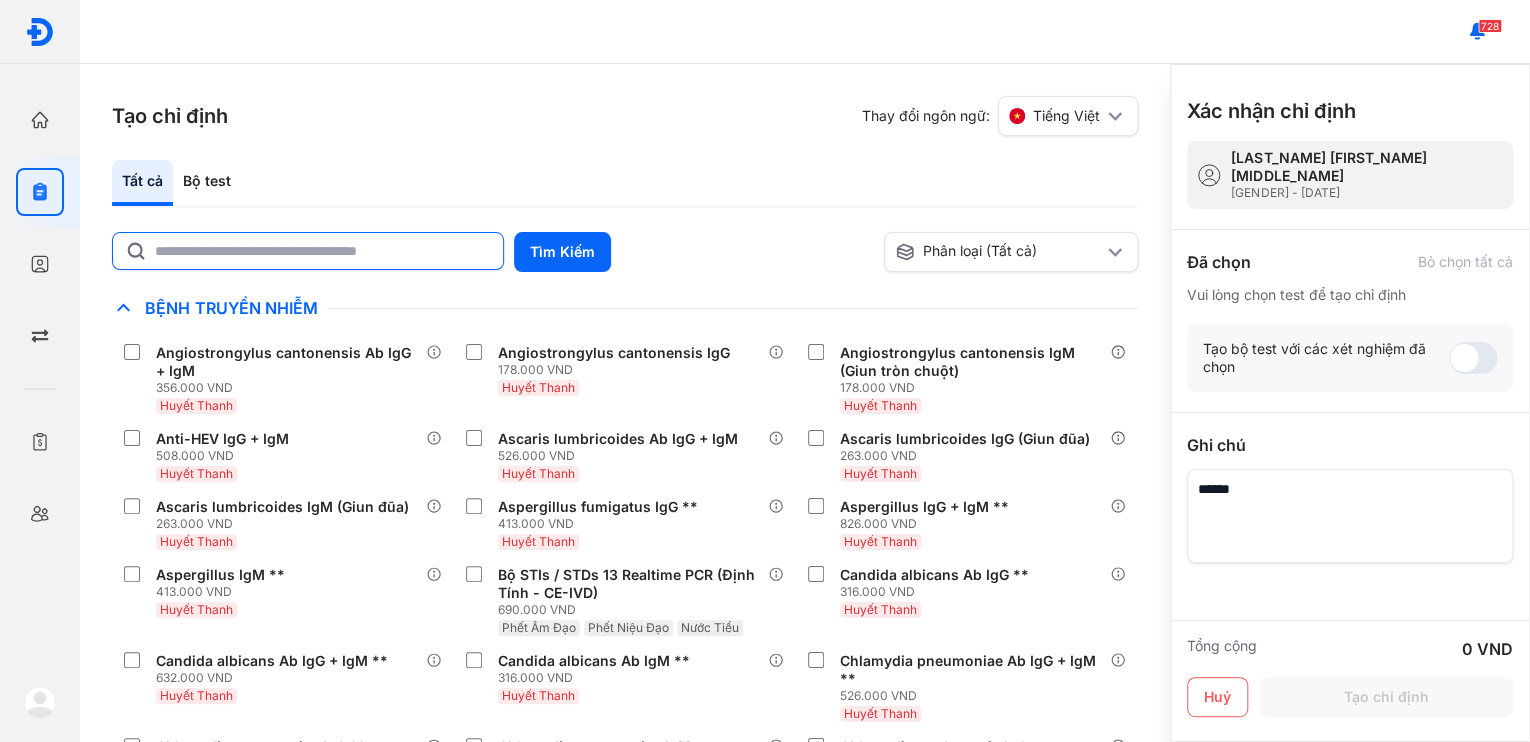 click 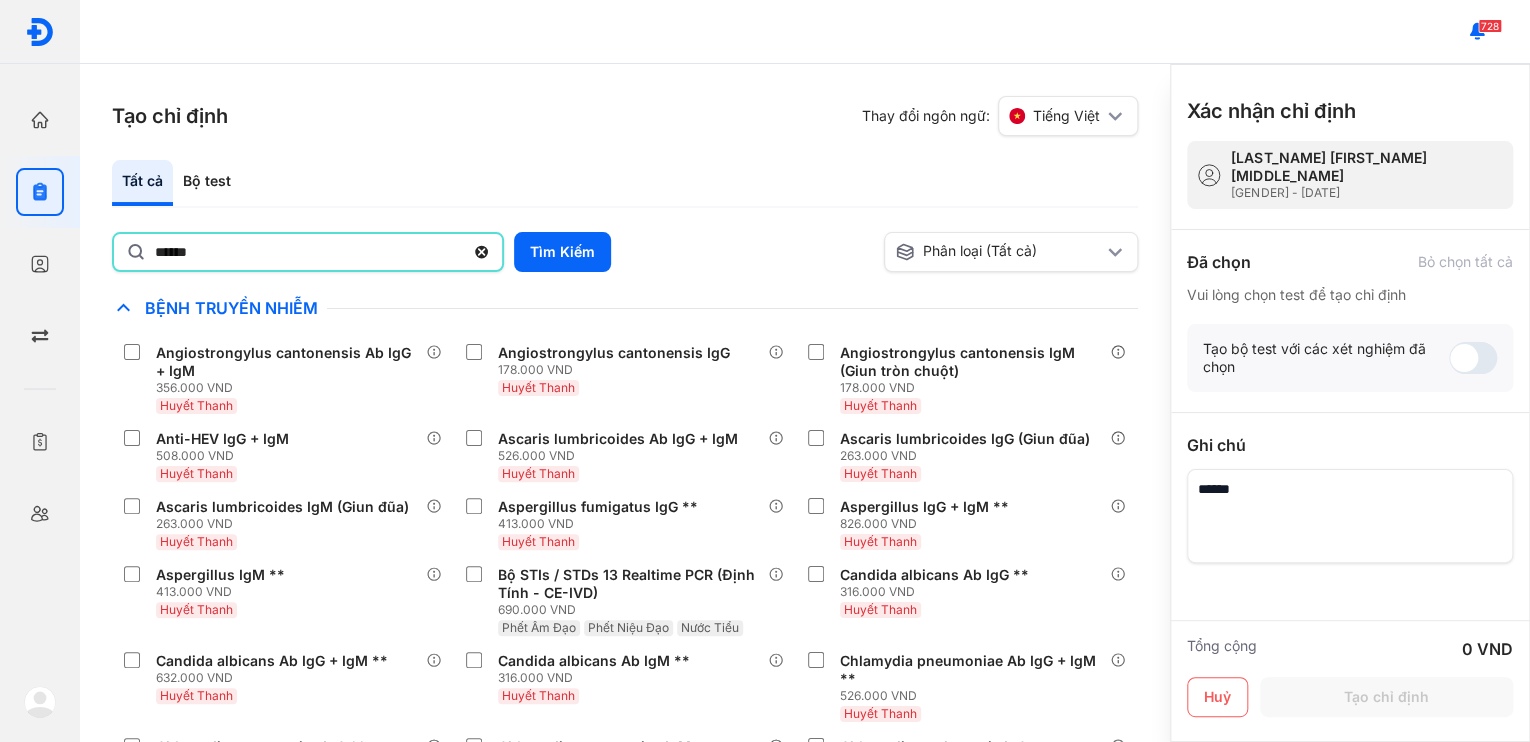 type on "******" 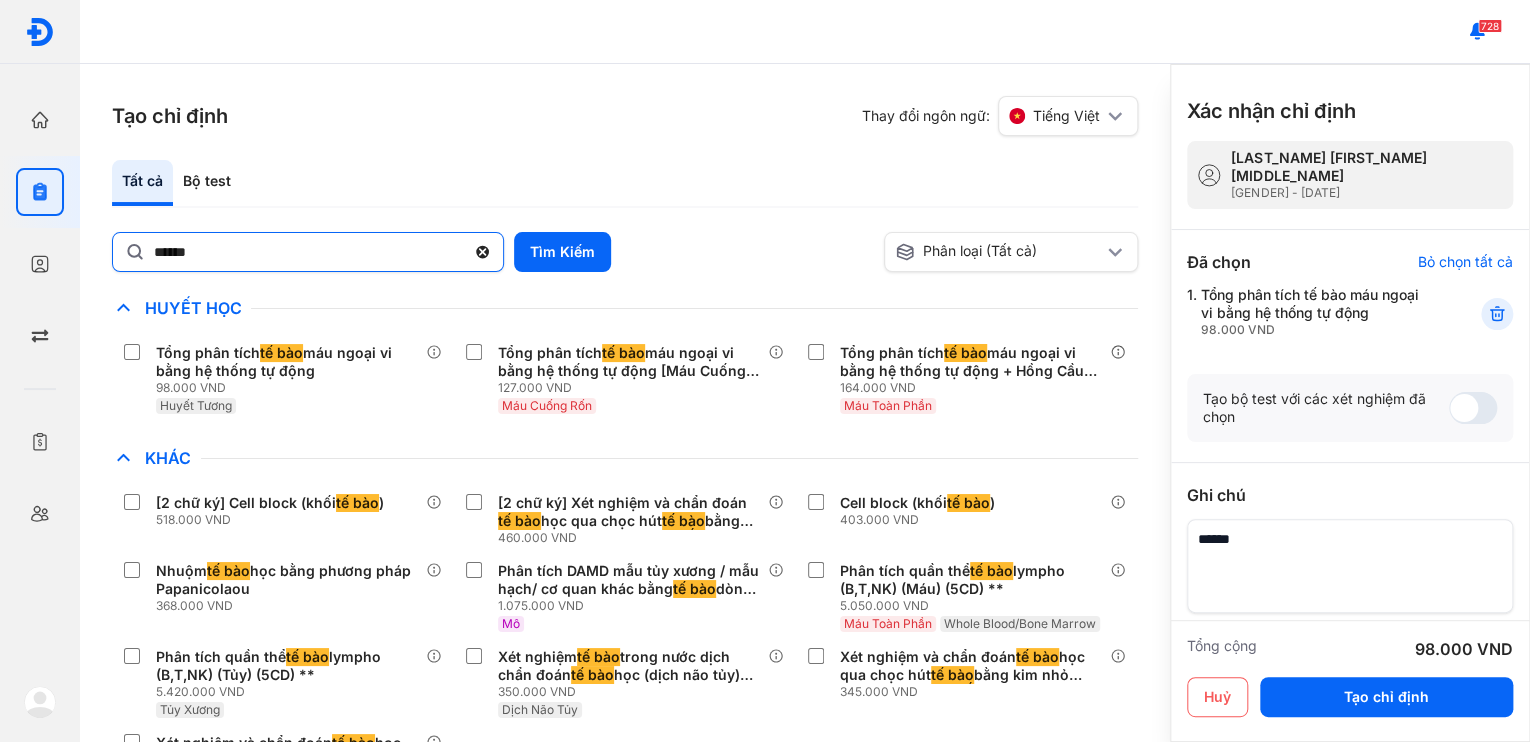 click 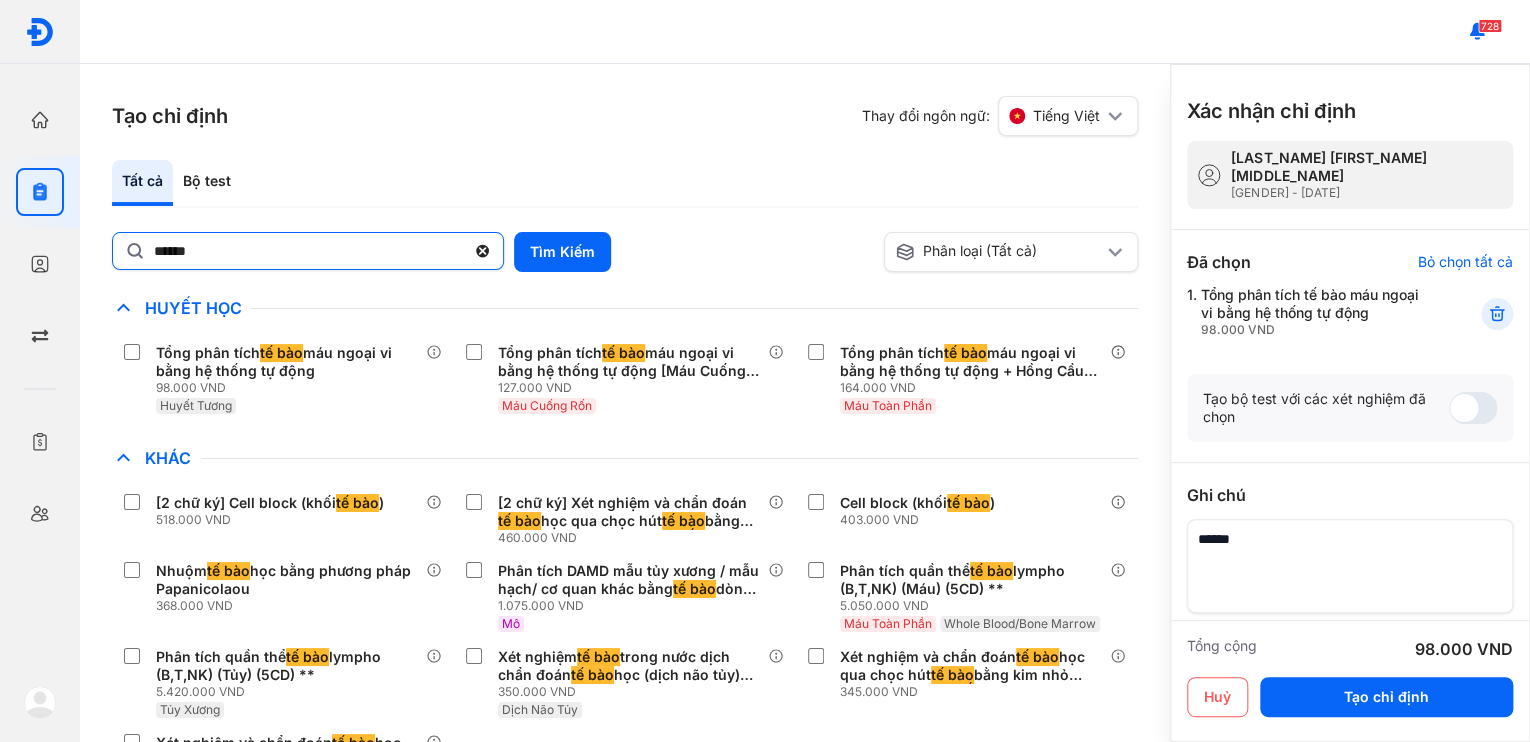 click on "******" 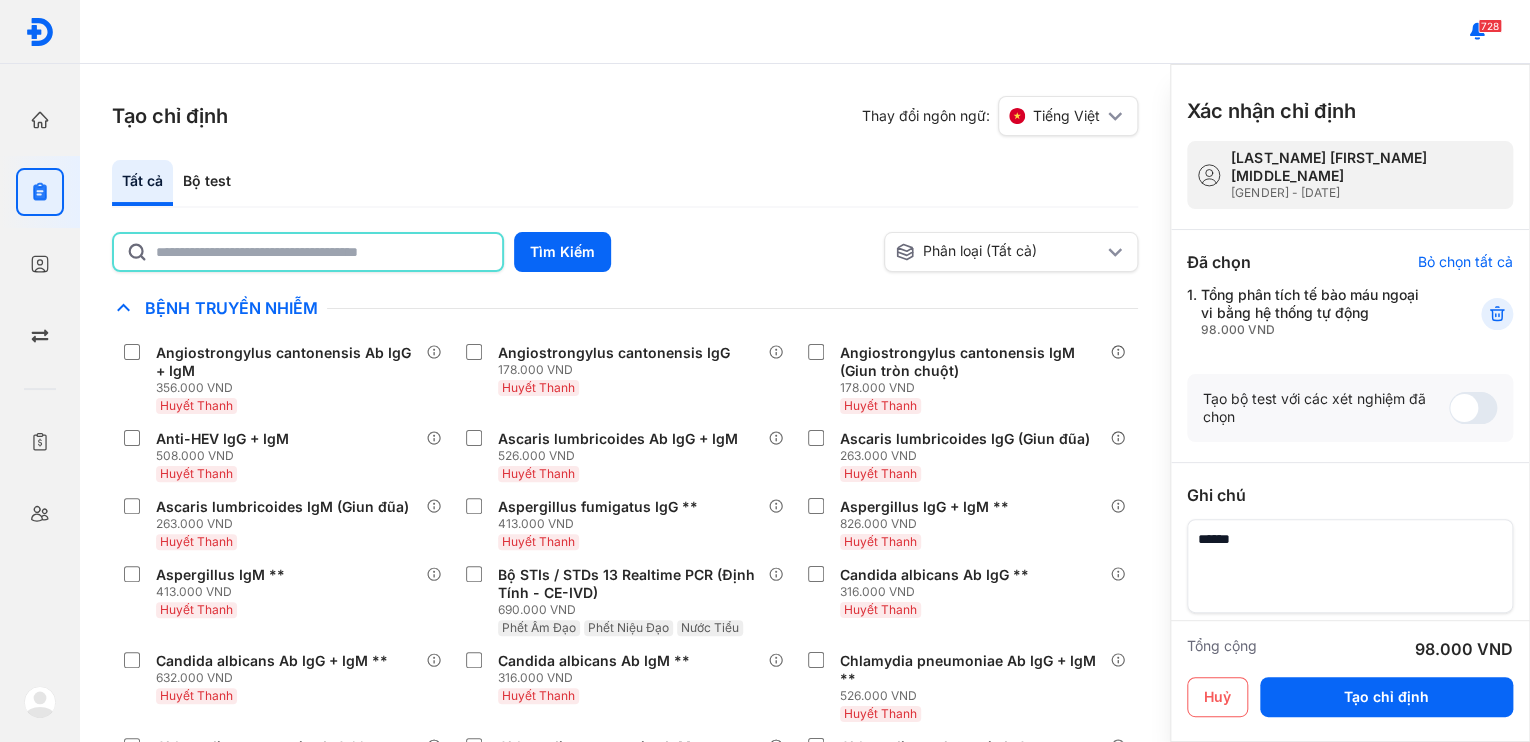 click 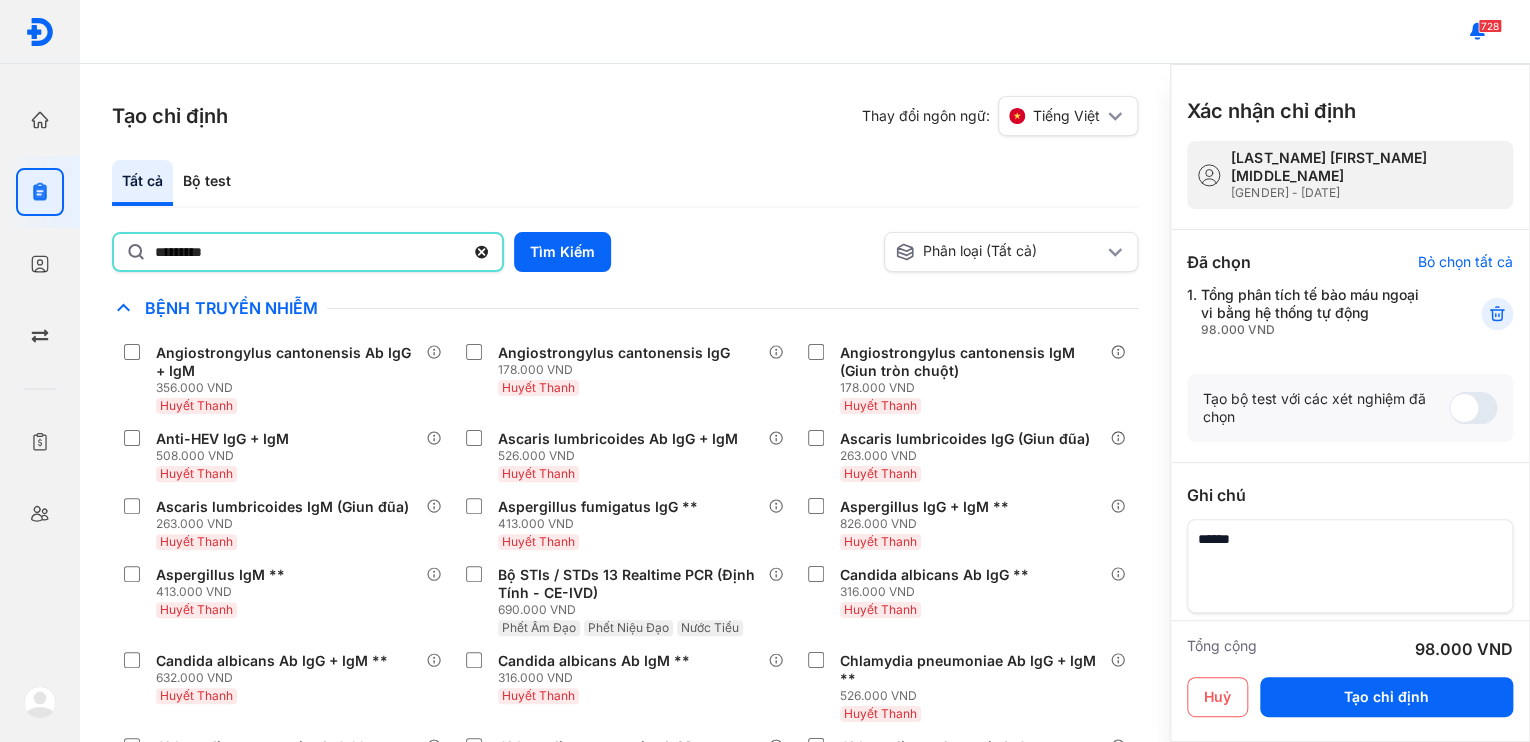 type on "*********" 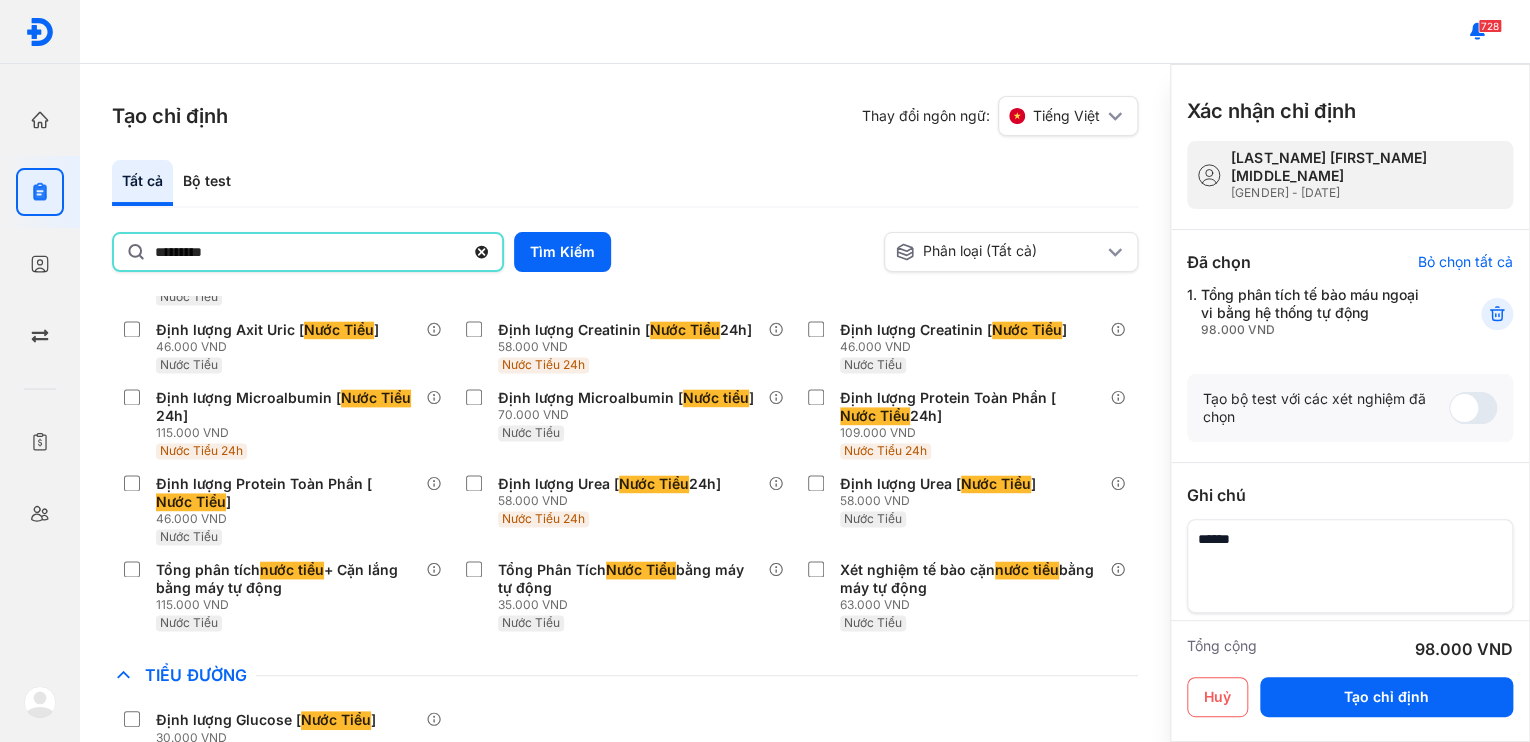 scroll, scrollTop: 1520, scrollLeft: 0, axis: vertical 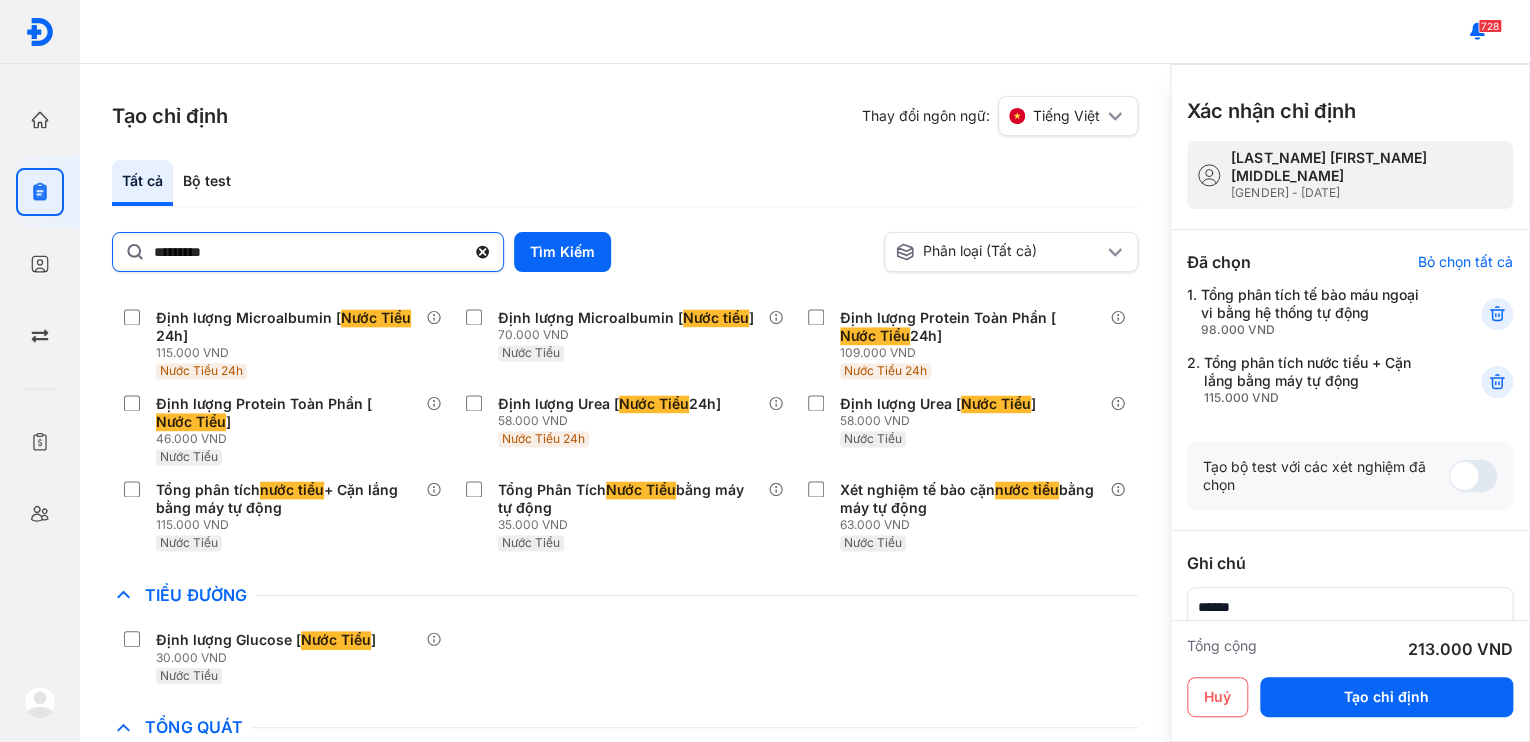 click 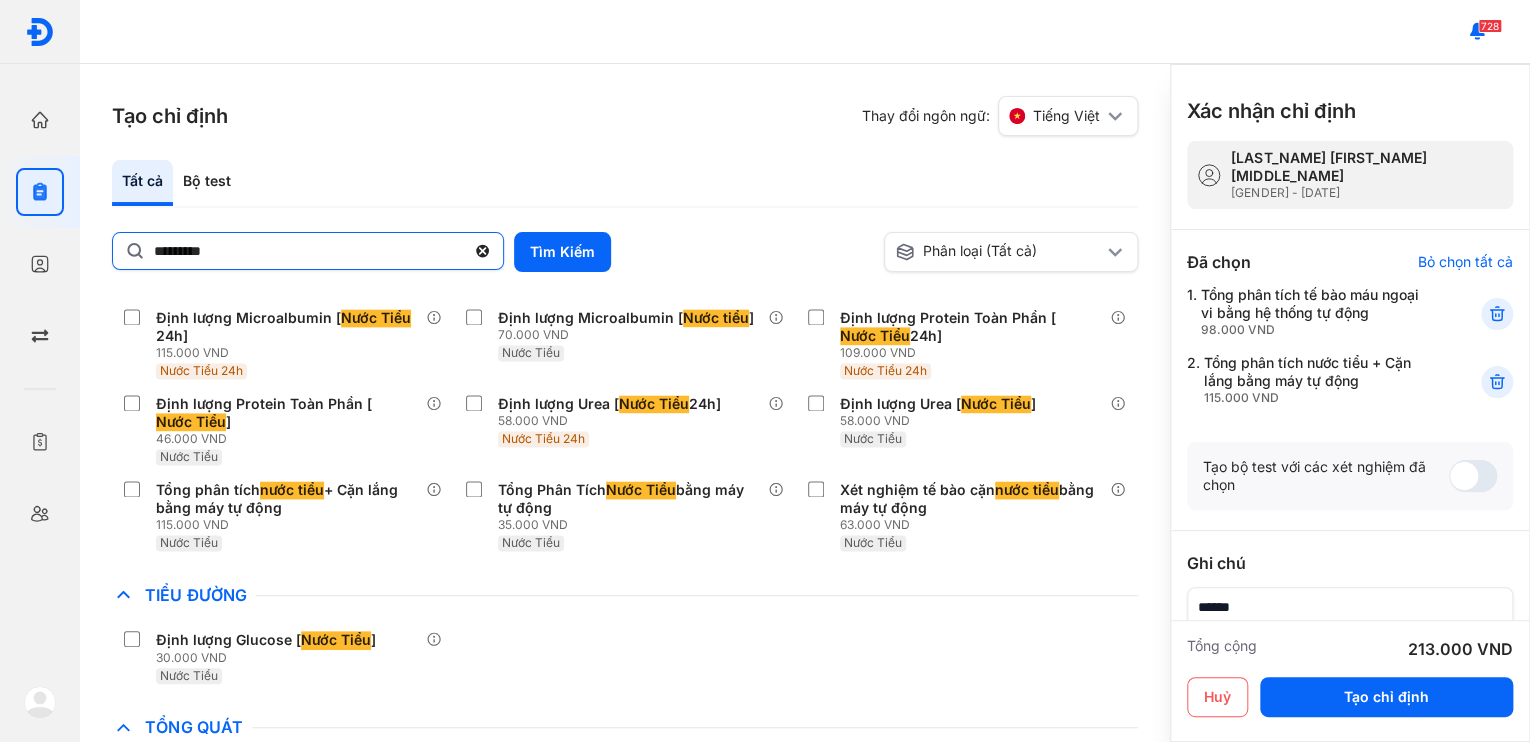 click on "*********" 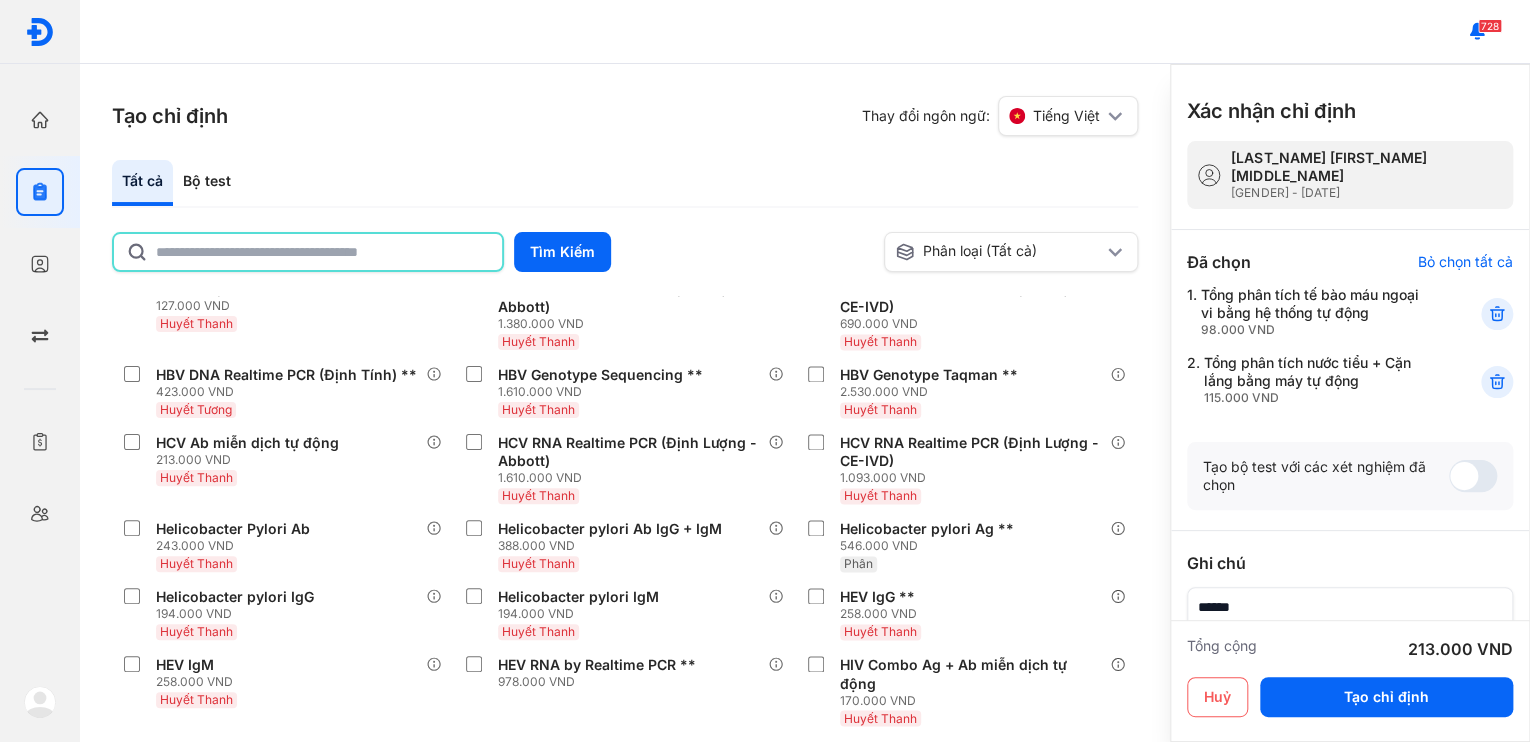 click 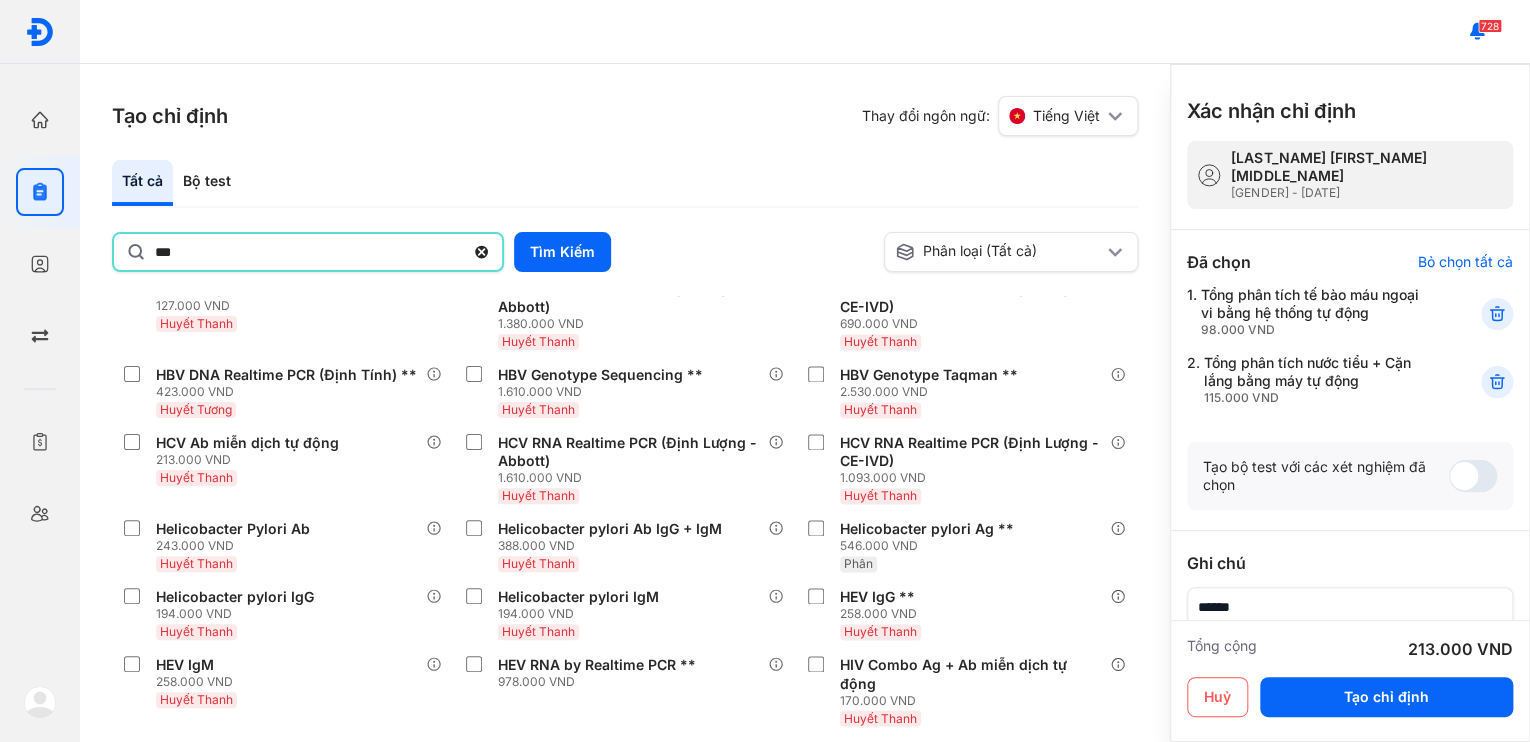 type on "***" 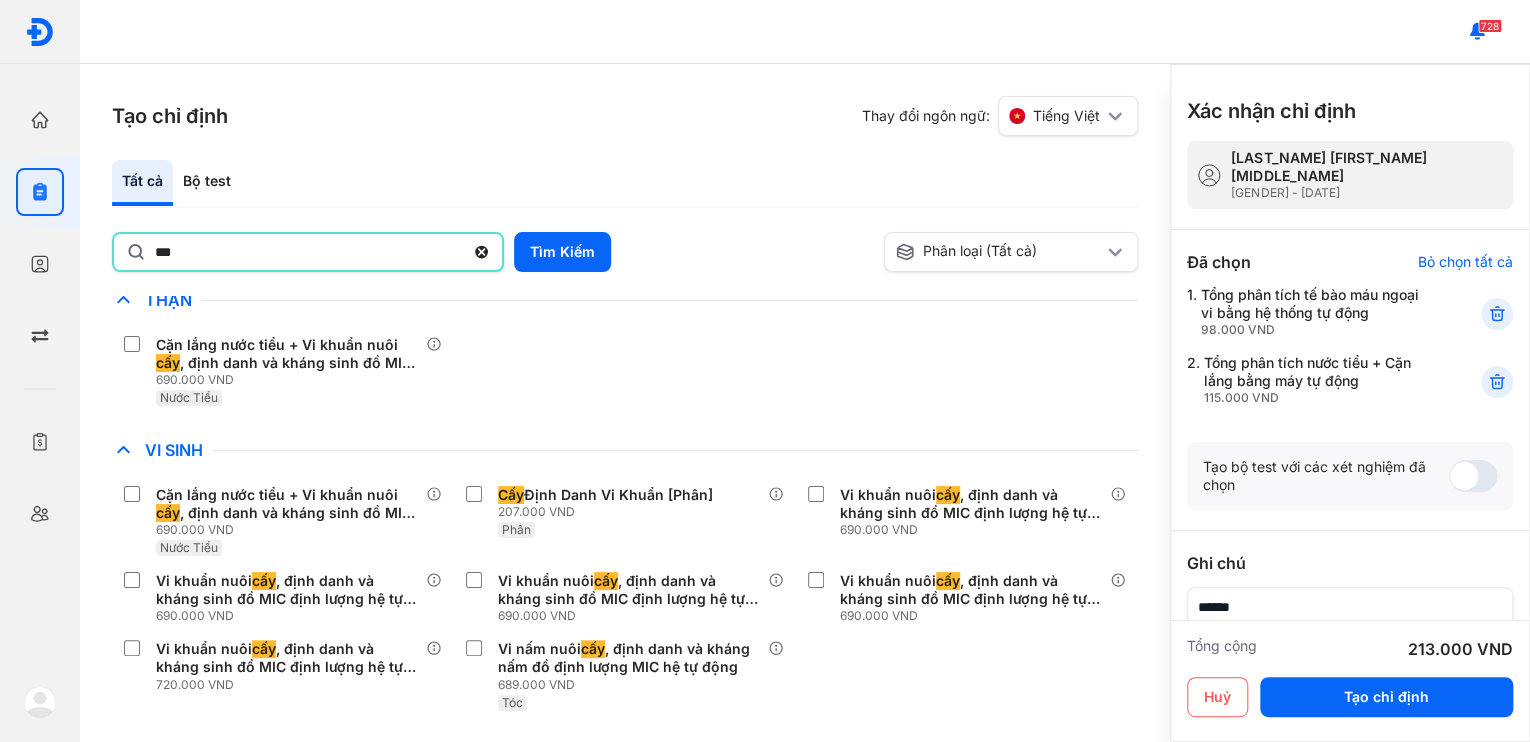 scroll, scrollTop: 140, scrollLeft: 0, axis: vertical 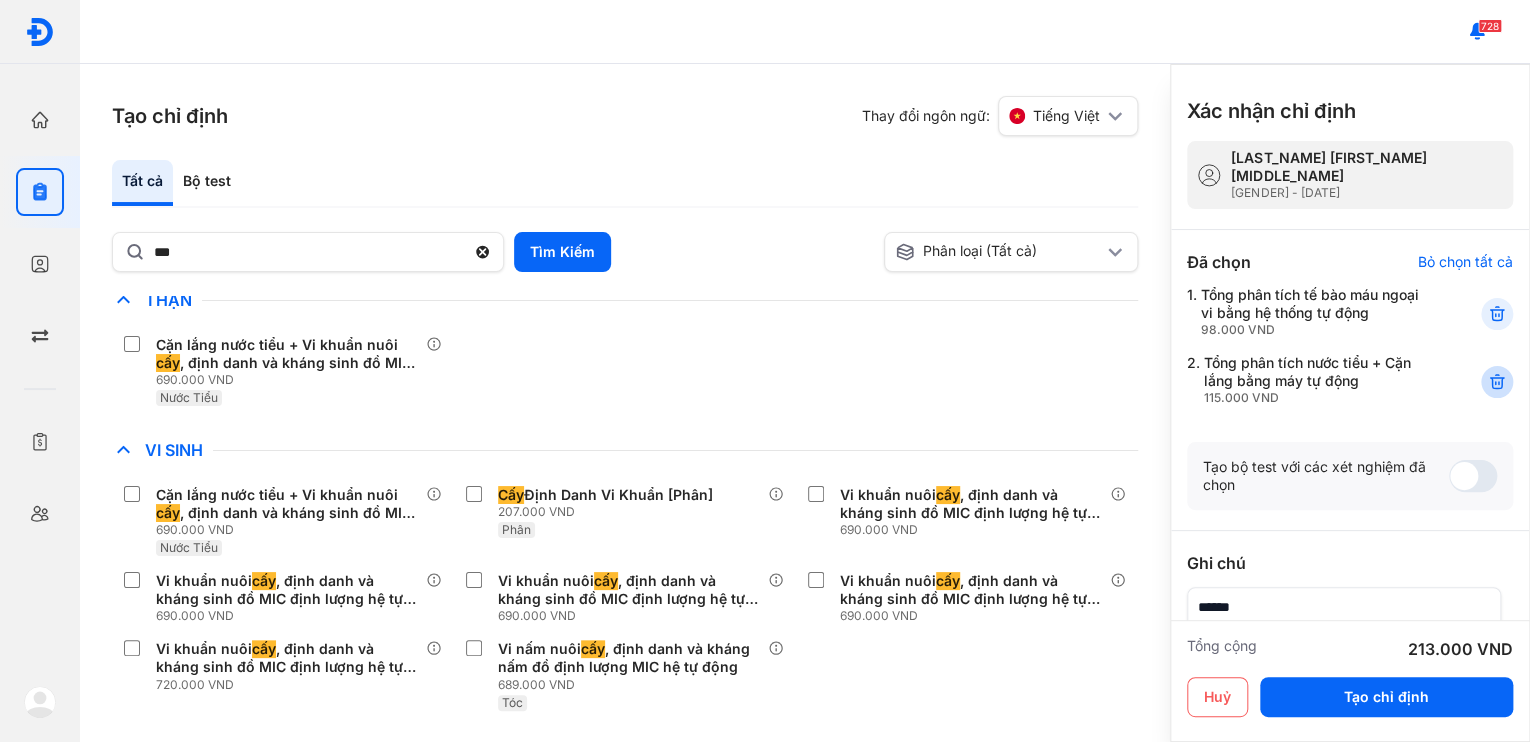 click 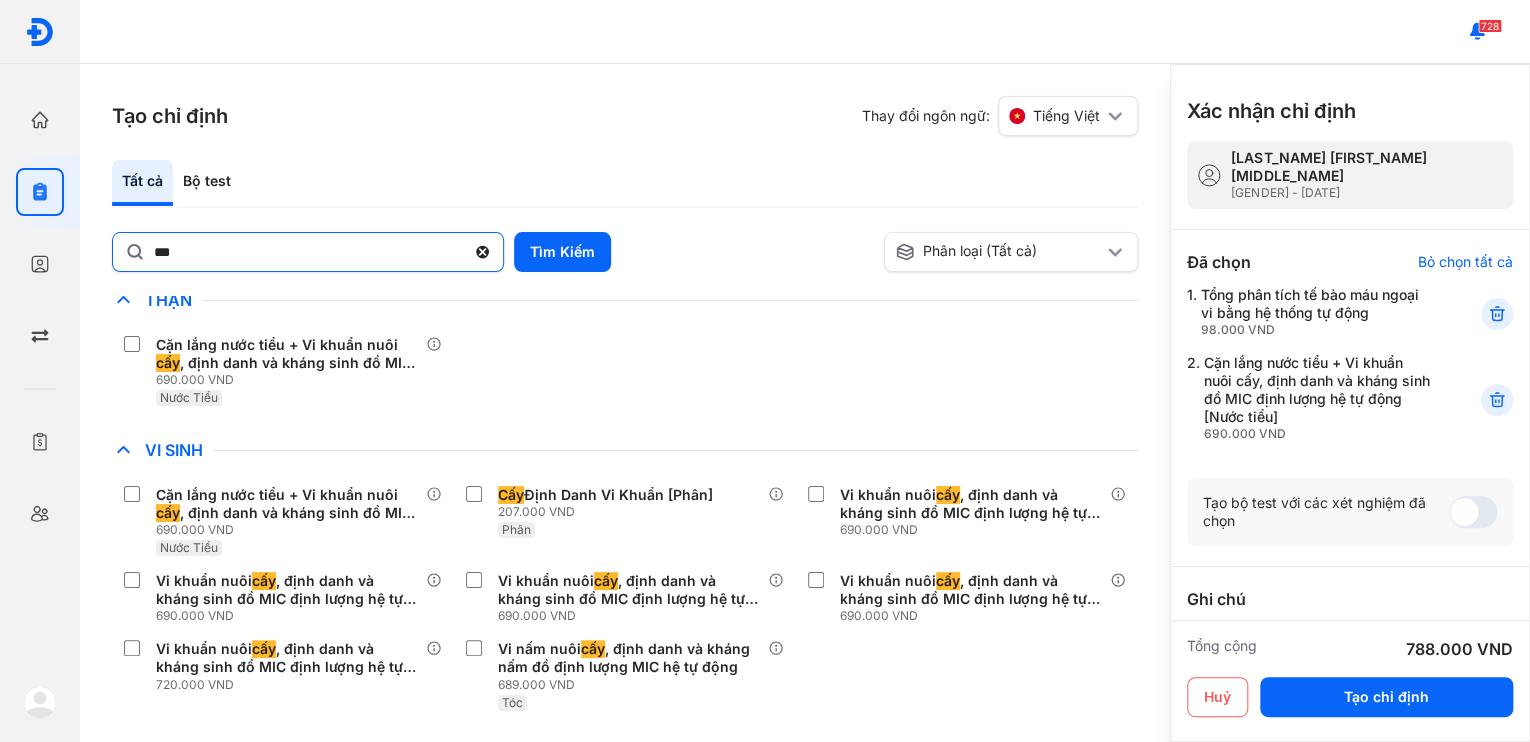 click 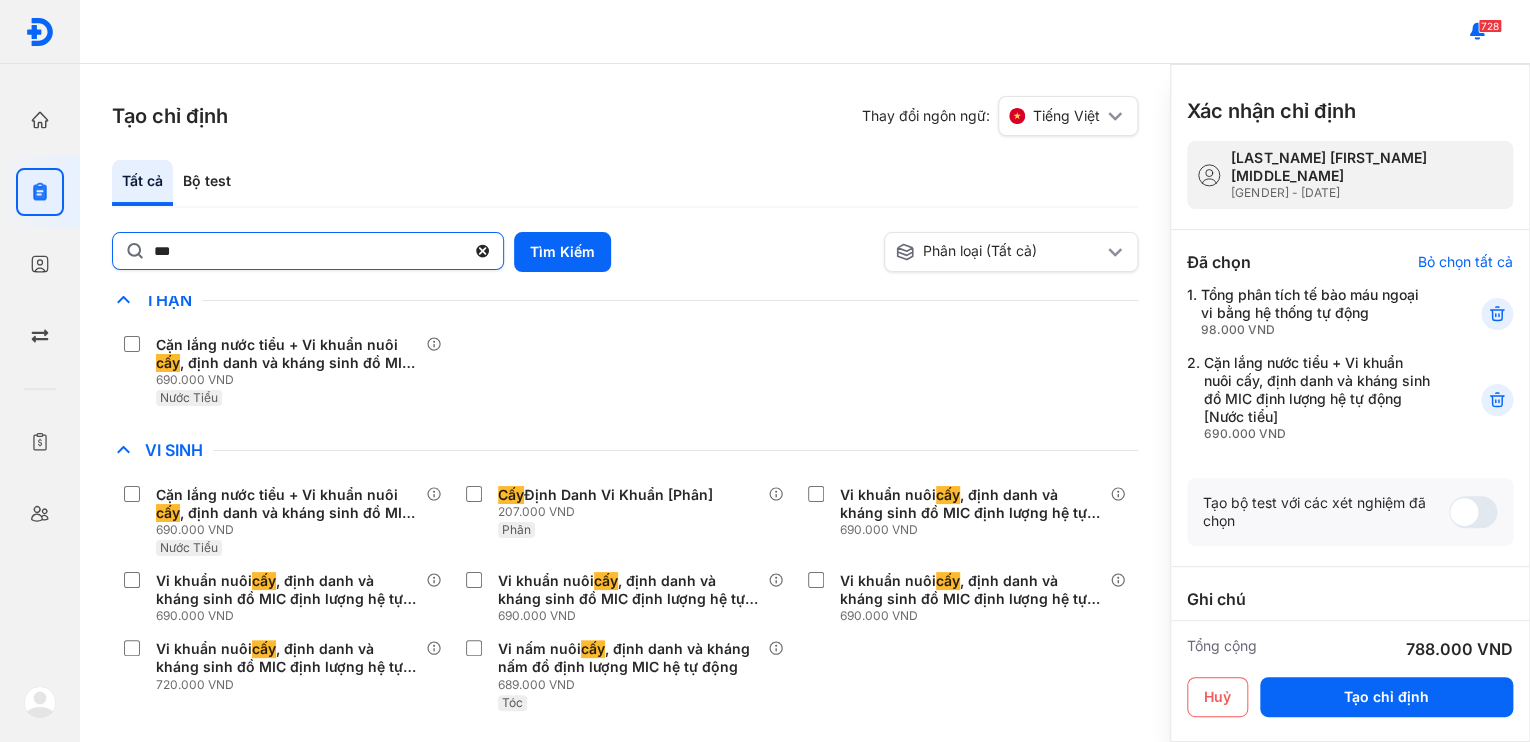 click on "***" 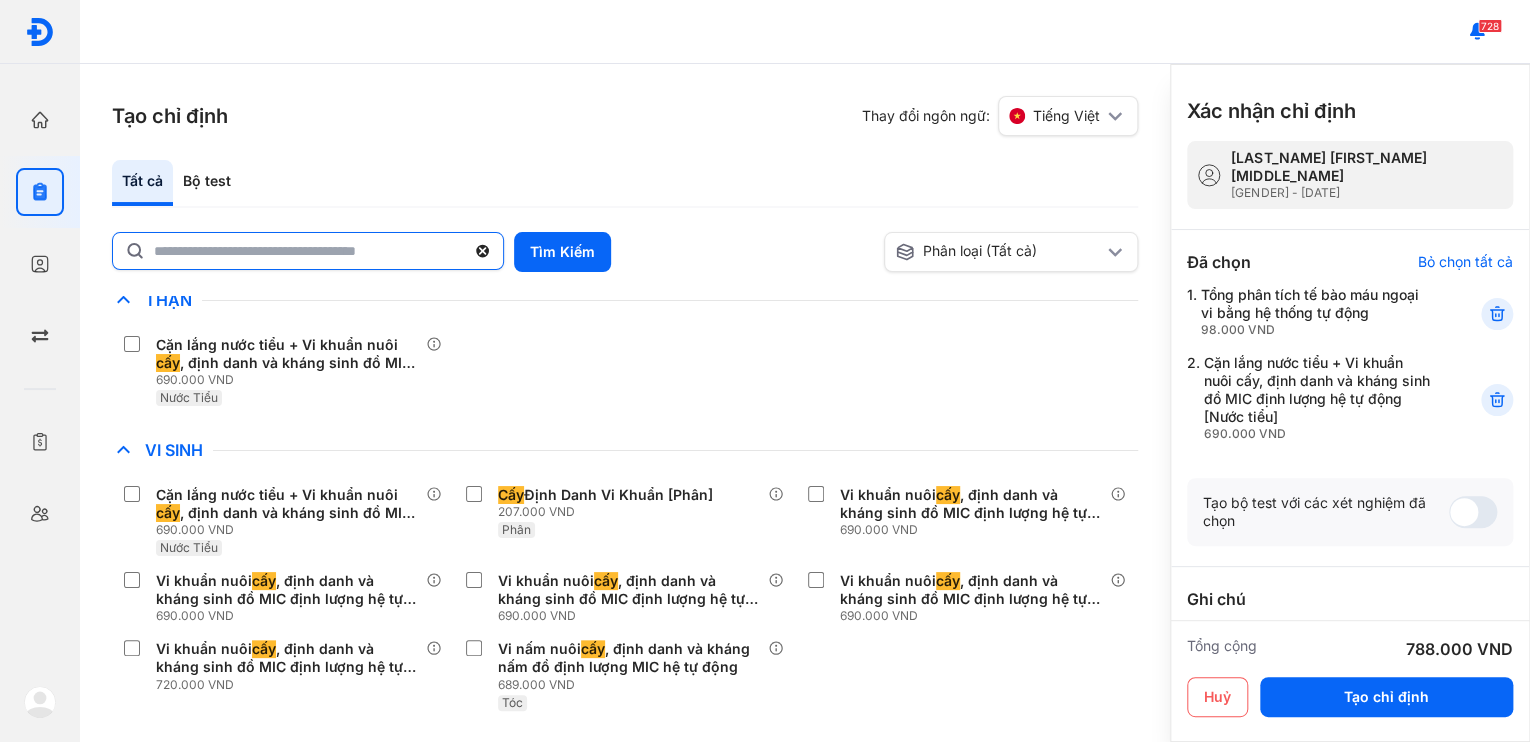 click 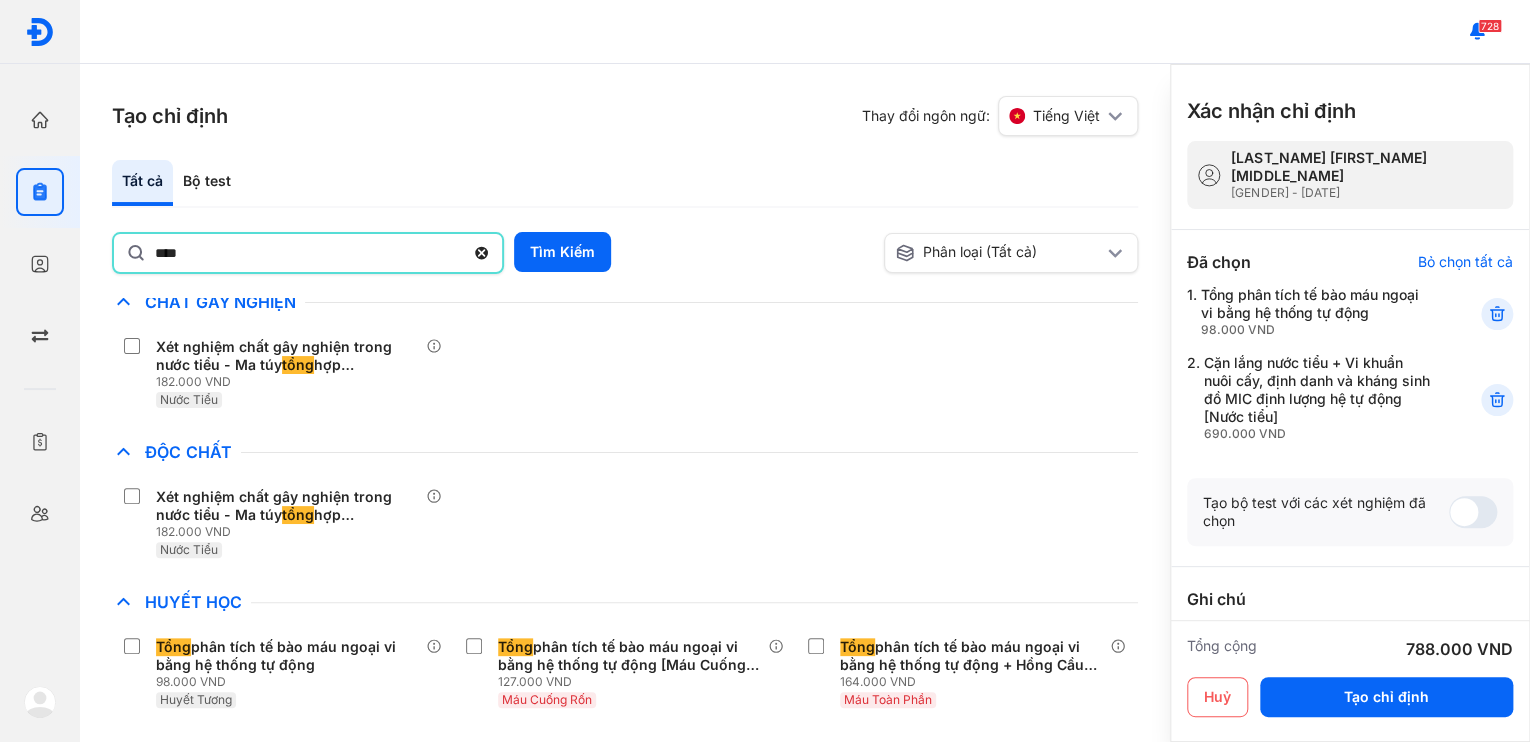 click on "Xét nghiệm chất gây nghiện trong nước tiểu - Ma túy  tổng  hợp (Amphetamine) 182.000 VND Nước Tiểu" at bounding box center (625, 523) 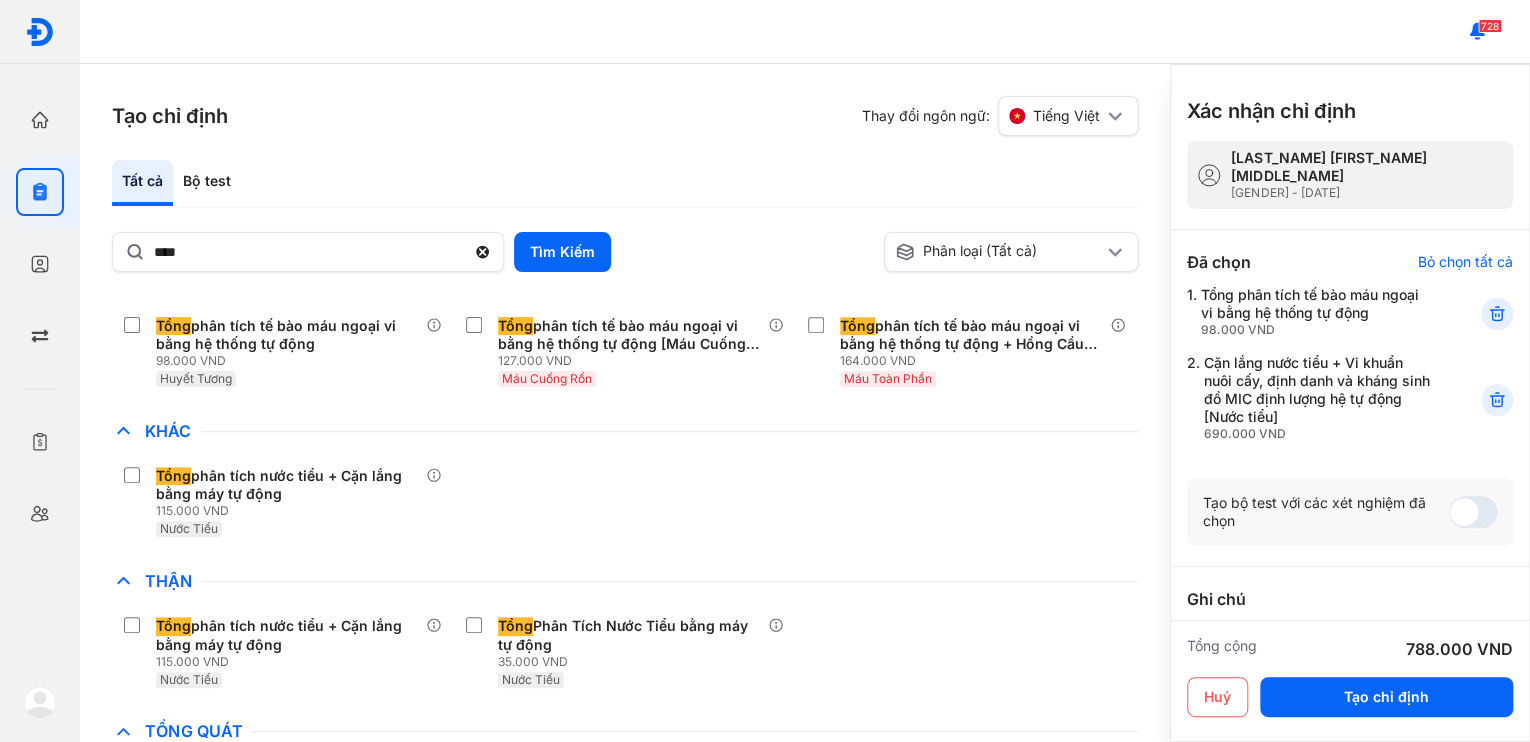 scroll, scrollTop: 460, scrollLeft: 0, axis: vertical 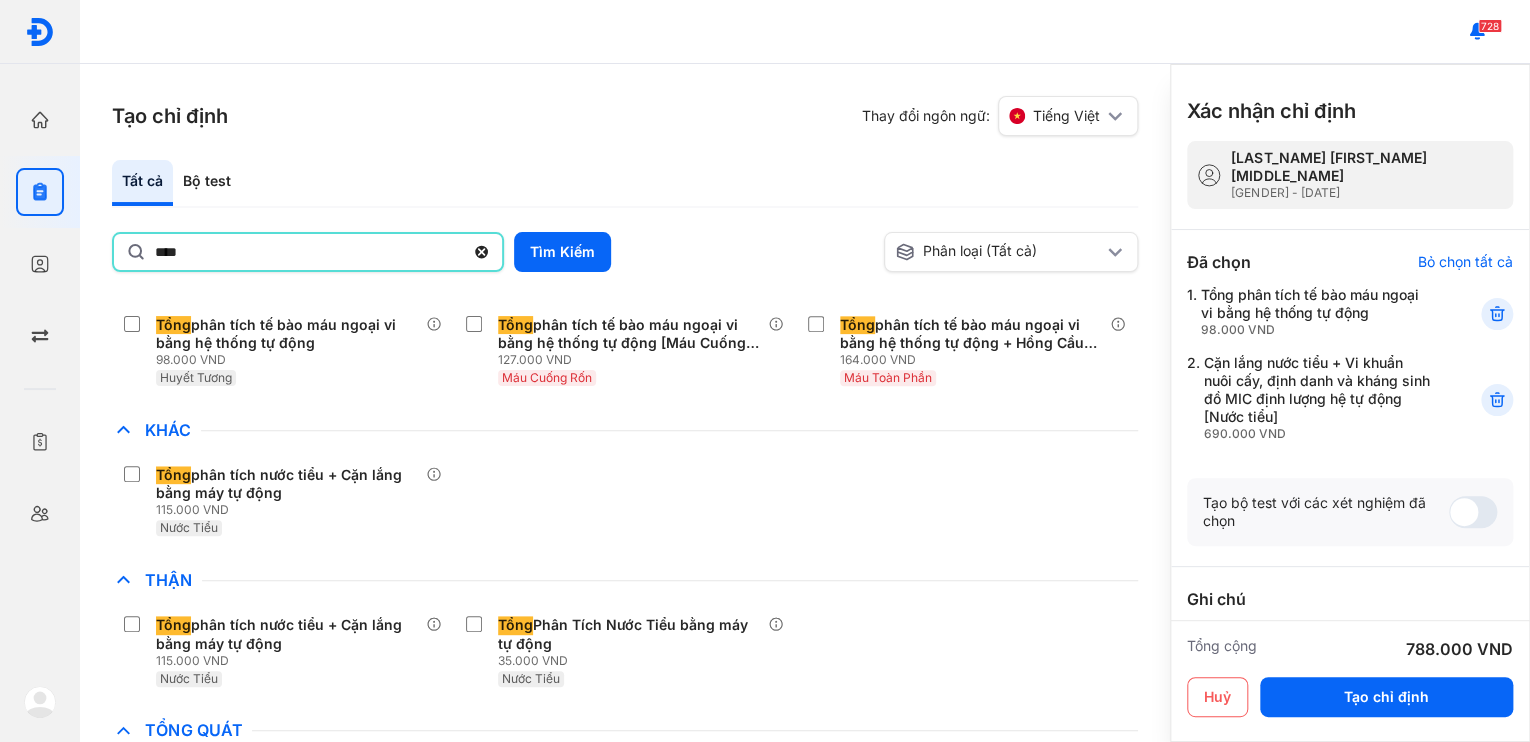 drag, startPoint x: 285, startPoint y: 260, endPoint x: -4, endPoint y: 265, distance: 289.04324 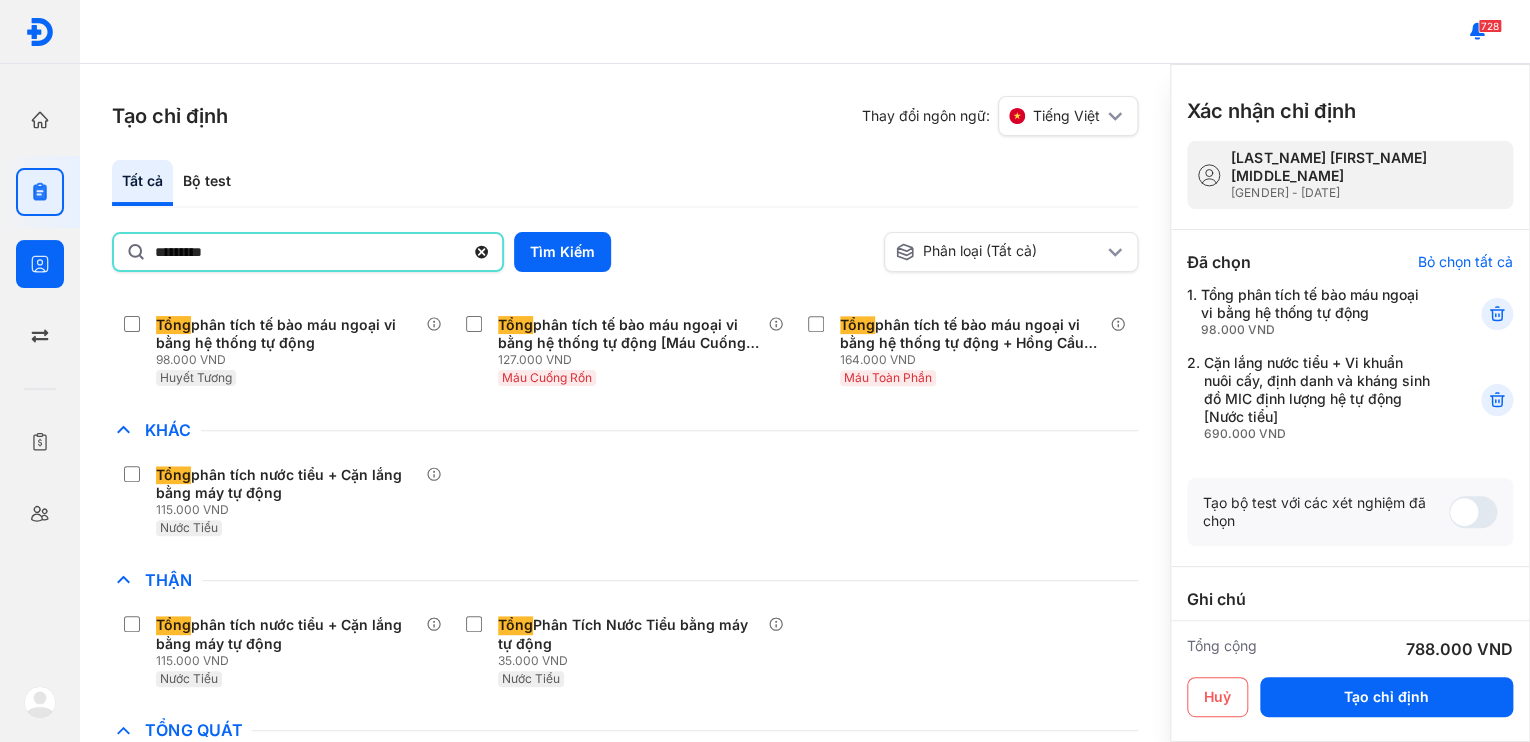 type on "*********" 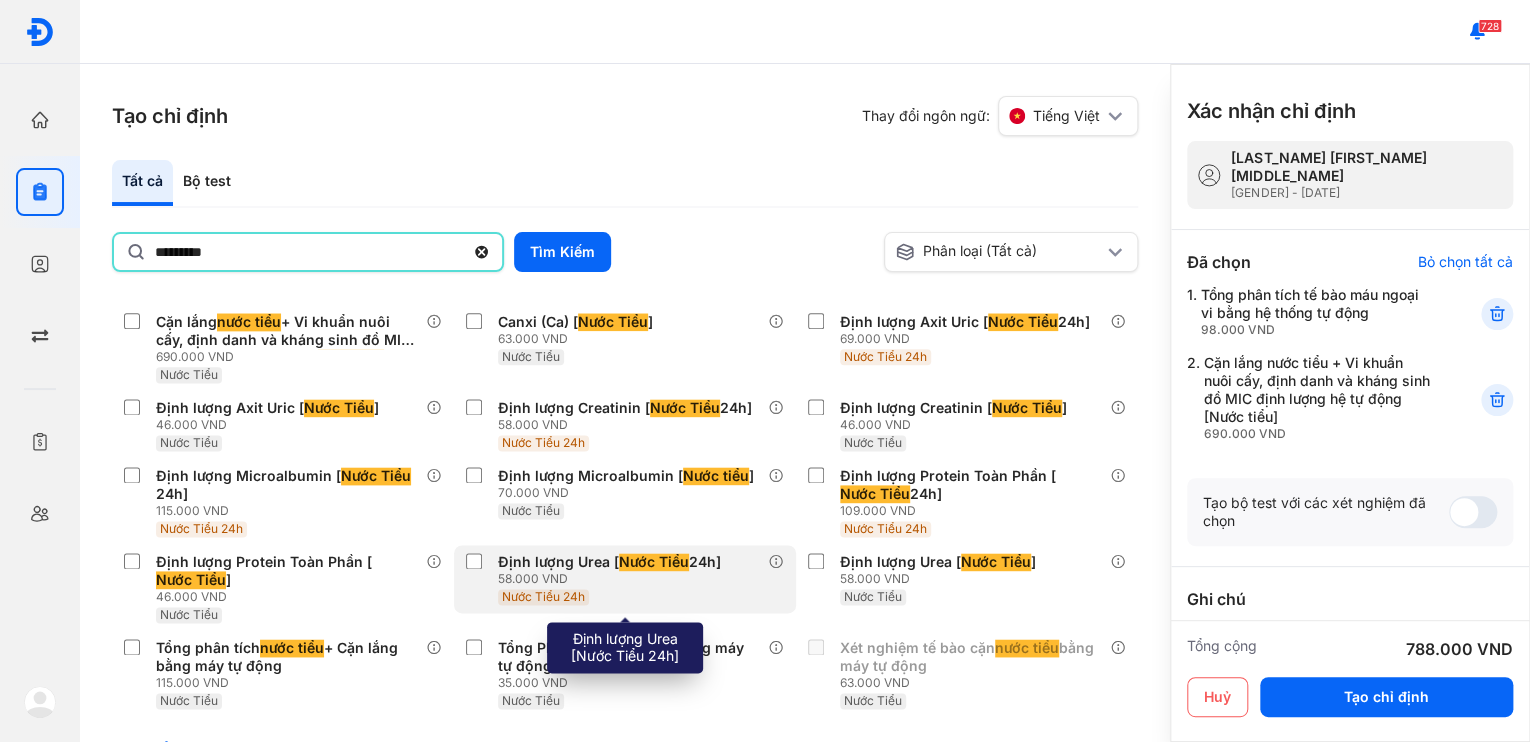 scroll, scrollTop: 1440, scrollLeft: 0, axis: vertical 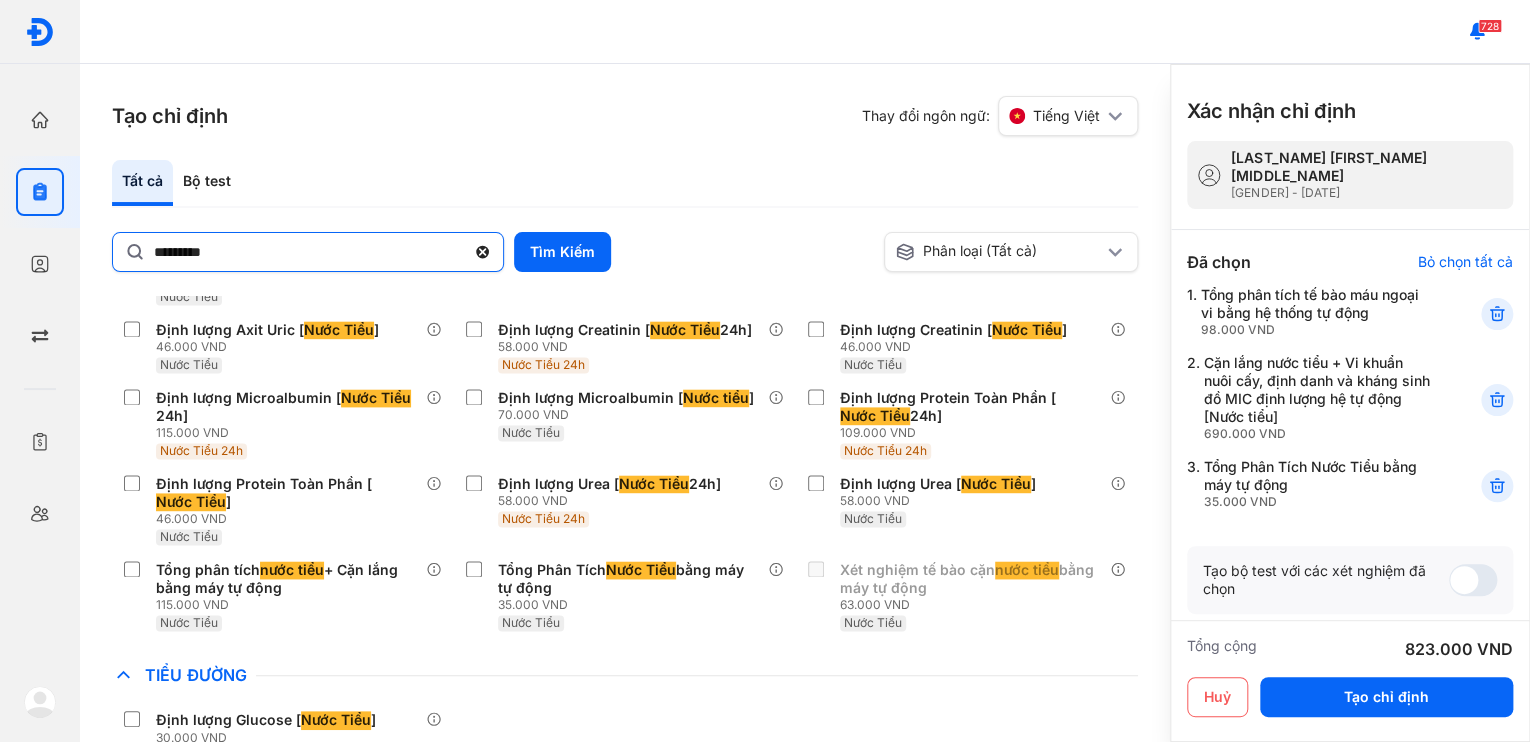 click 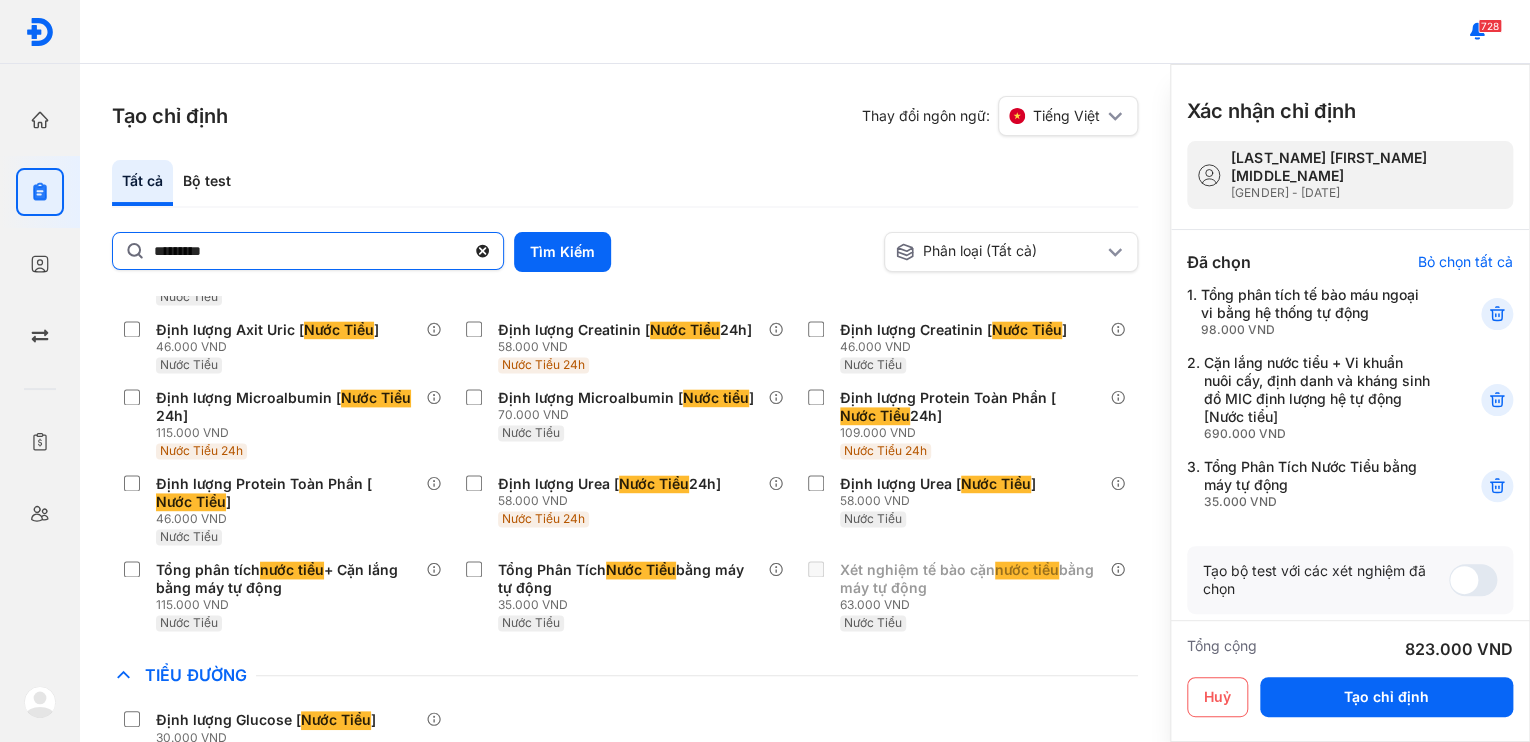 click on "*********" 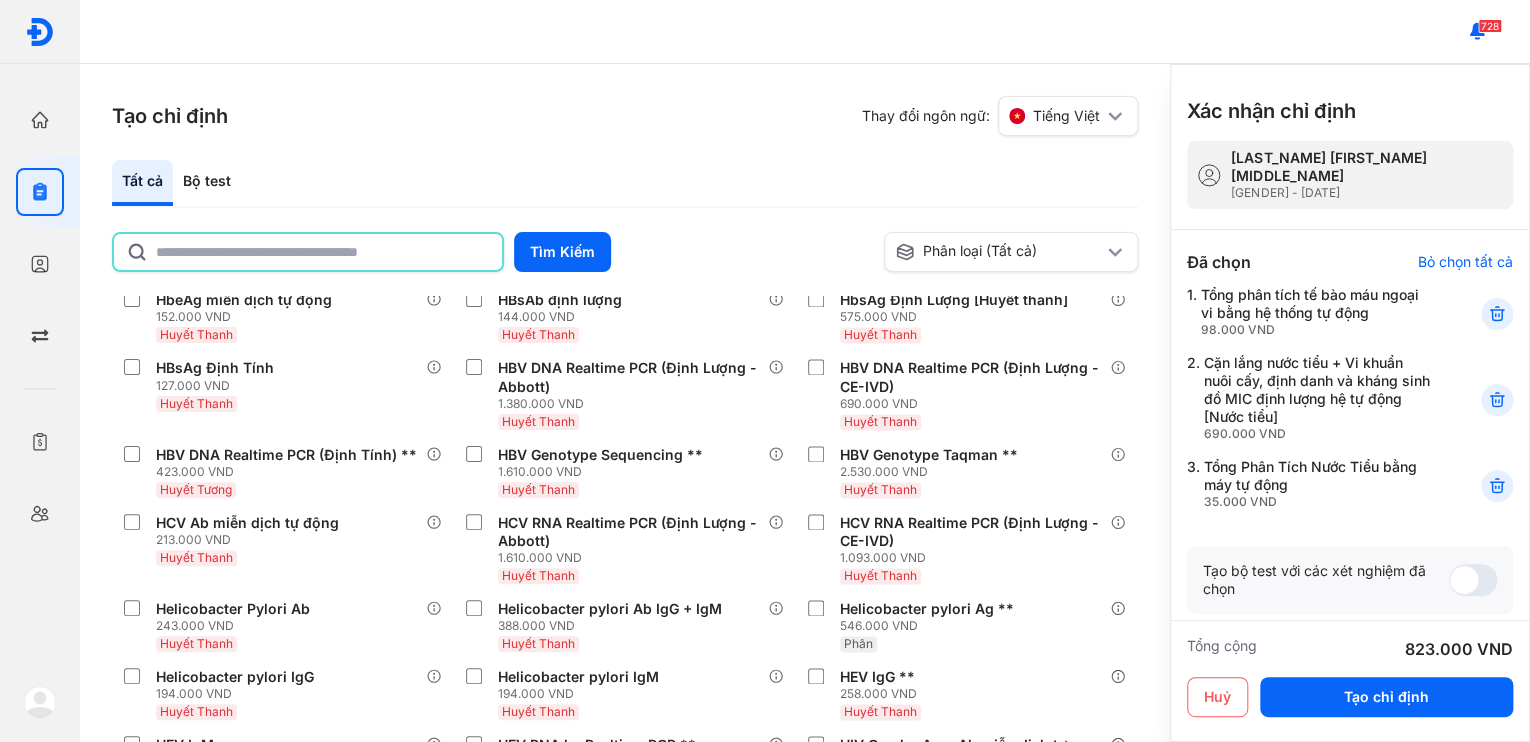 click 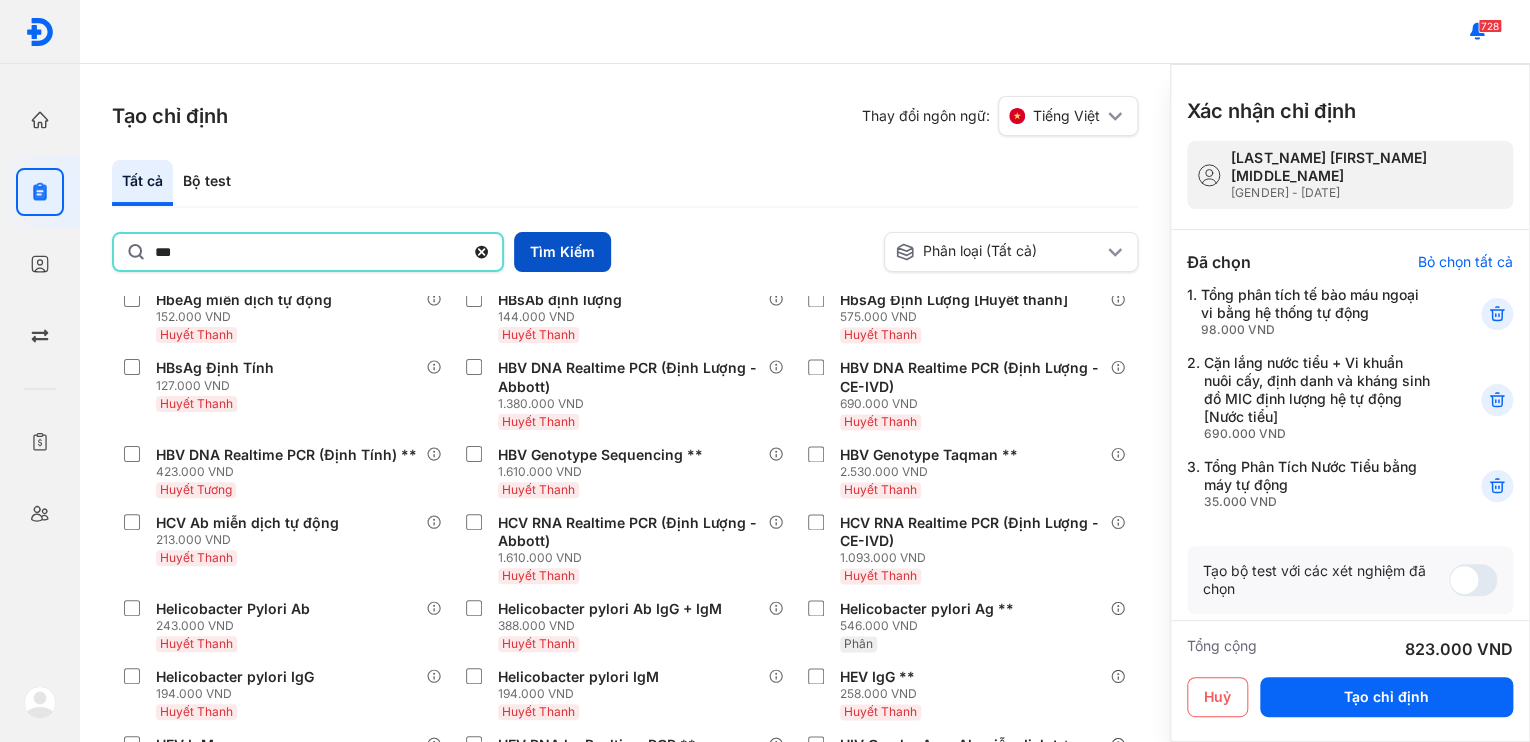 type on "***" 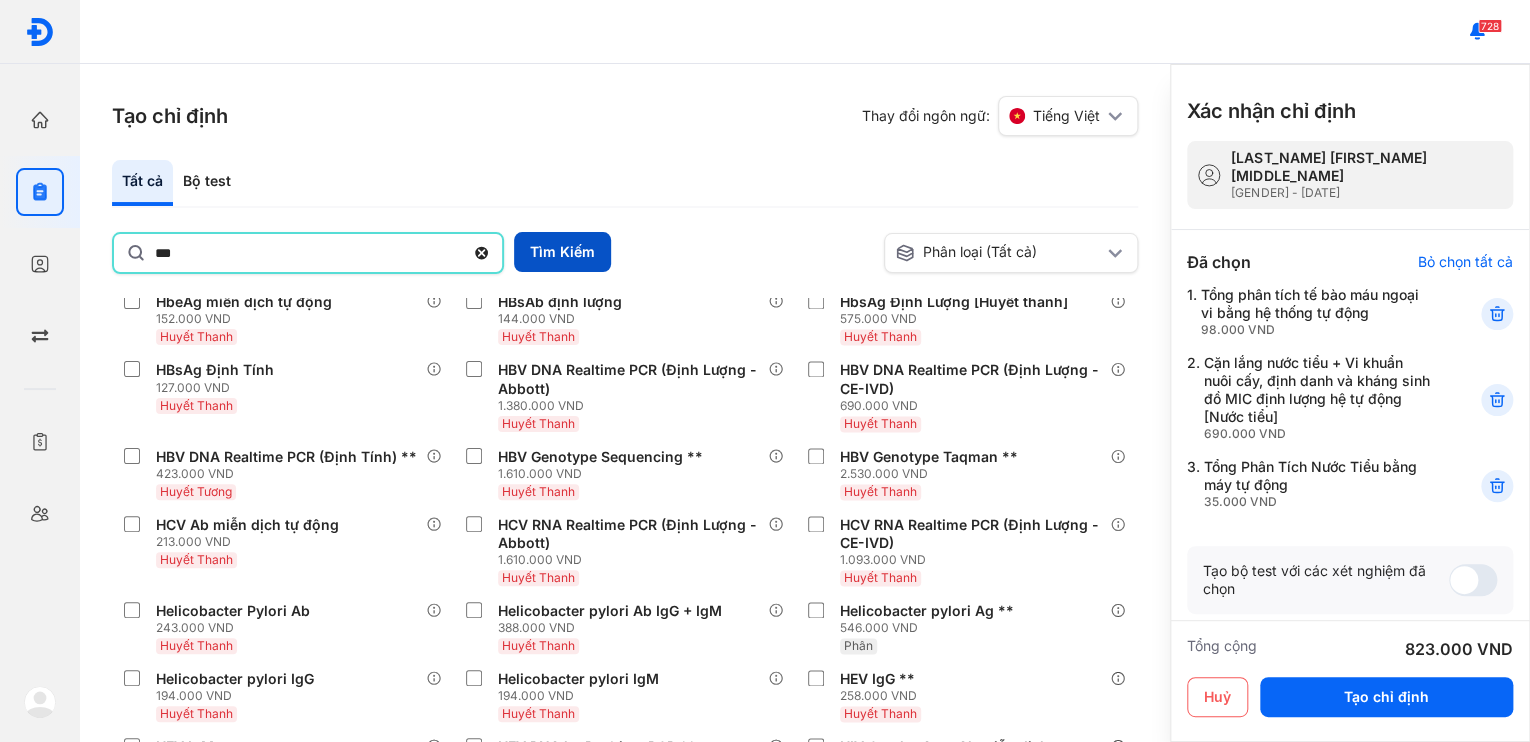 click on "Tìm Kiếm" at bounding box center [562, 252] 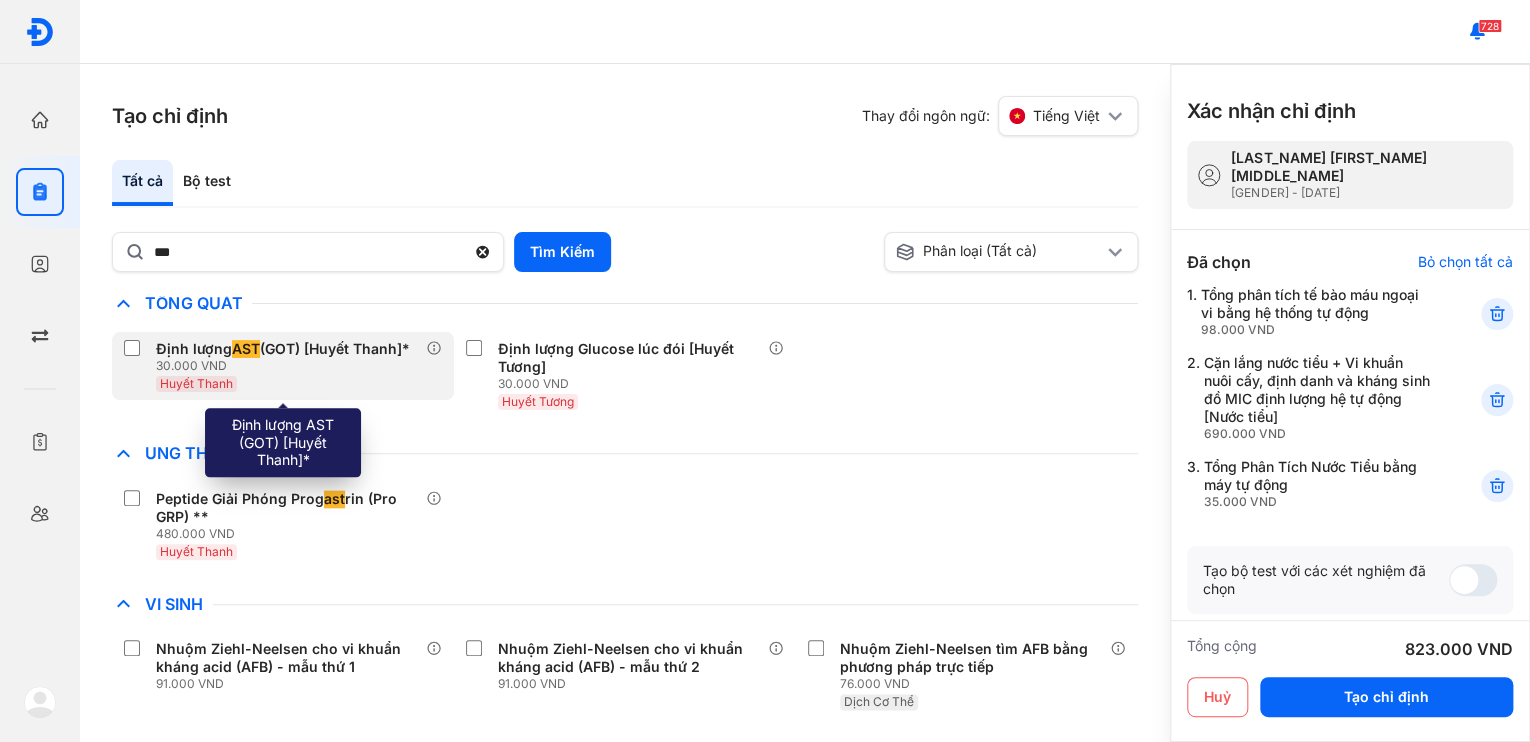 scroll, scrollTop: 1054, scrollLeft: 0, axis: vertical 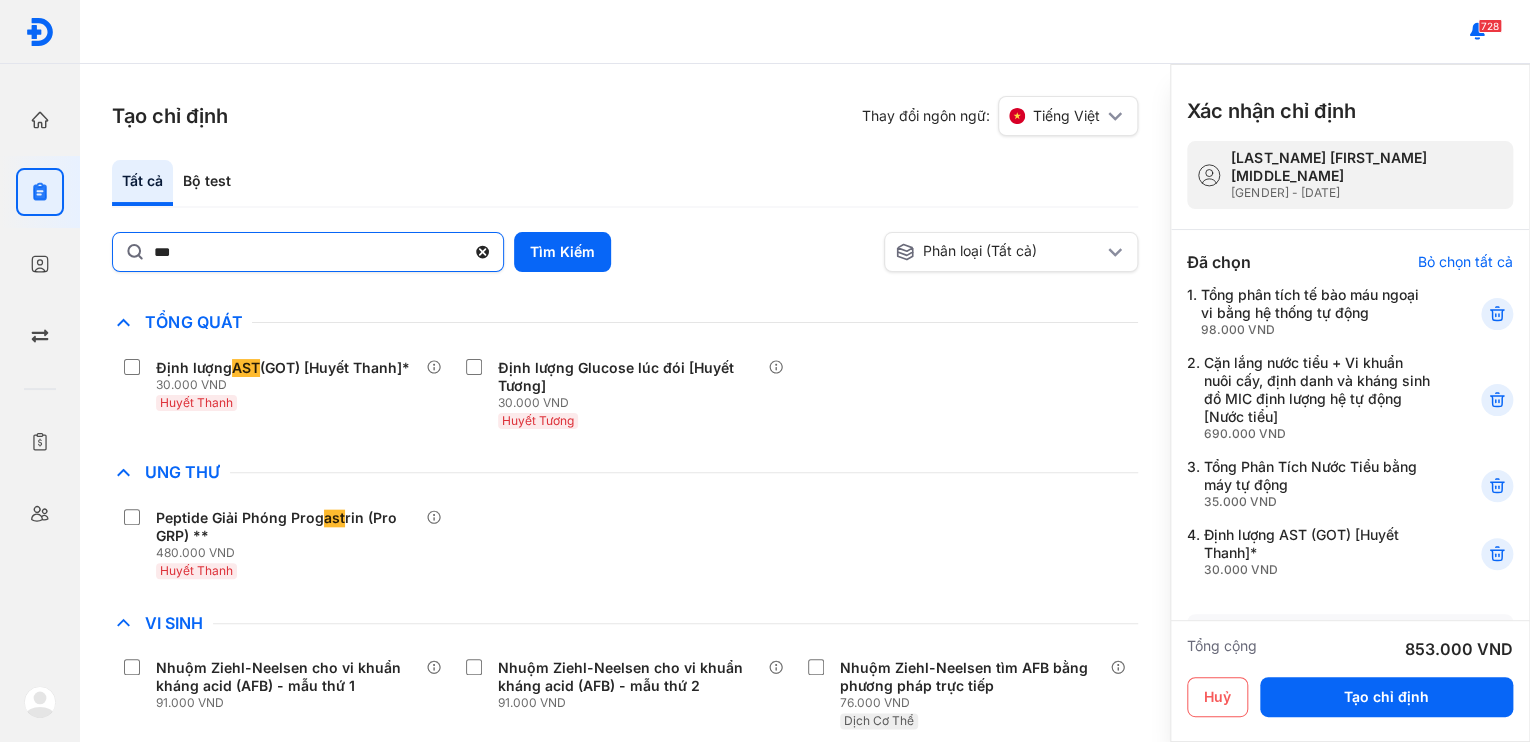 click 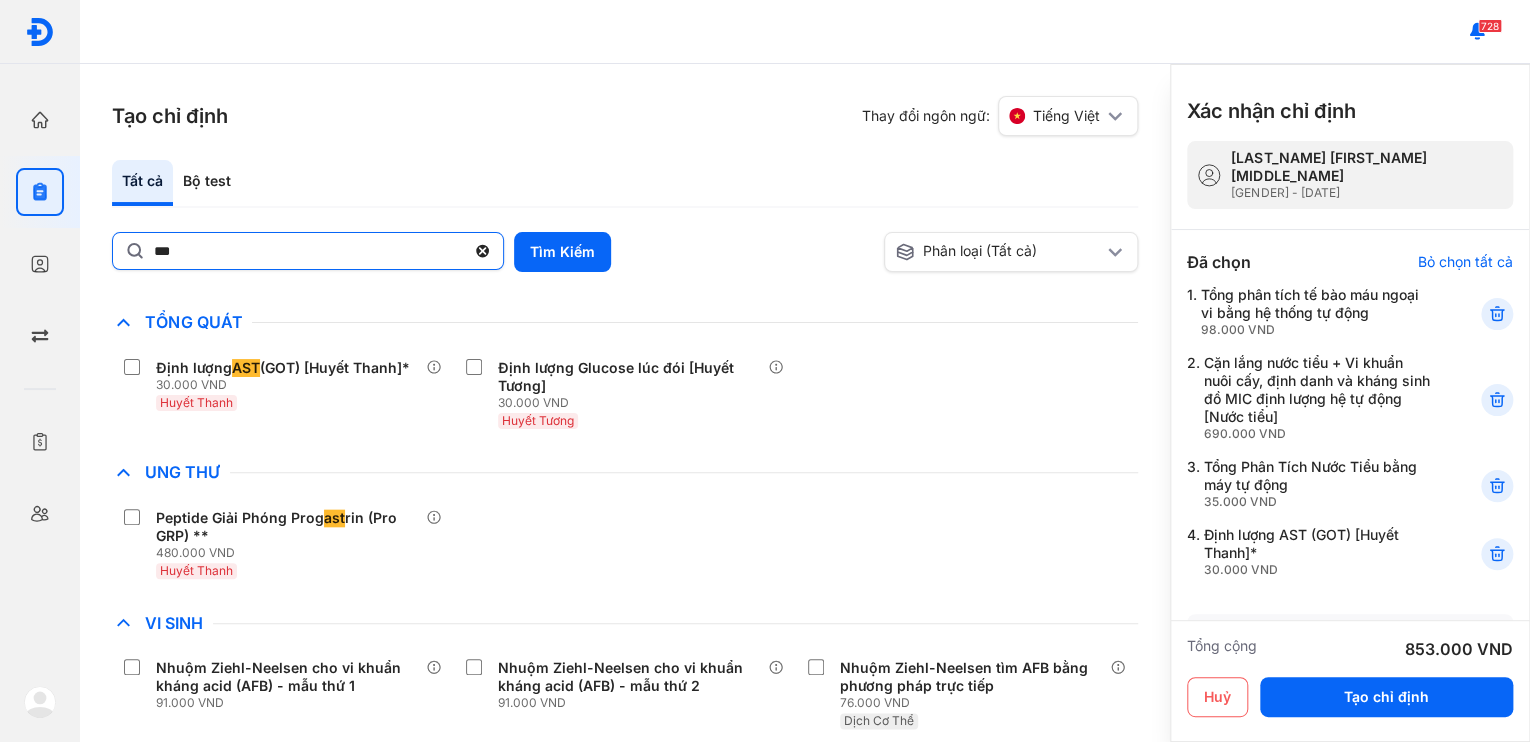 click on "***" 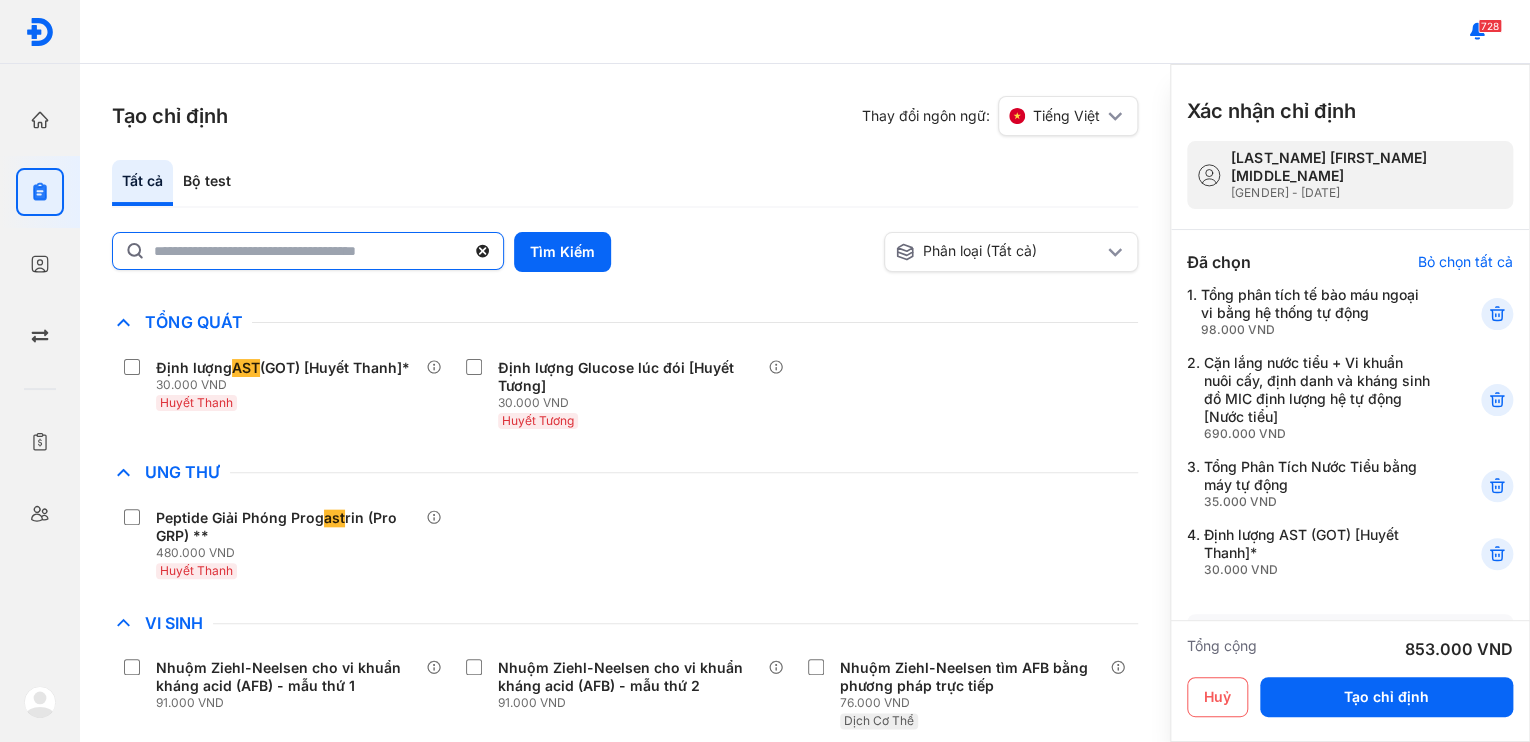 click 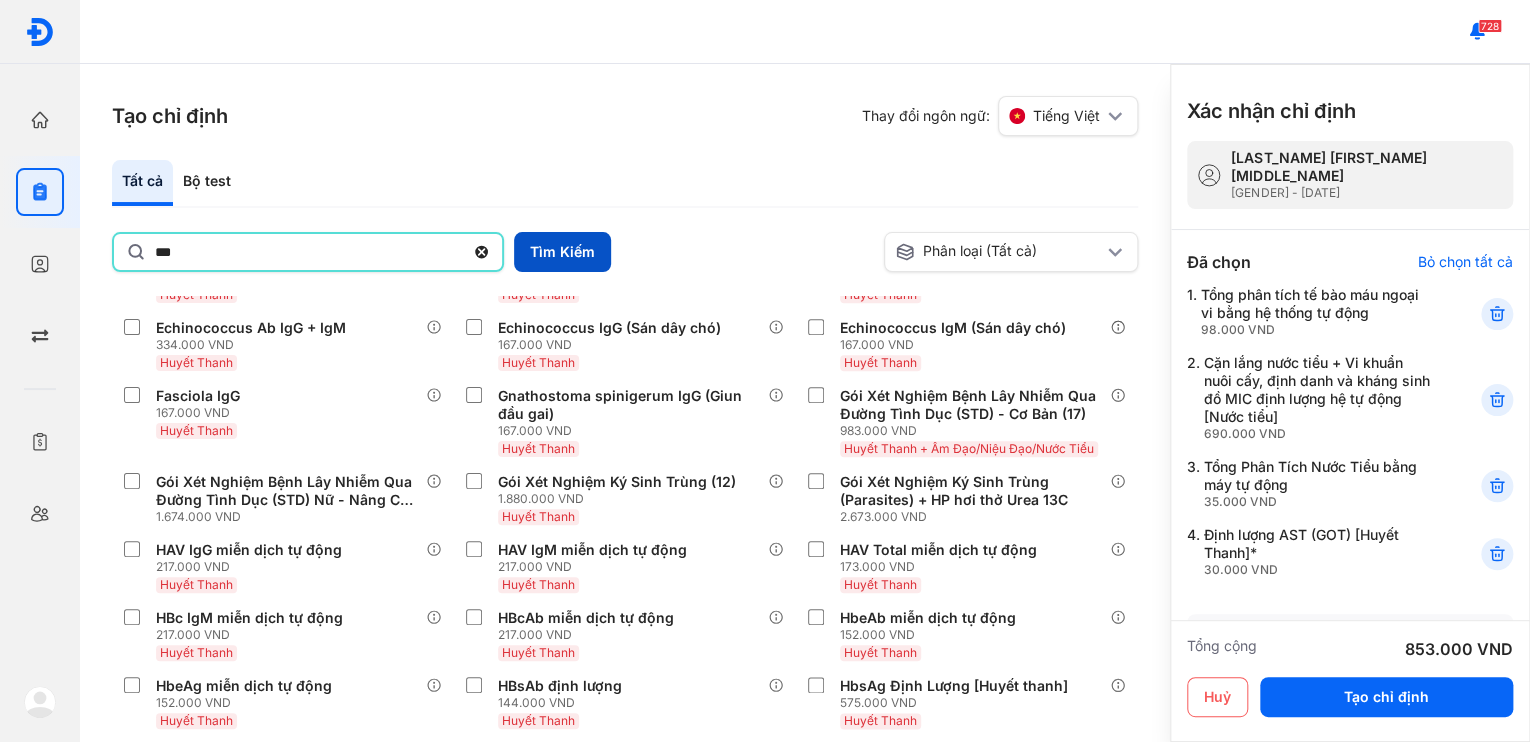 type on "***" 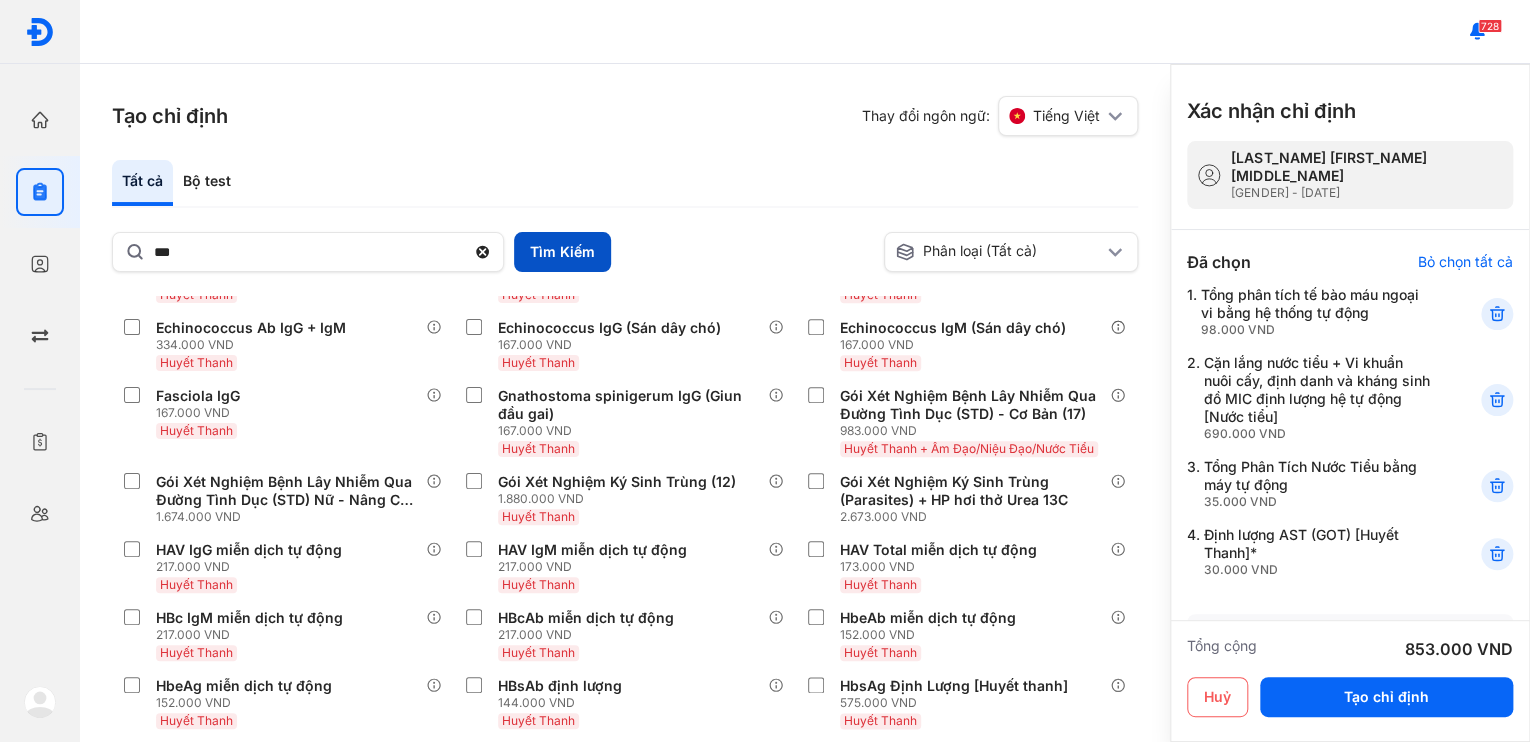 click on "Tìm Kiếm" at bounding box center [562, 252] 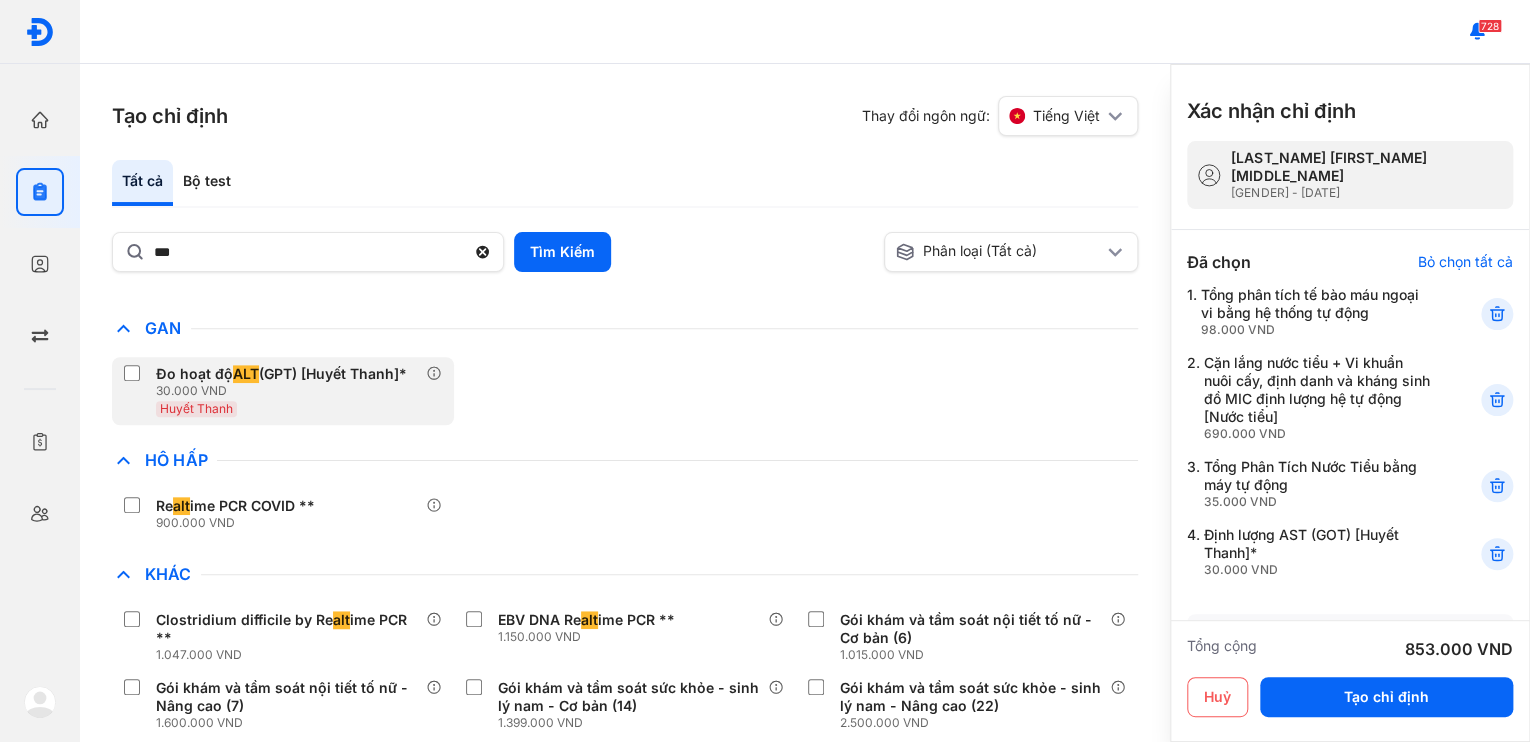 scroll, scrollTop: 720, scrollLeft: 0, axis: vertical 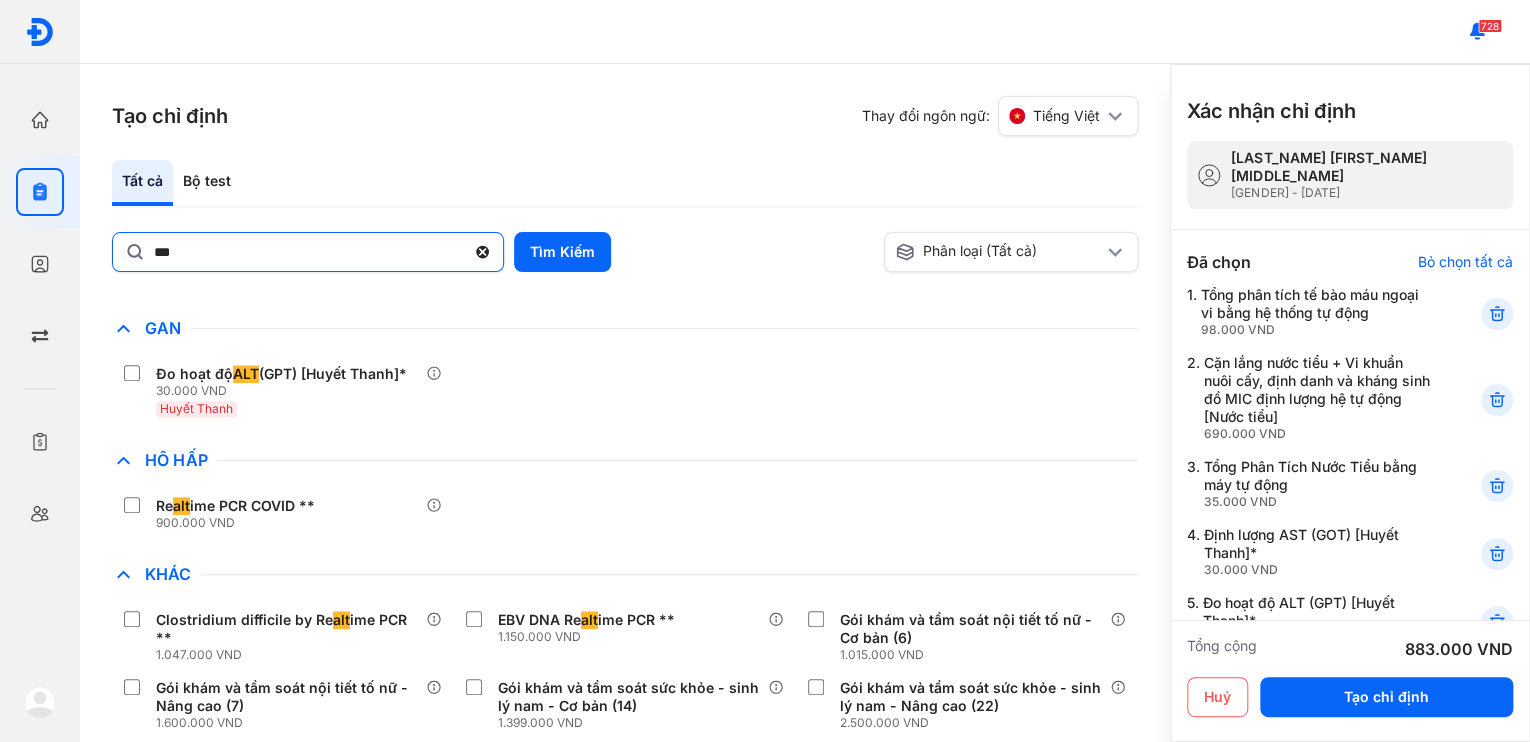 click 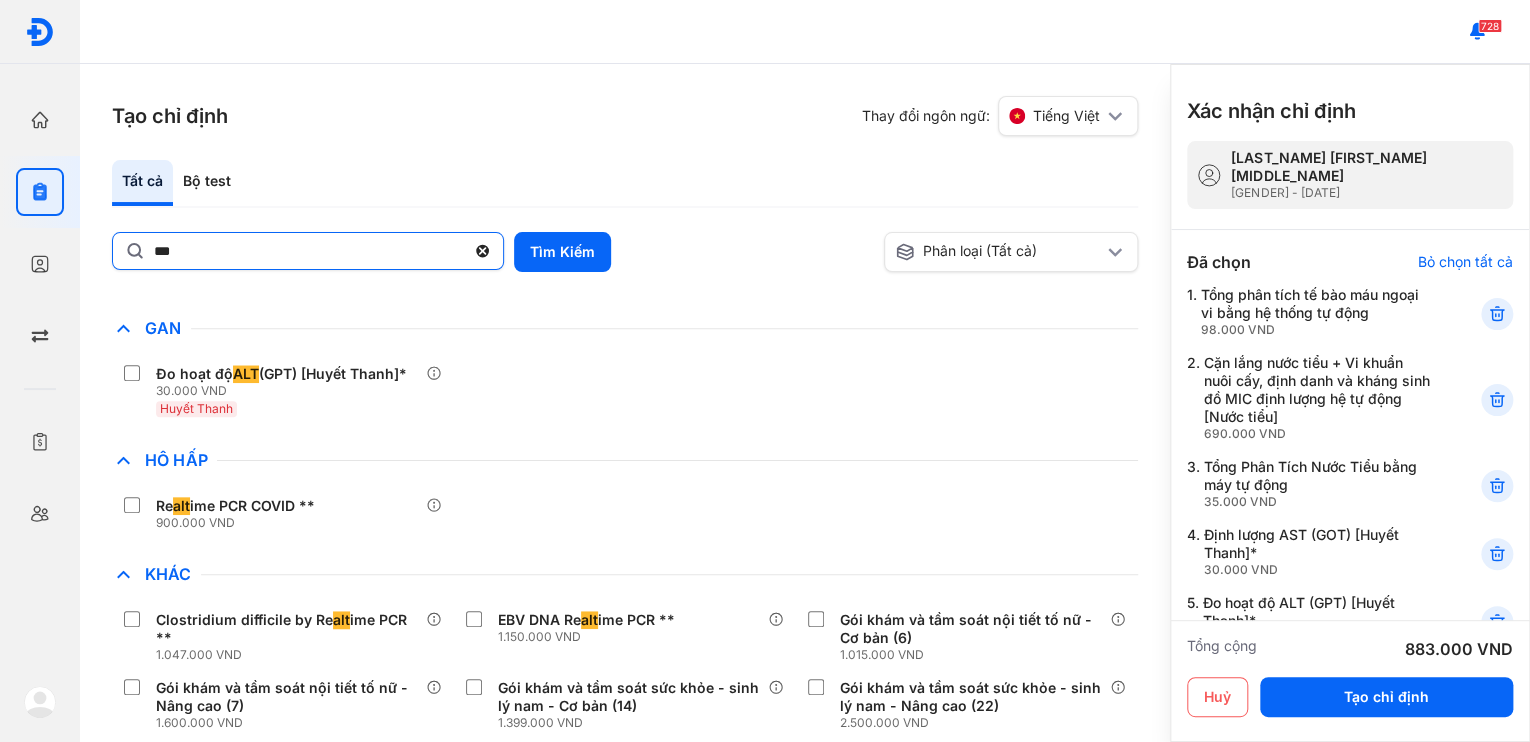 click on "***" 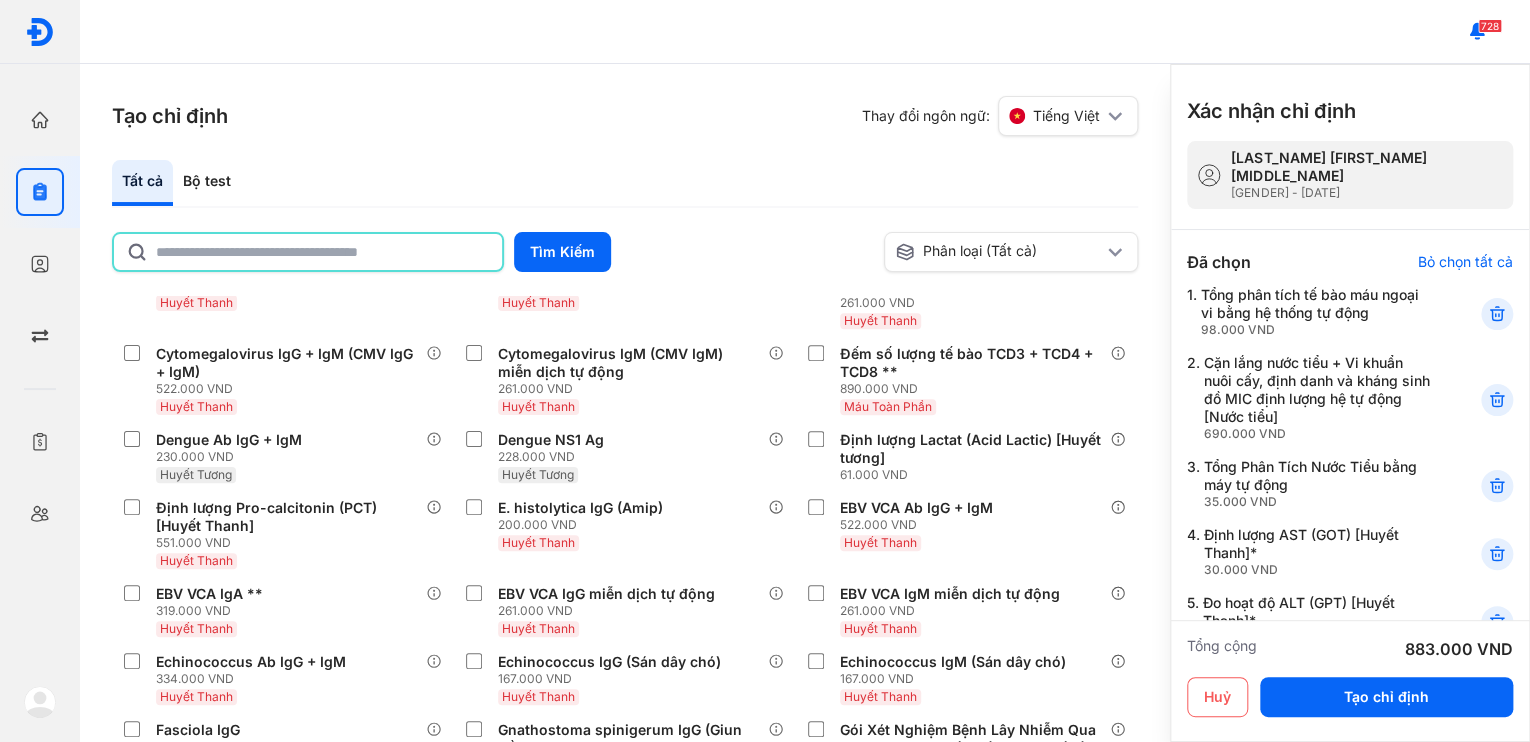 click 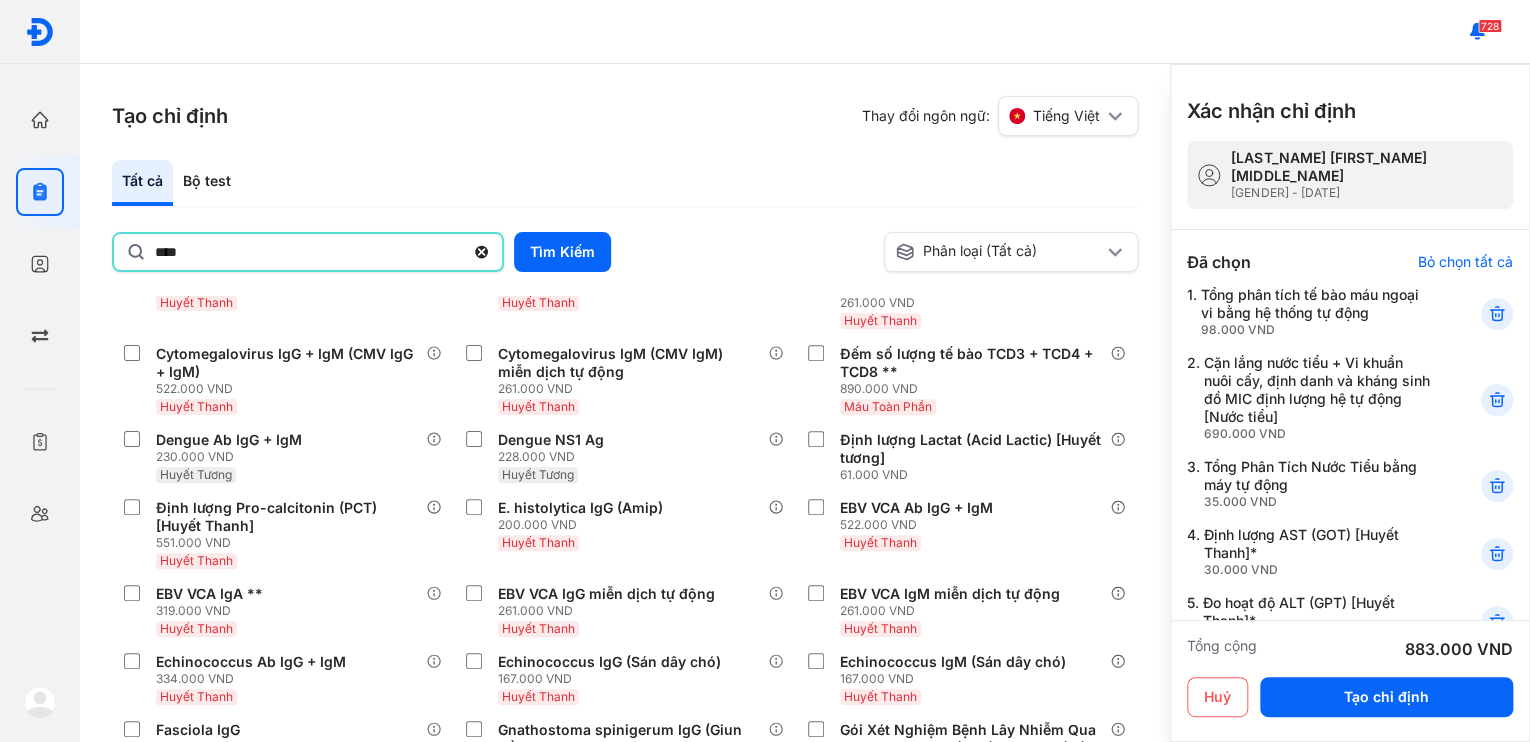 type on "****" 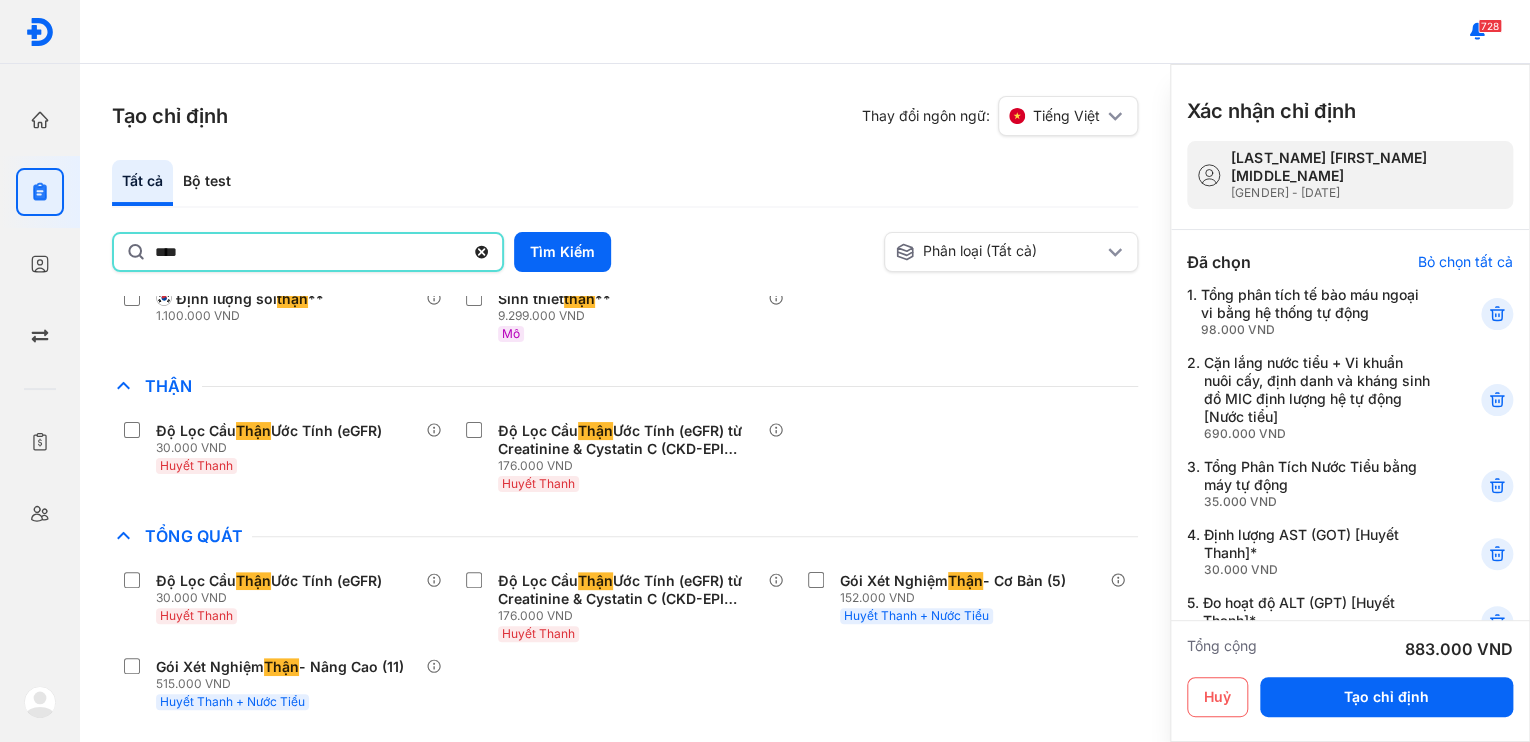 scroll, scrollTop: 168, scrollLeft: 0, axis: vertical 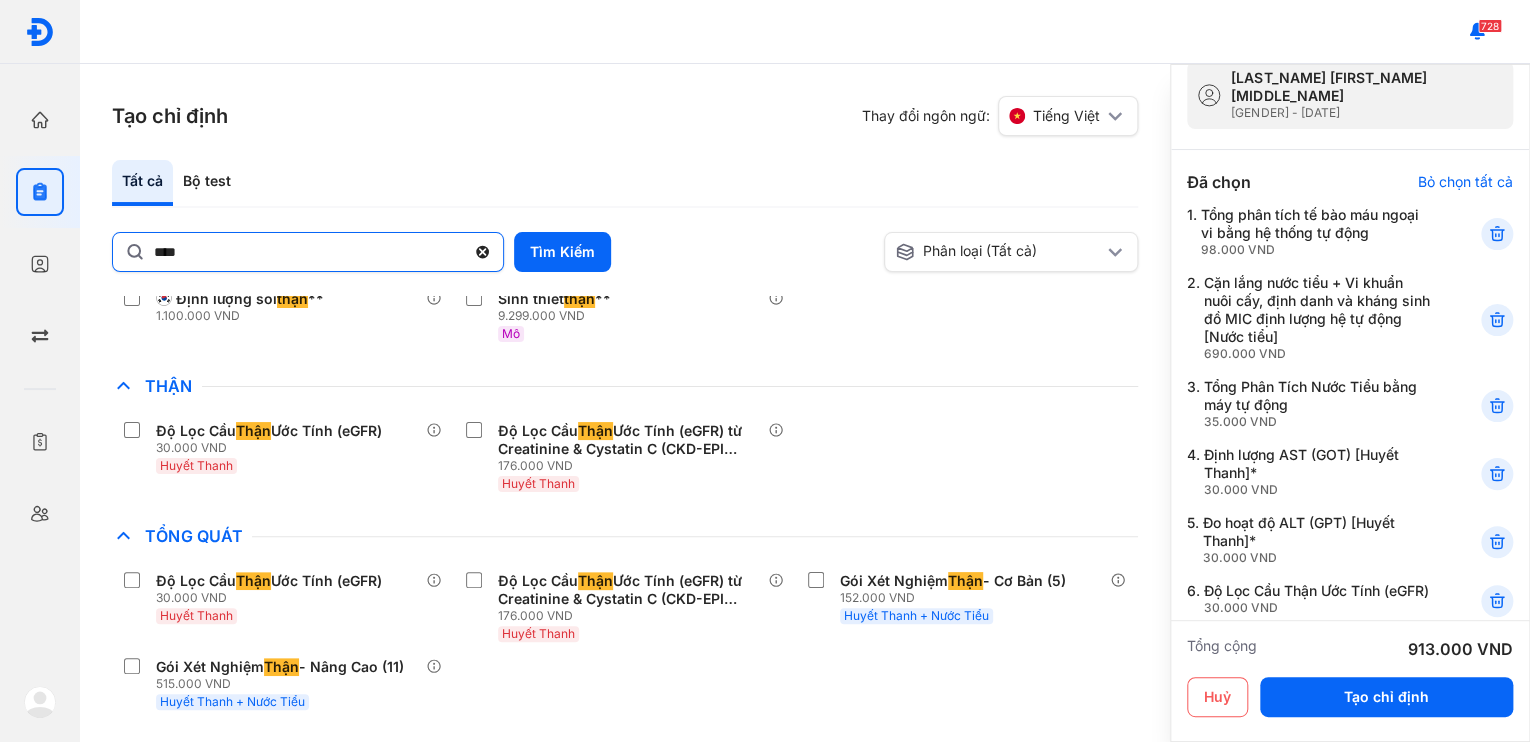 click 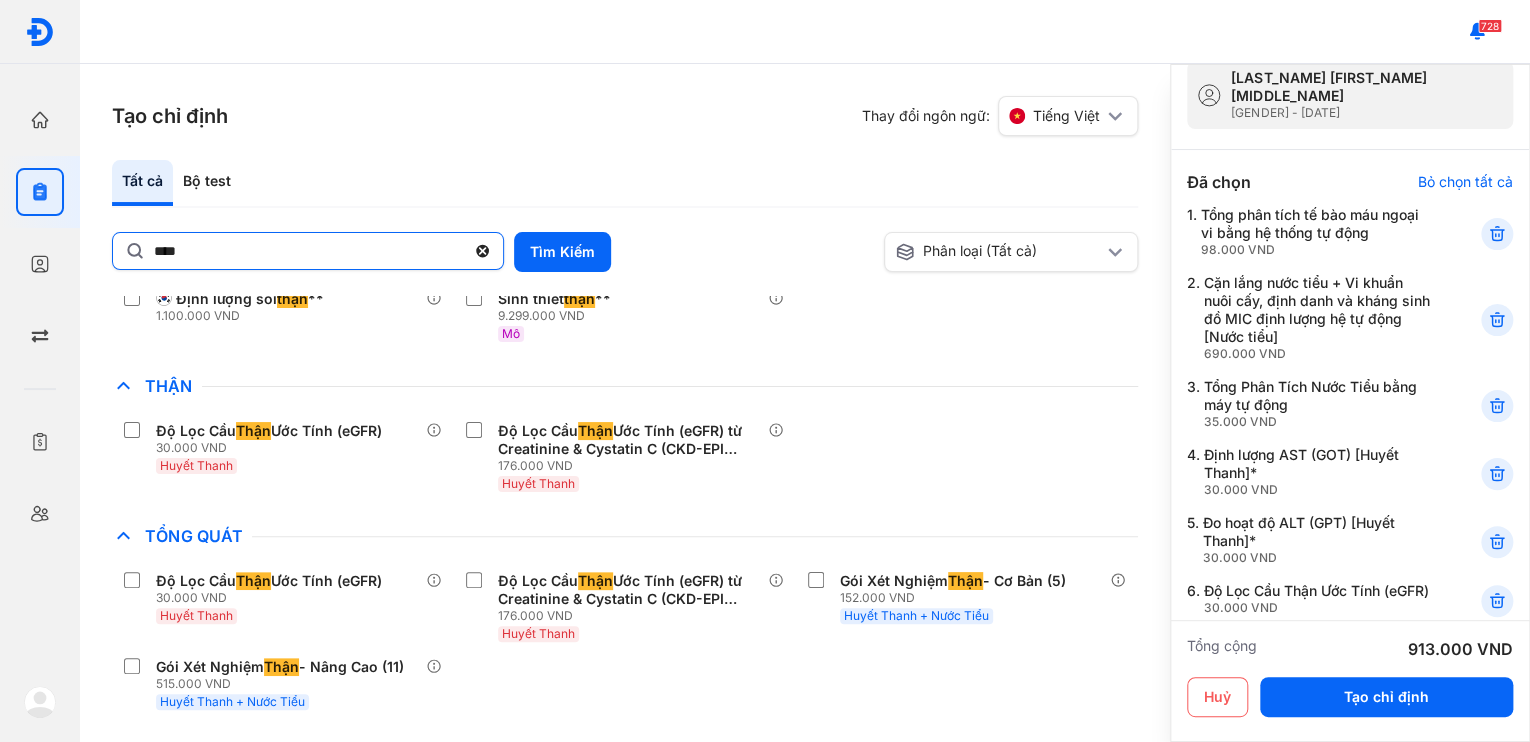 click on "****" 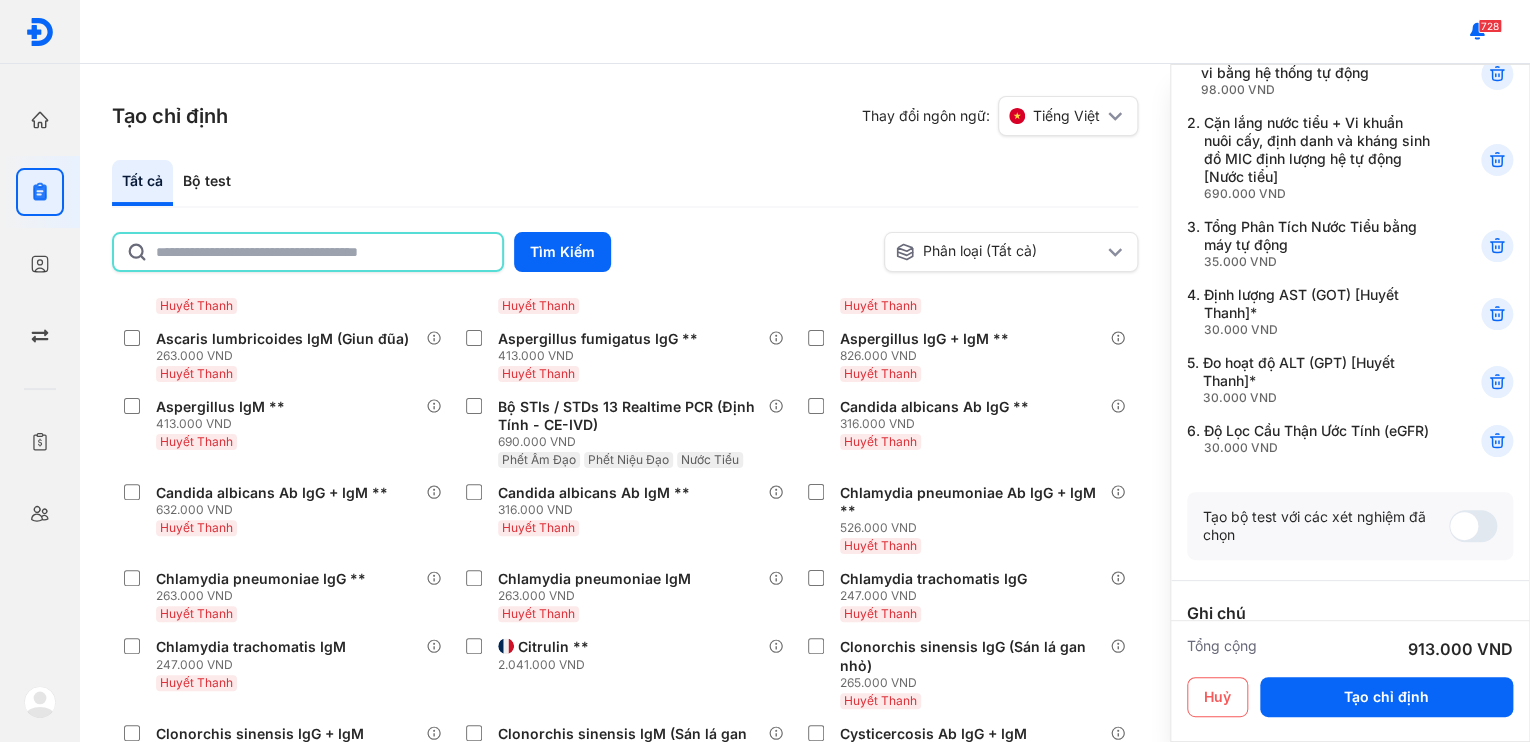scroll, scrollTop: 160, scrollLeft: 0, axis: vertical 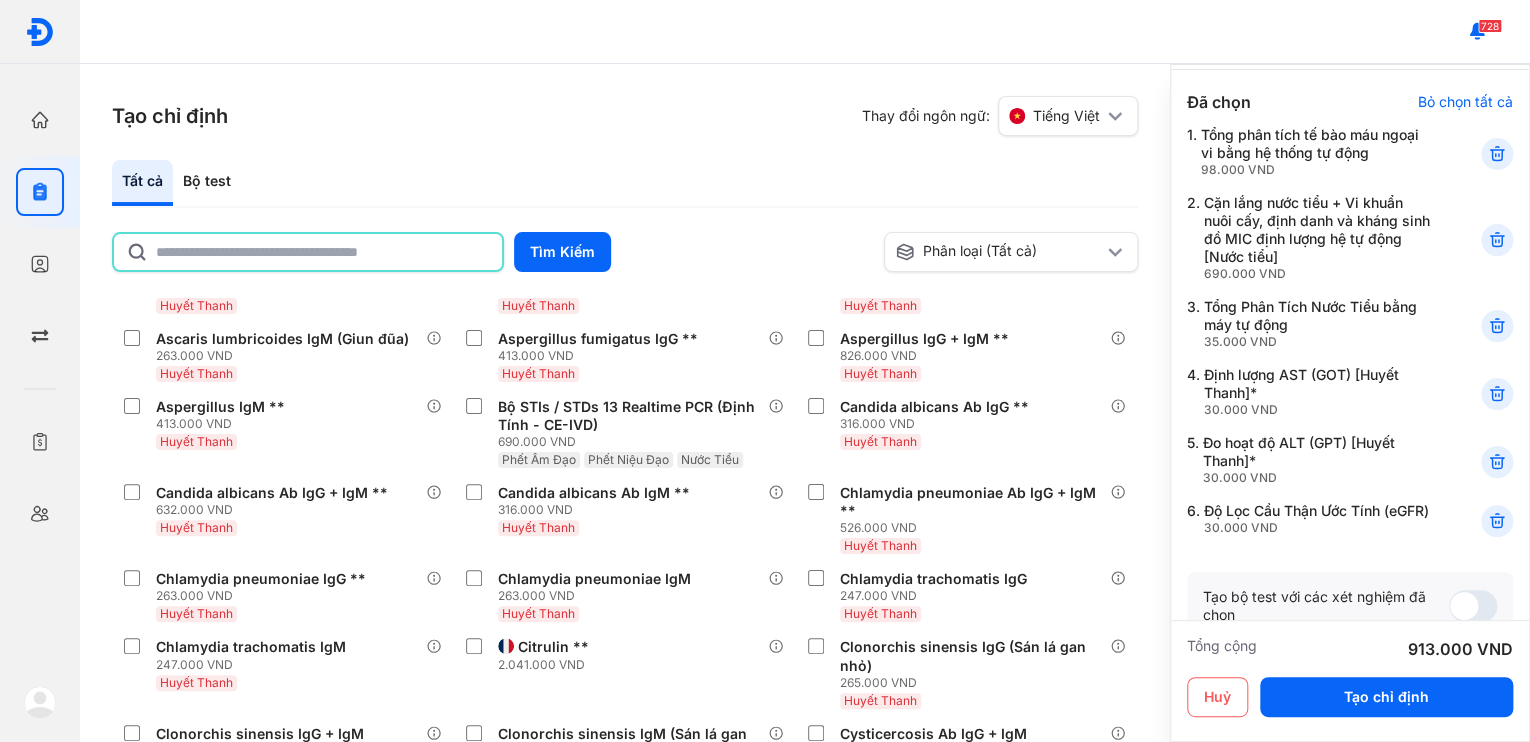 click 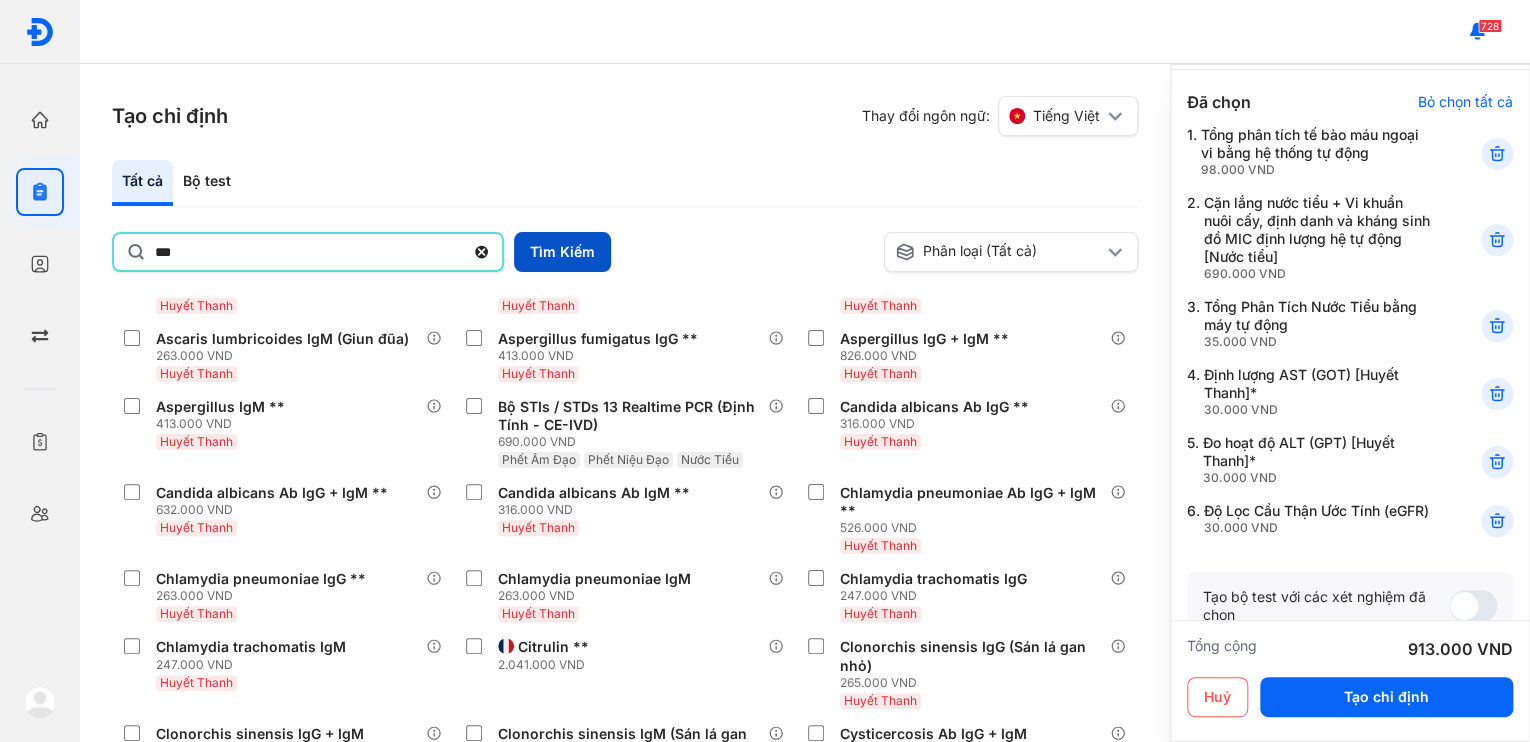 type on "***" 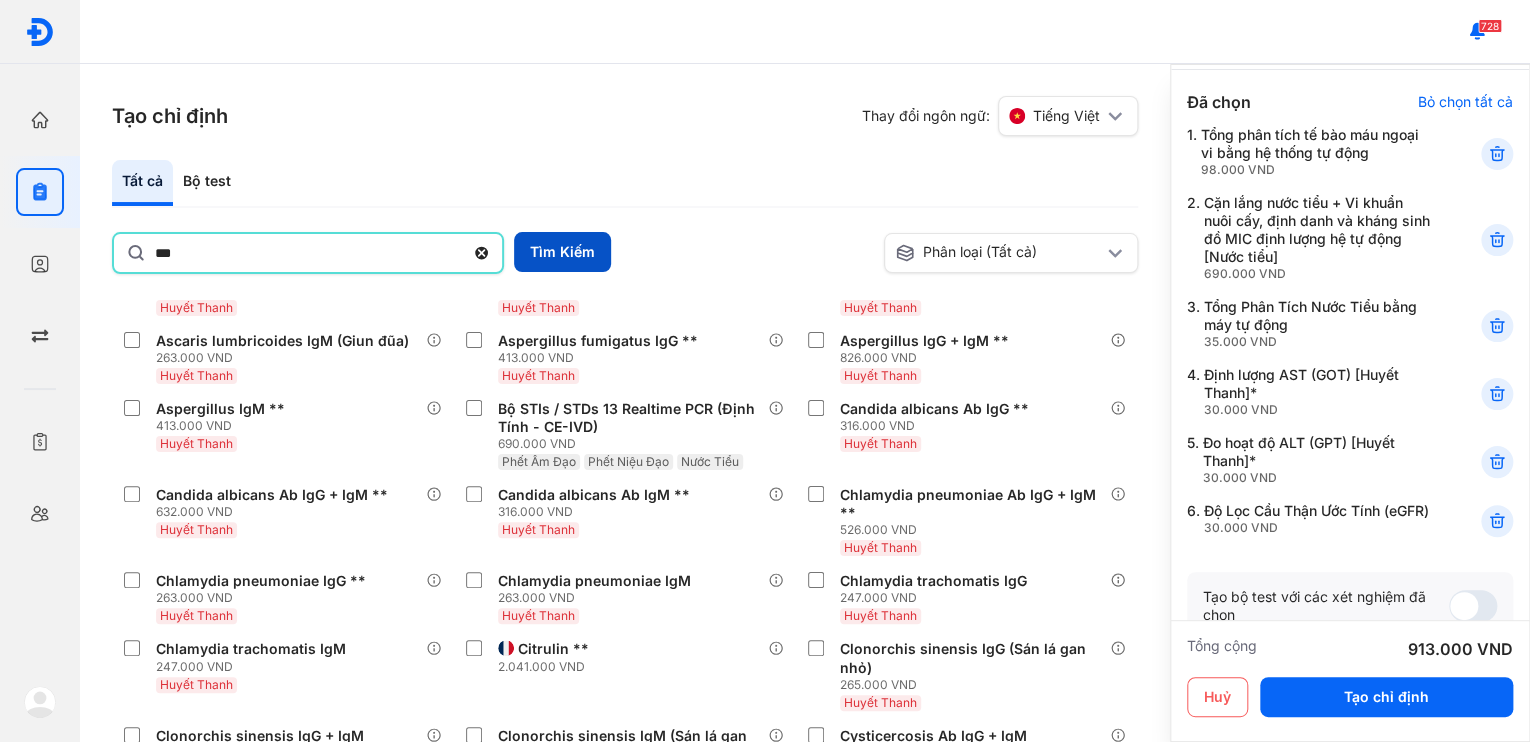 click on "Tìm Kiếm" at bounding box center [562, 252] 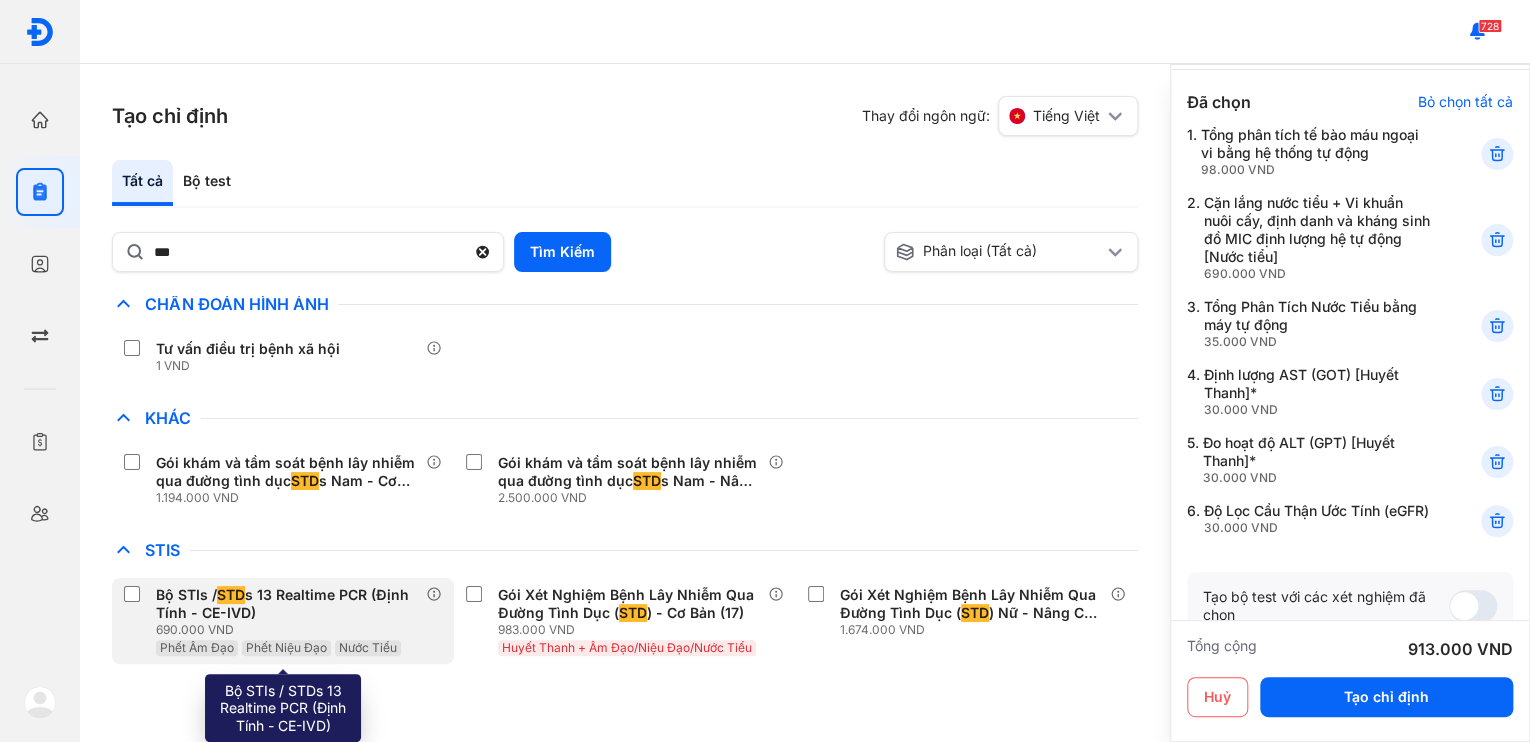 scroll, scrollTop: 153, scrollLeft: 0, axis: vertical 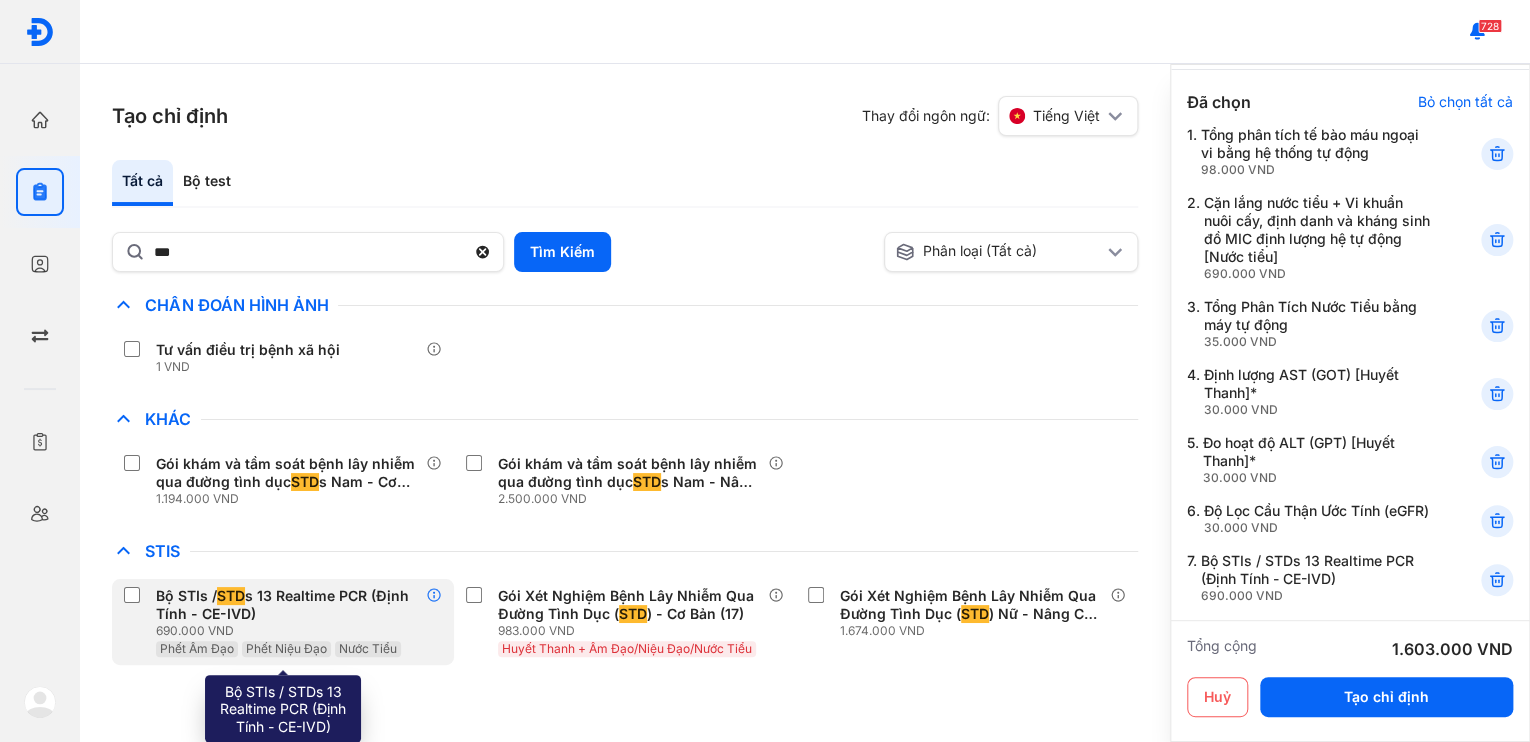 click 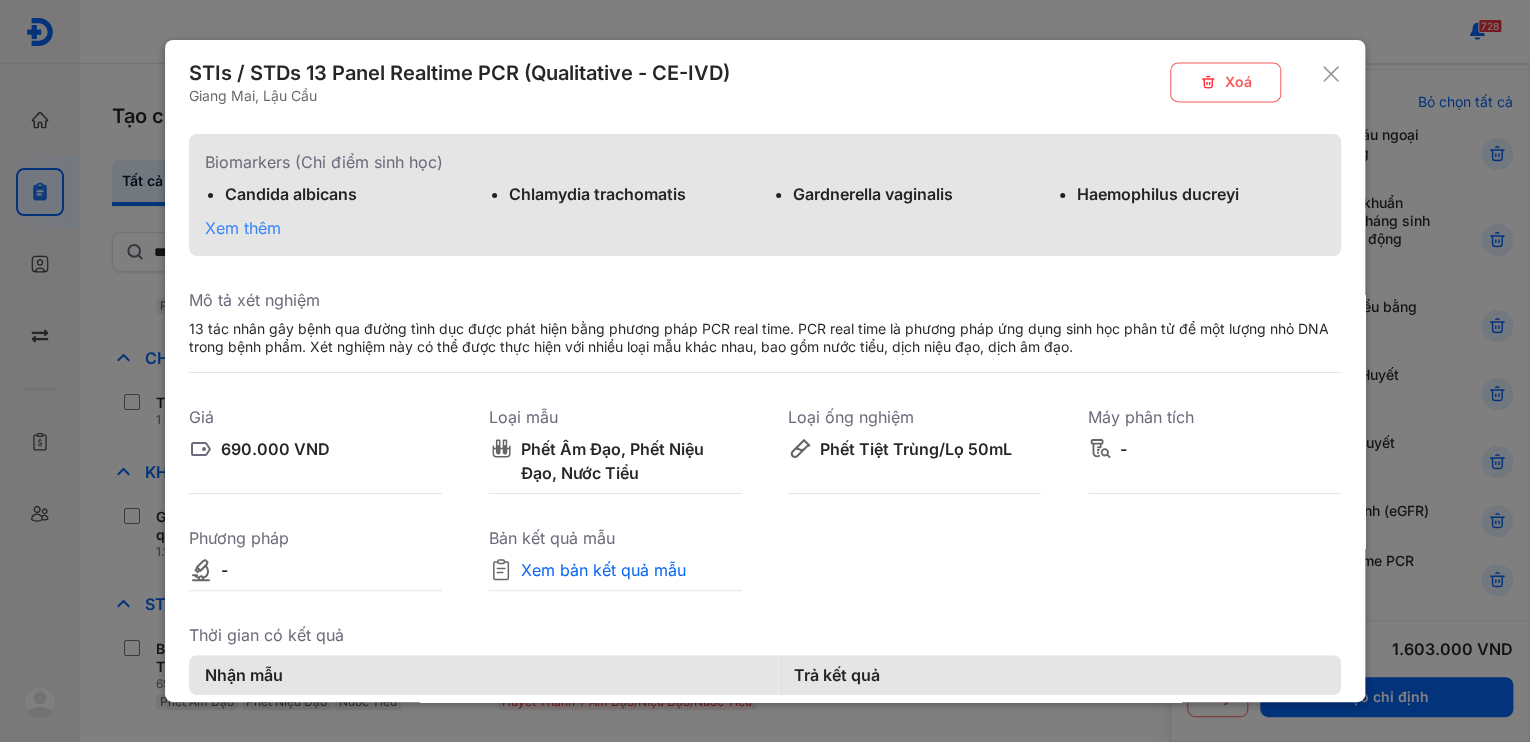 scroll, scrollTop: 100, scrollLeft: 0, axis: vertical 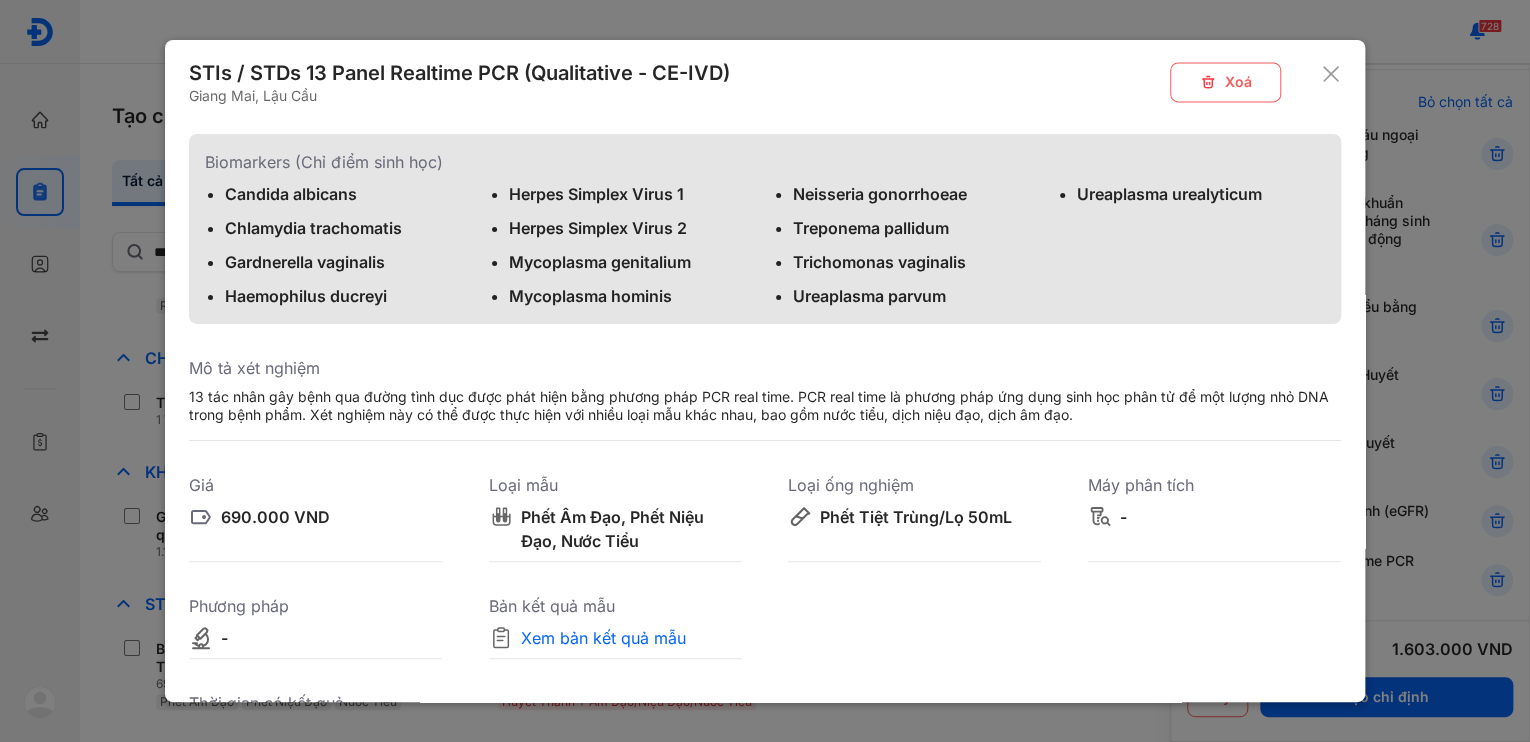 click 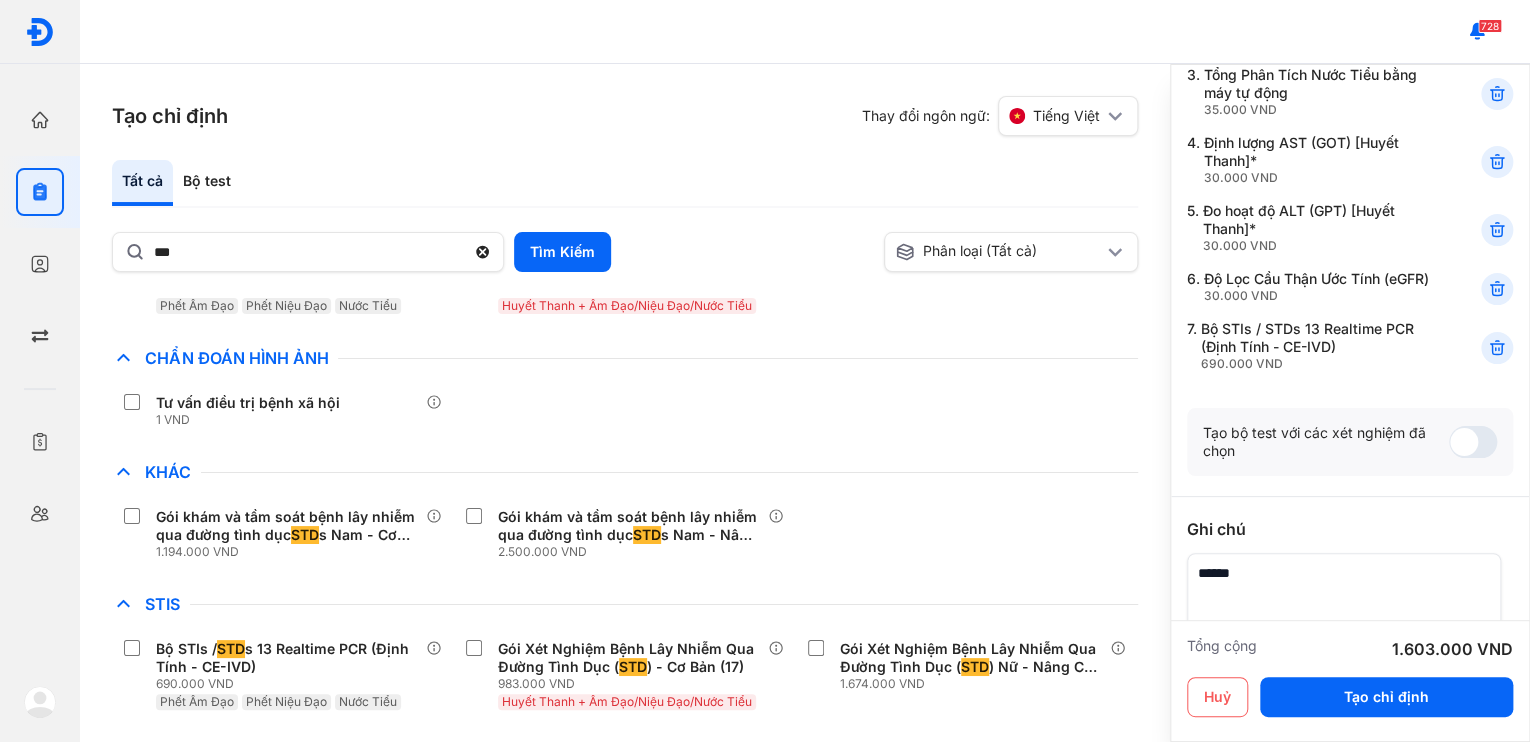scroll, scrollTop: 400, scrollLeft: 0, axis: vertical 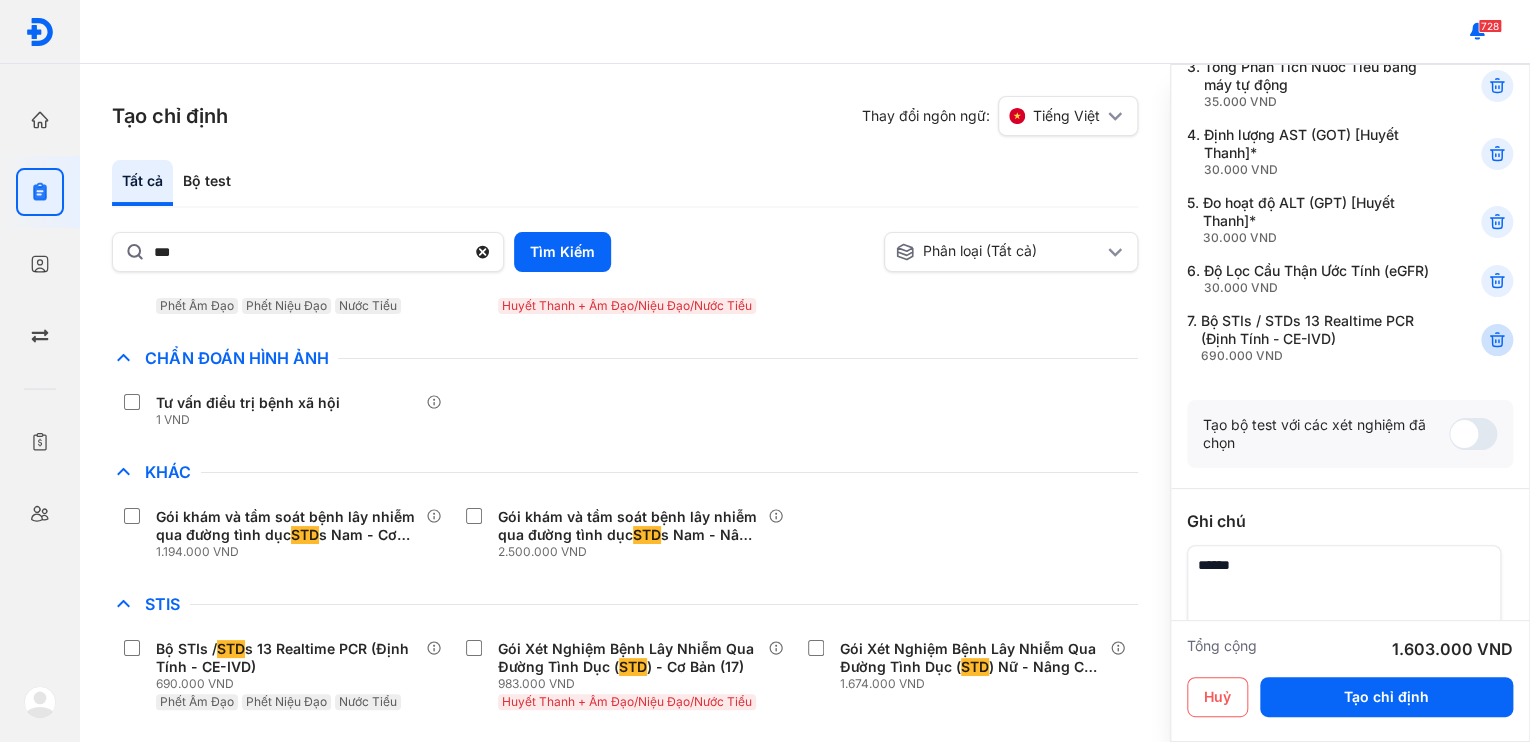 click 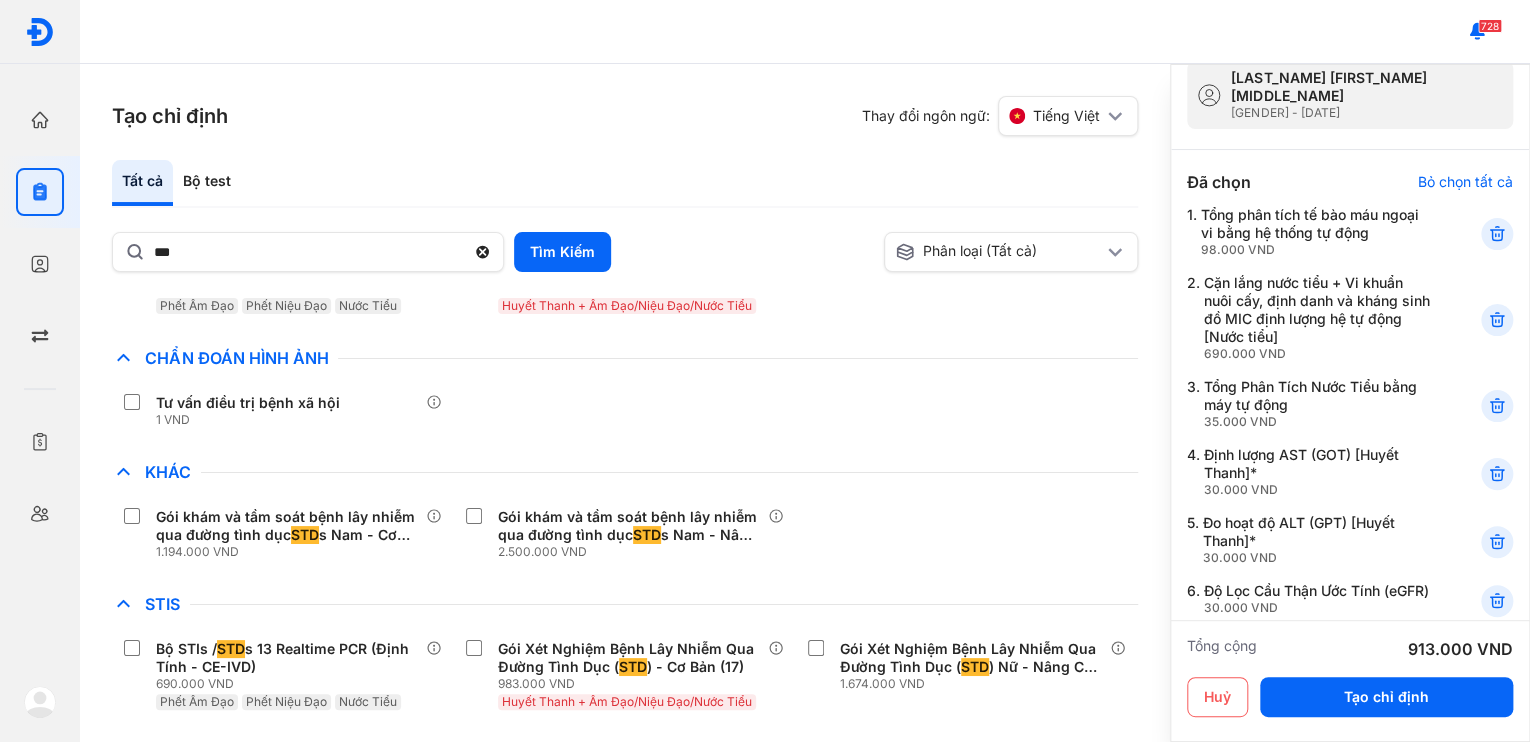 scroll, scrollTop: 160, scrollLeft: 0, axis: vertical 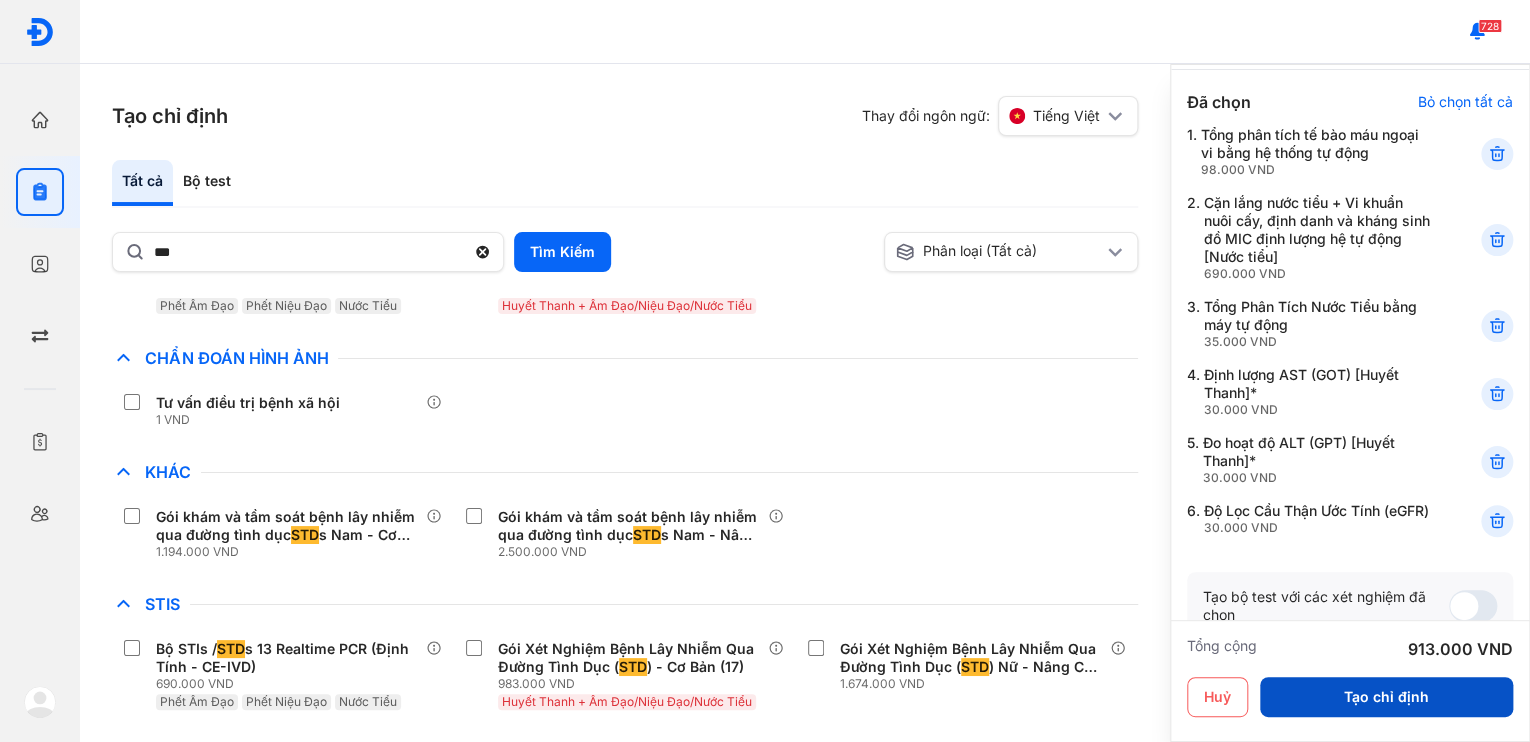 click on "Tạo chỉ định" at bounding box center (1386, 697) 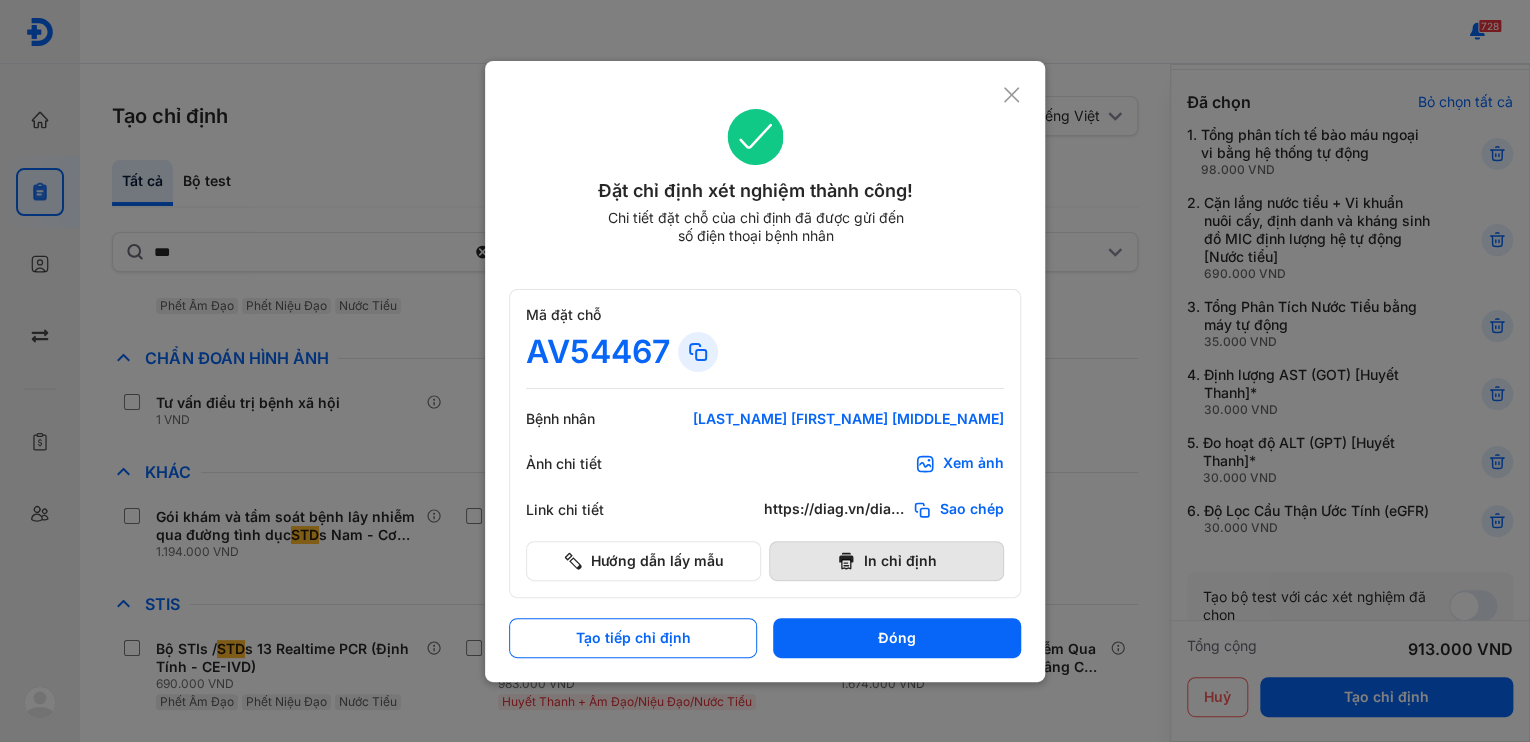 click on "In chỉ định" at bounding box center [886, 561] 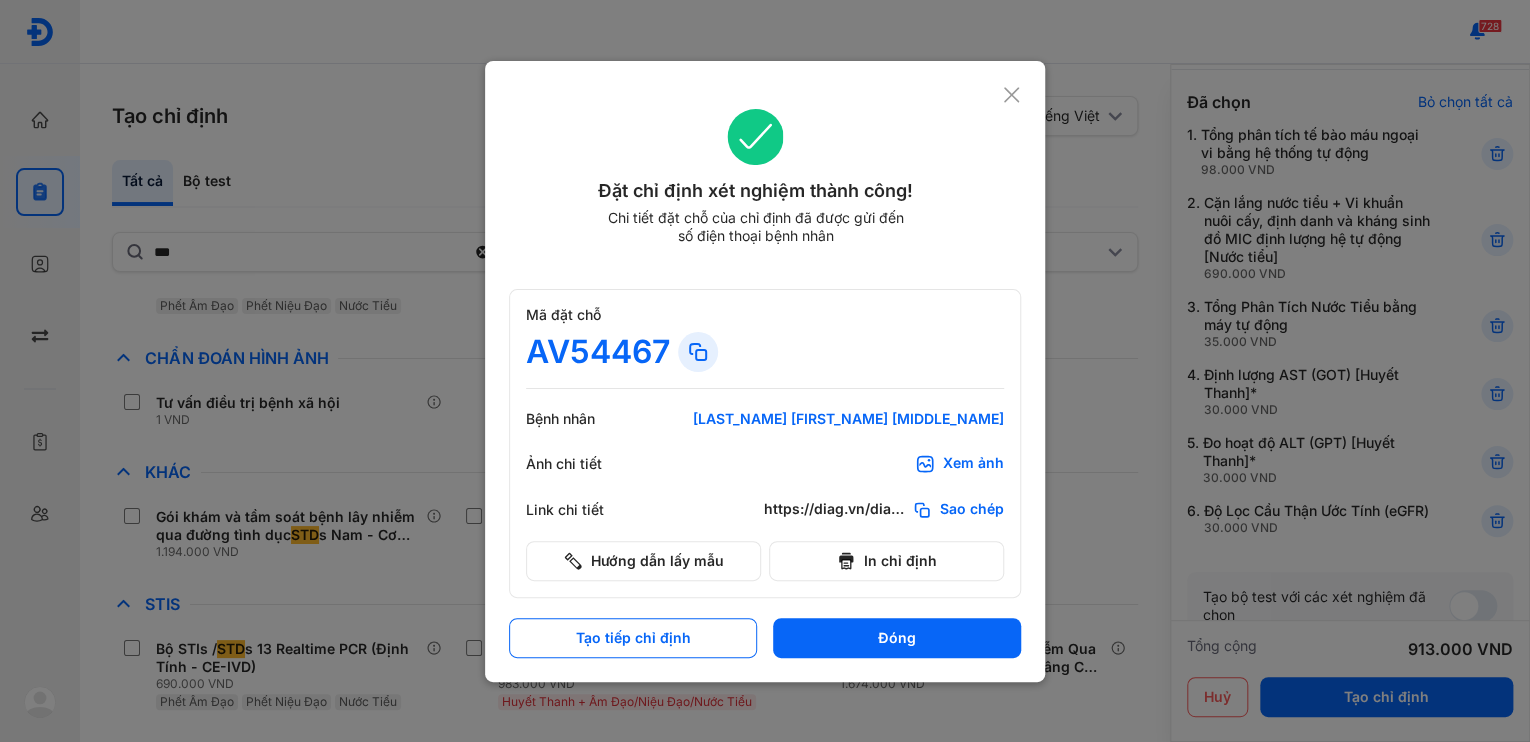 scroll, scrollTop: 0, scrollLeft: 0, axis: both 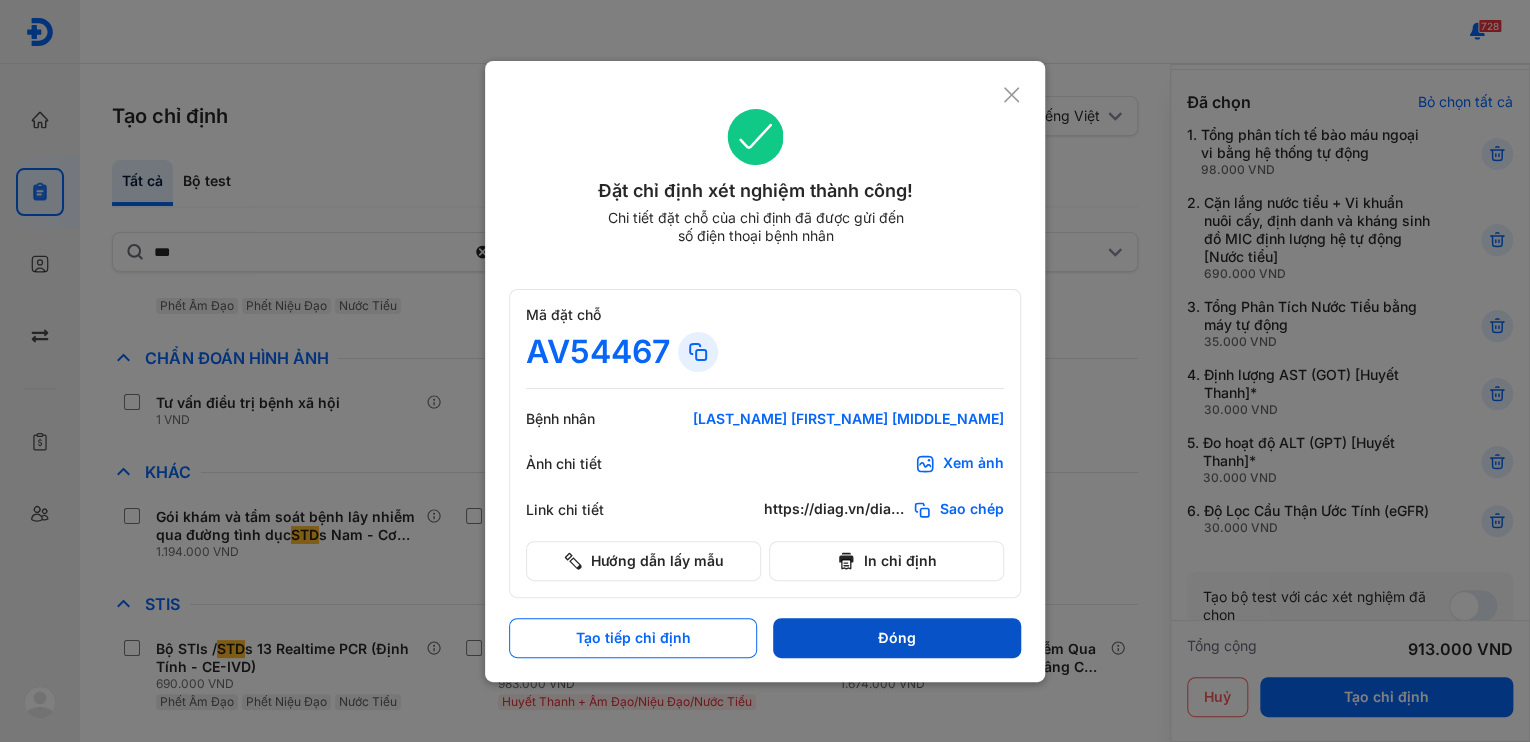 click on "Đóng" at bounding box center (897, 638) 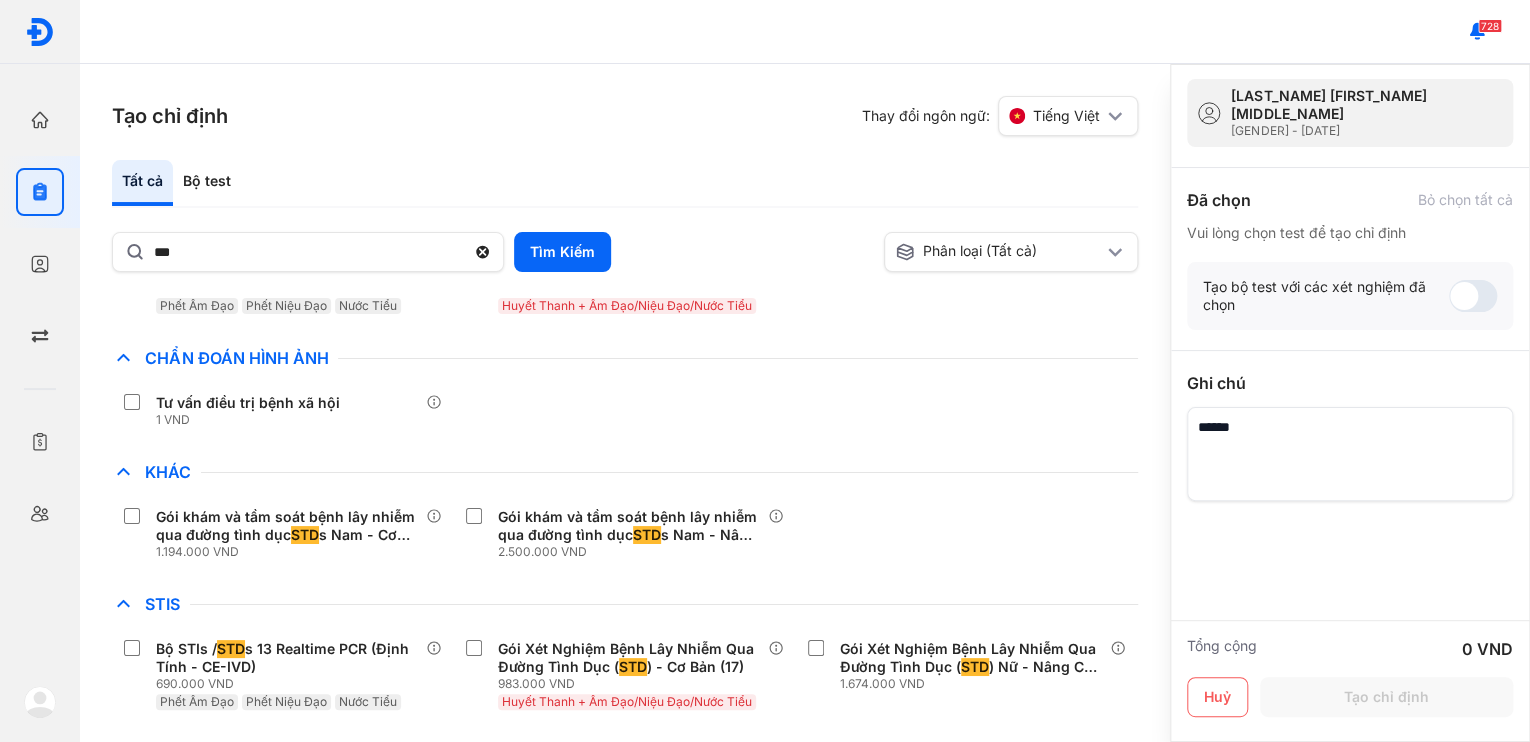 scroll, scrollTop: 0, scrollLeft: 0, axis: both 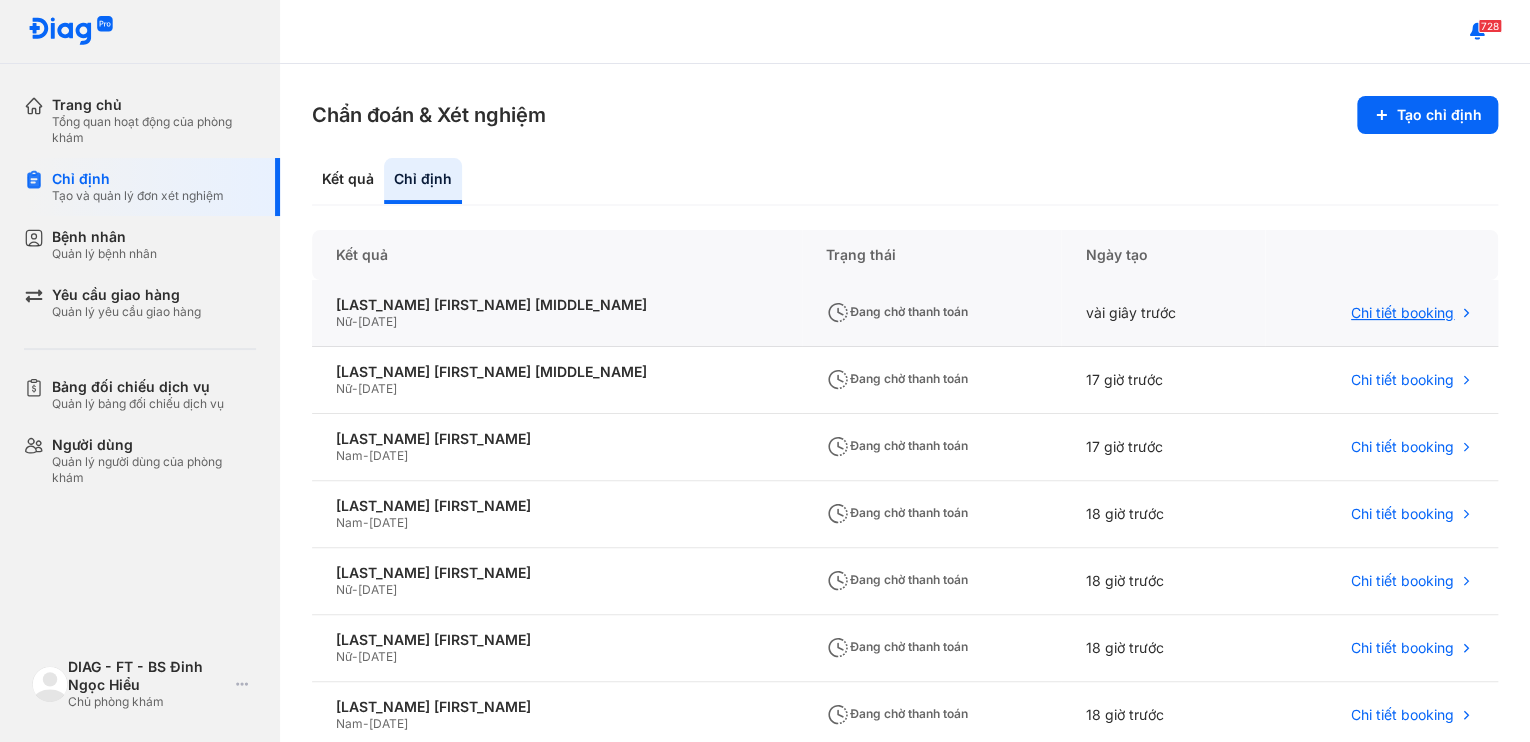 click on "Chi tiết booking" at bounding box center (1402, 313) 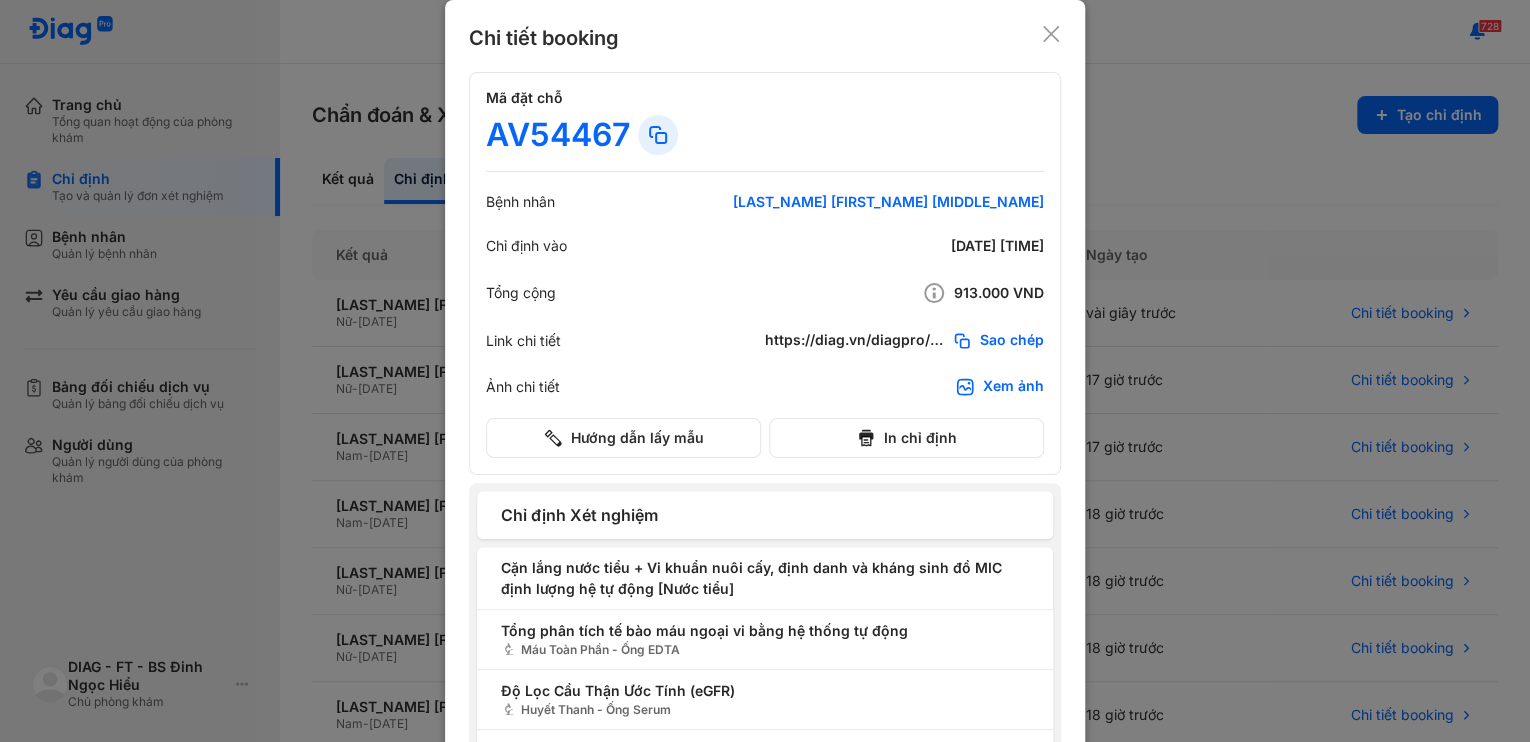 click on "Sao chép" at bounding box center [1012, 341] 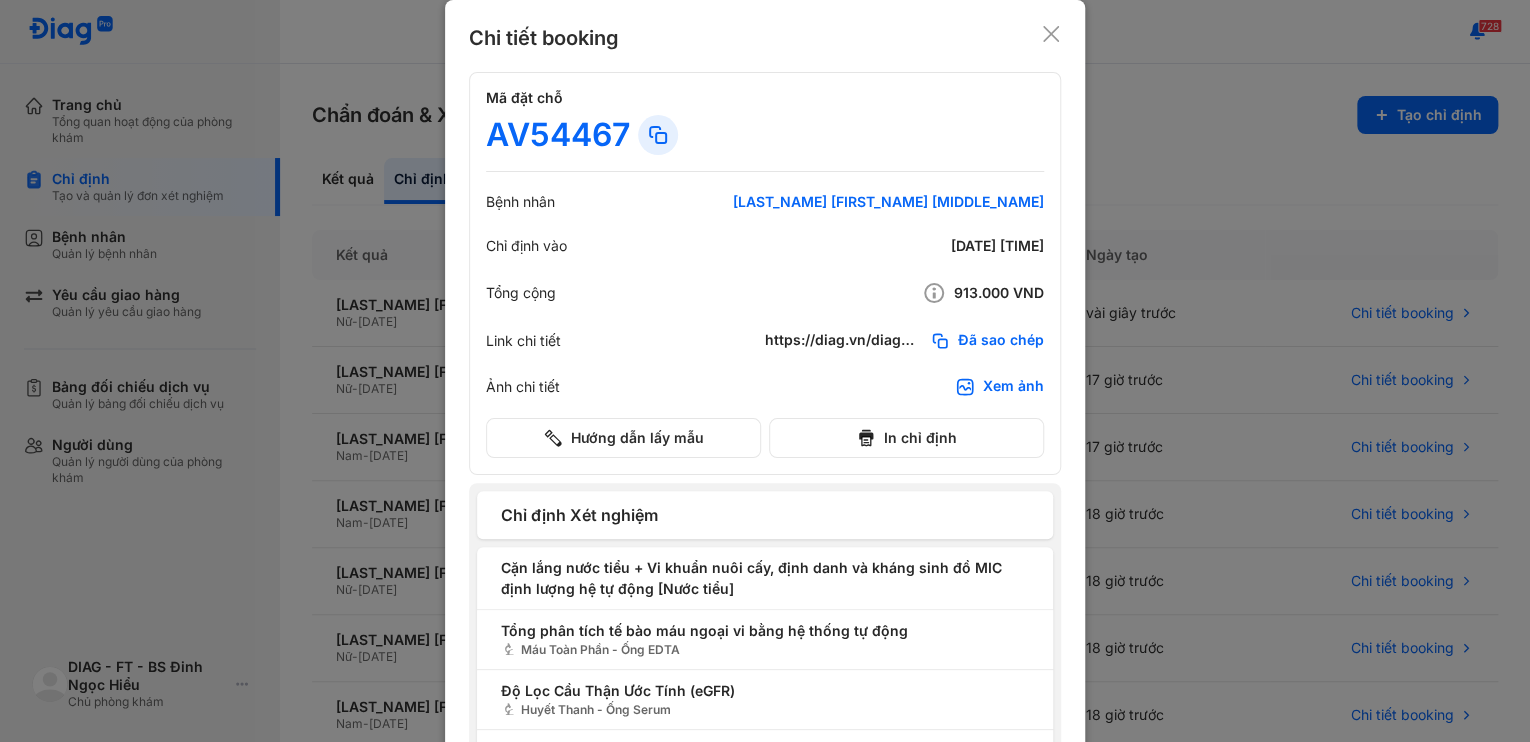 click on "Xem ảnh" at bounding box center (1013, 387) 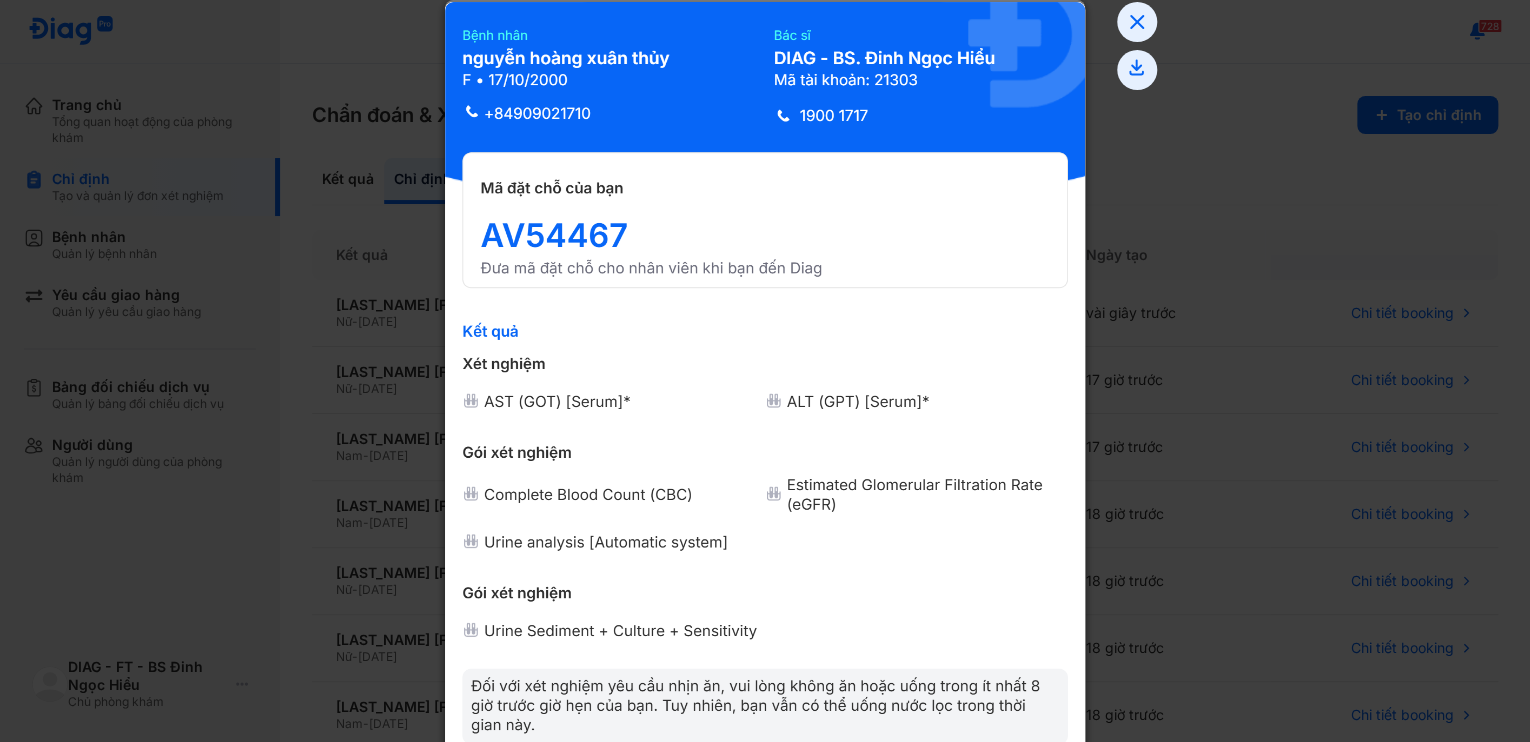 scroll, scrollTop: 0, scrollLeft: 0, axis: both 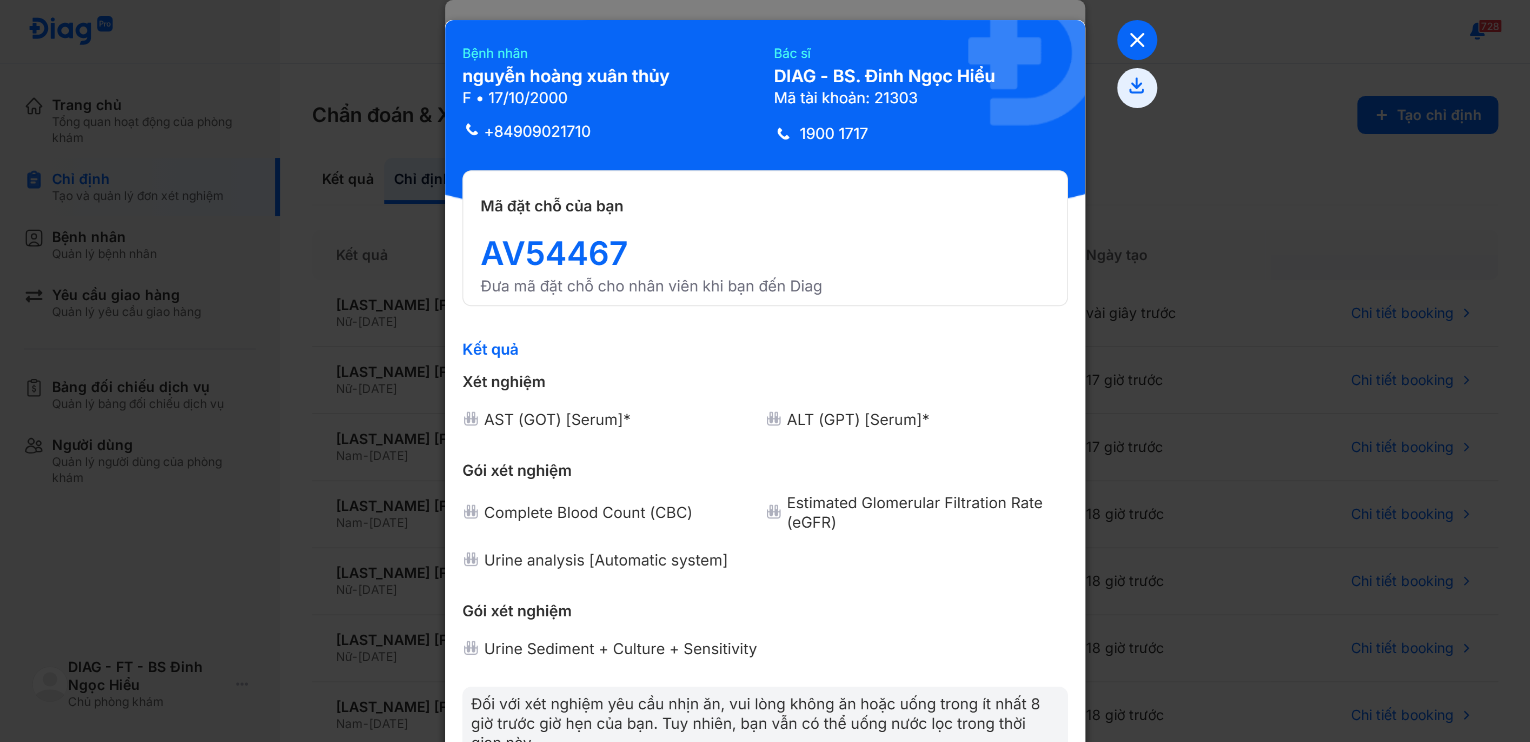 click 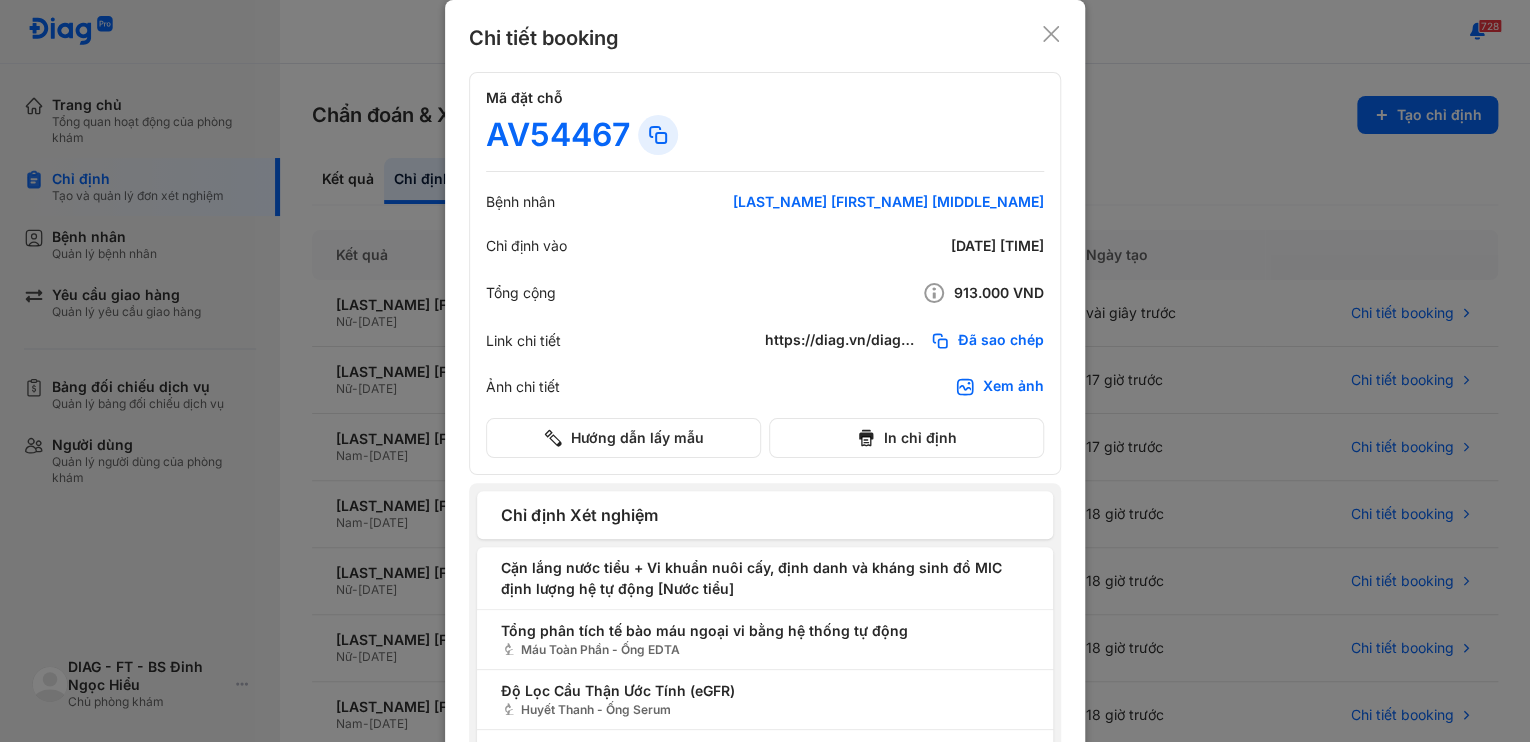 click 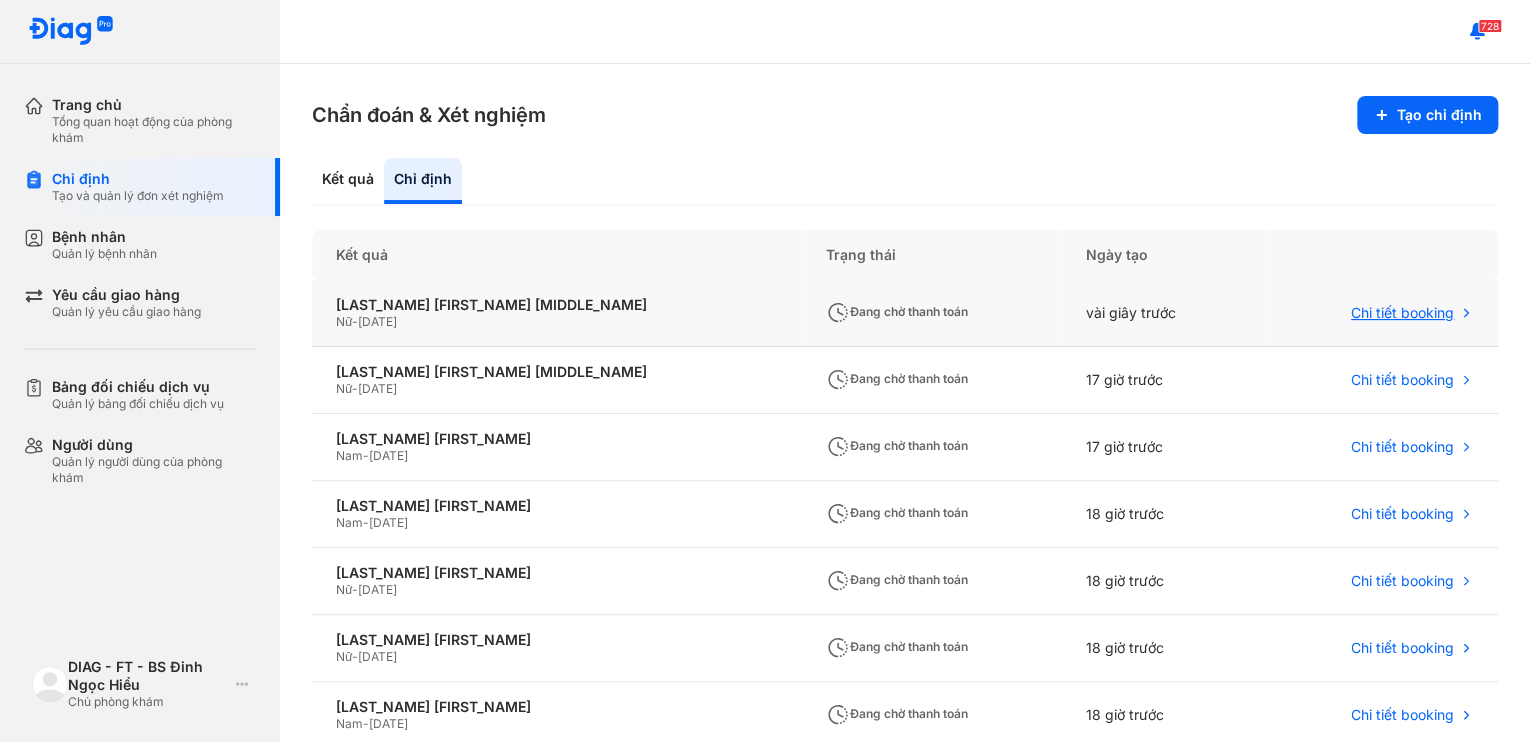 click on "Chi tiết booking" at bounding box center (1402, 313) 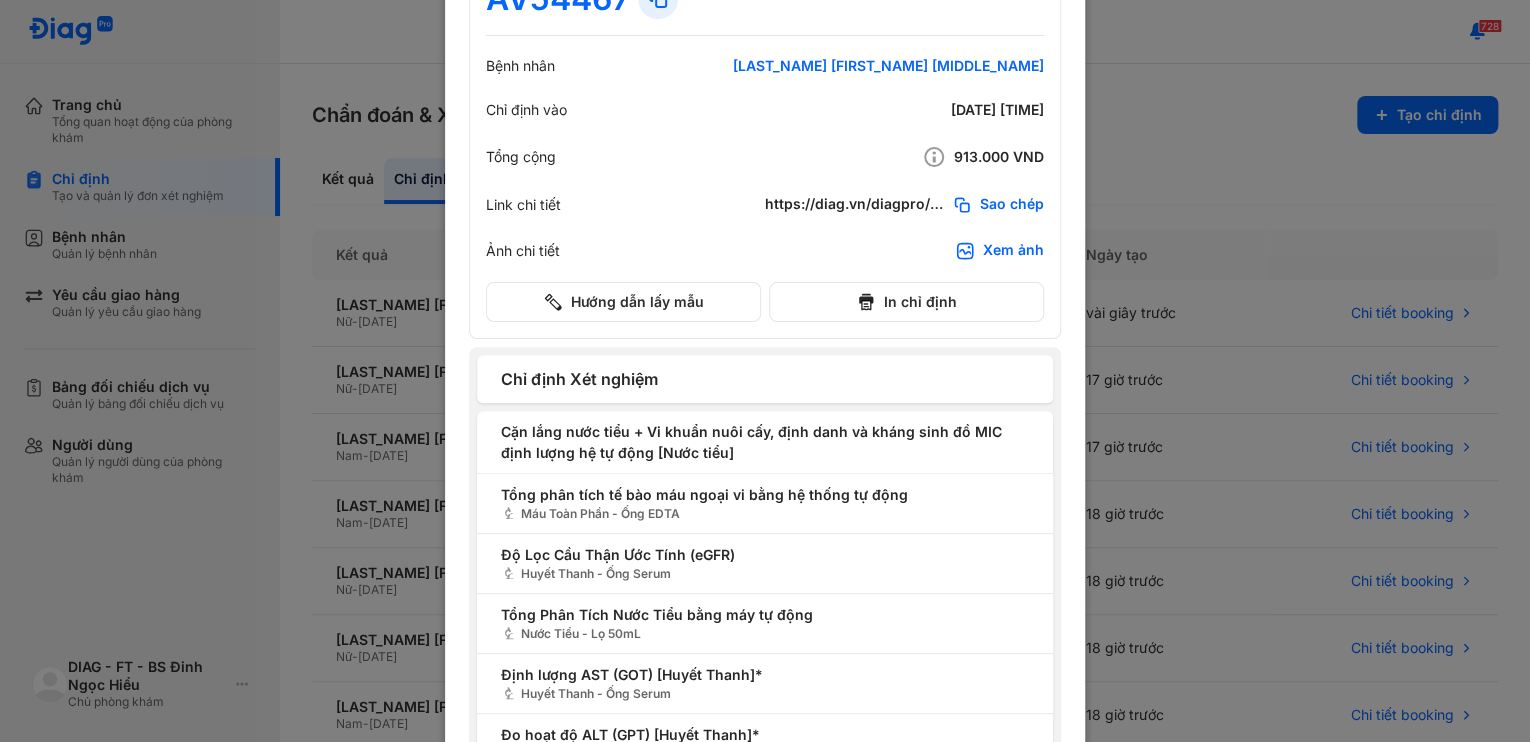 scroll, scrollTop: 0, scrollLeft: 0, axis: both 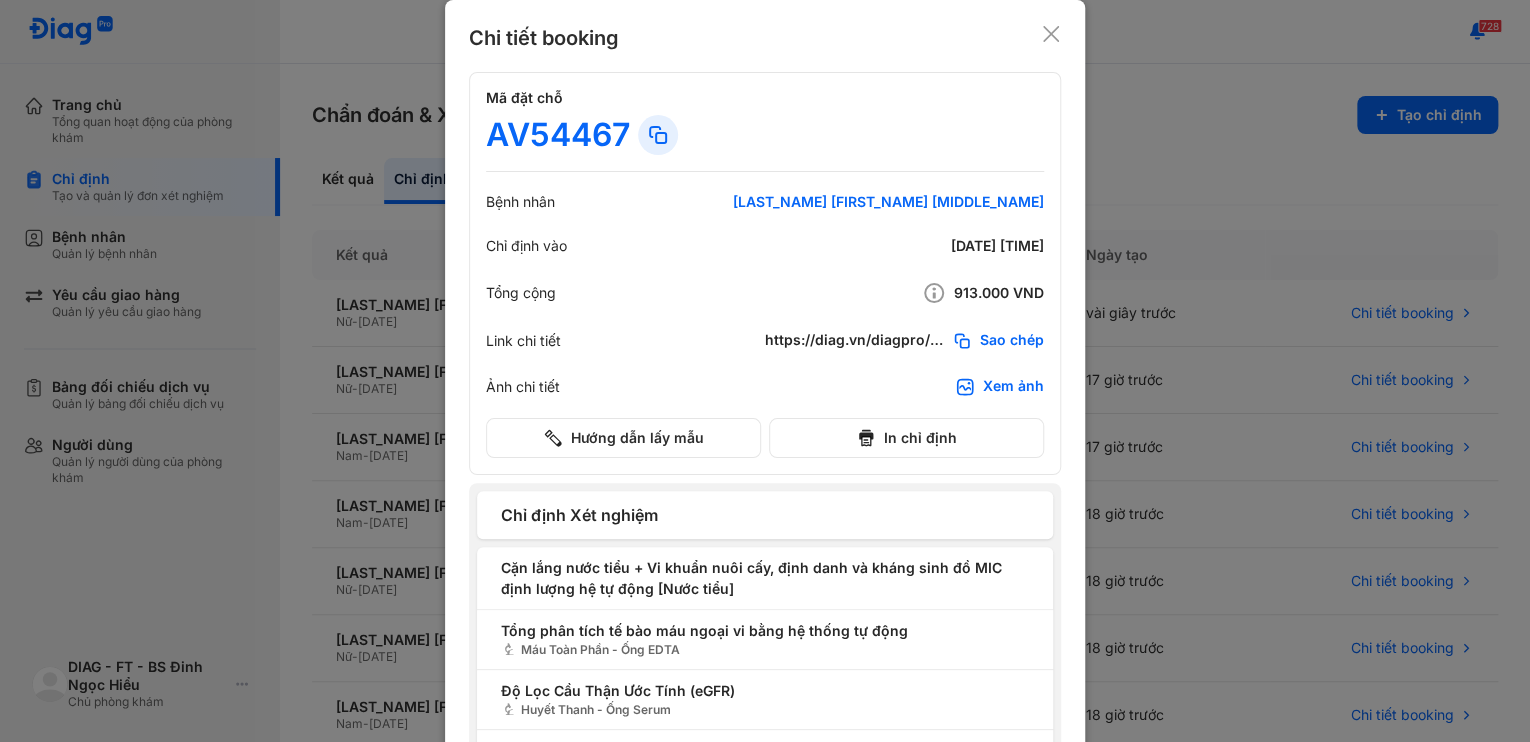 click 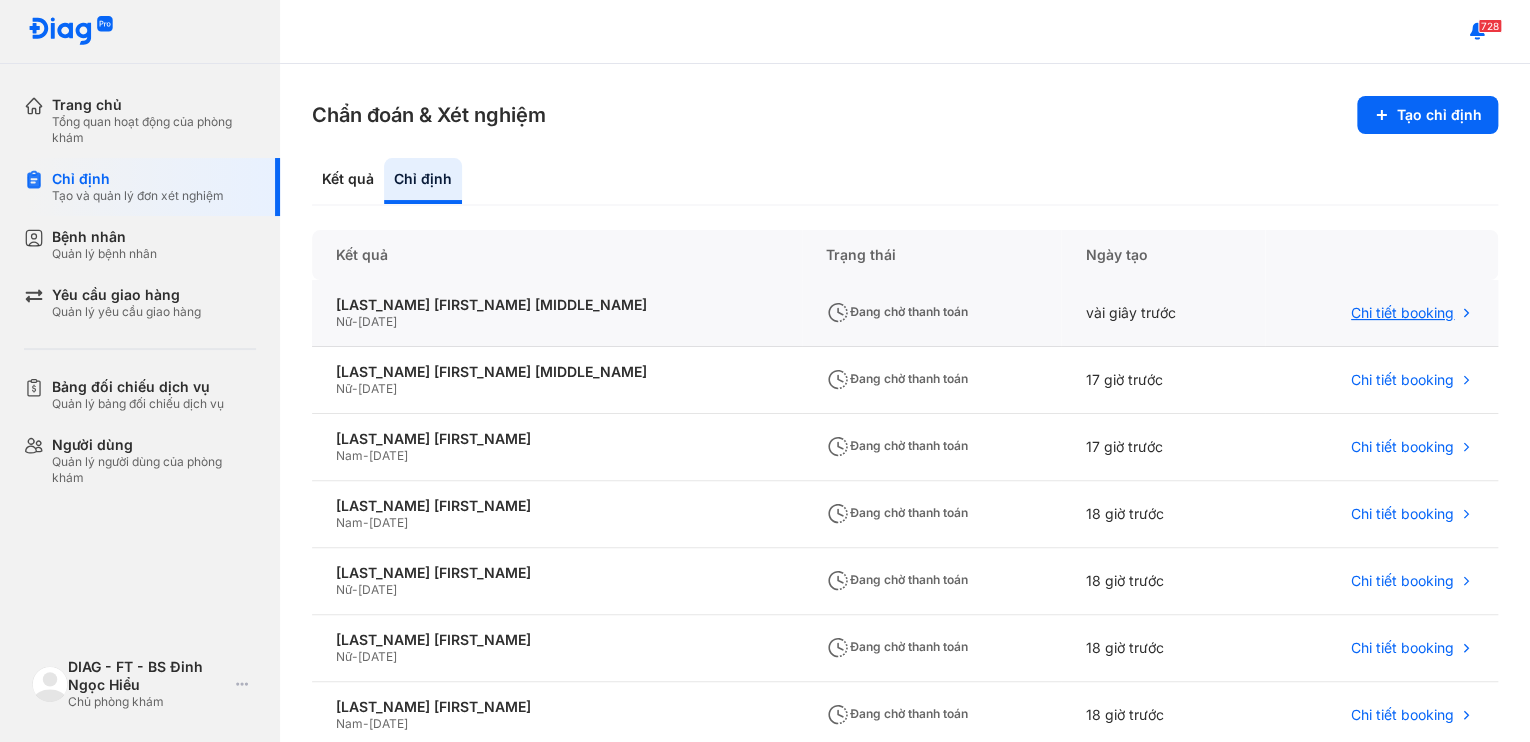 click on "Chi tiết booking" at bounding box center [1402, 313] 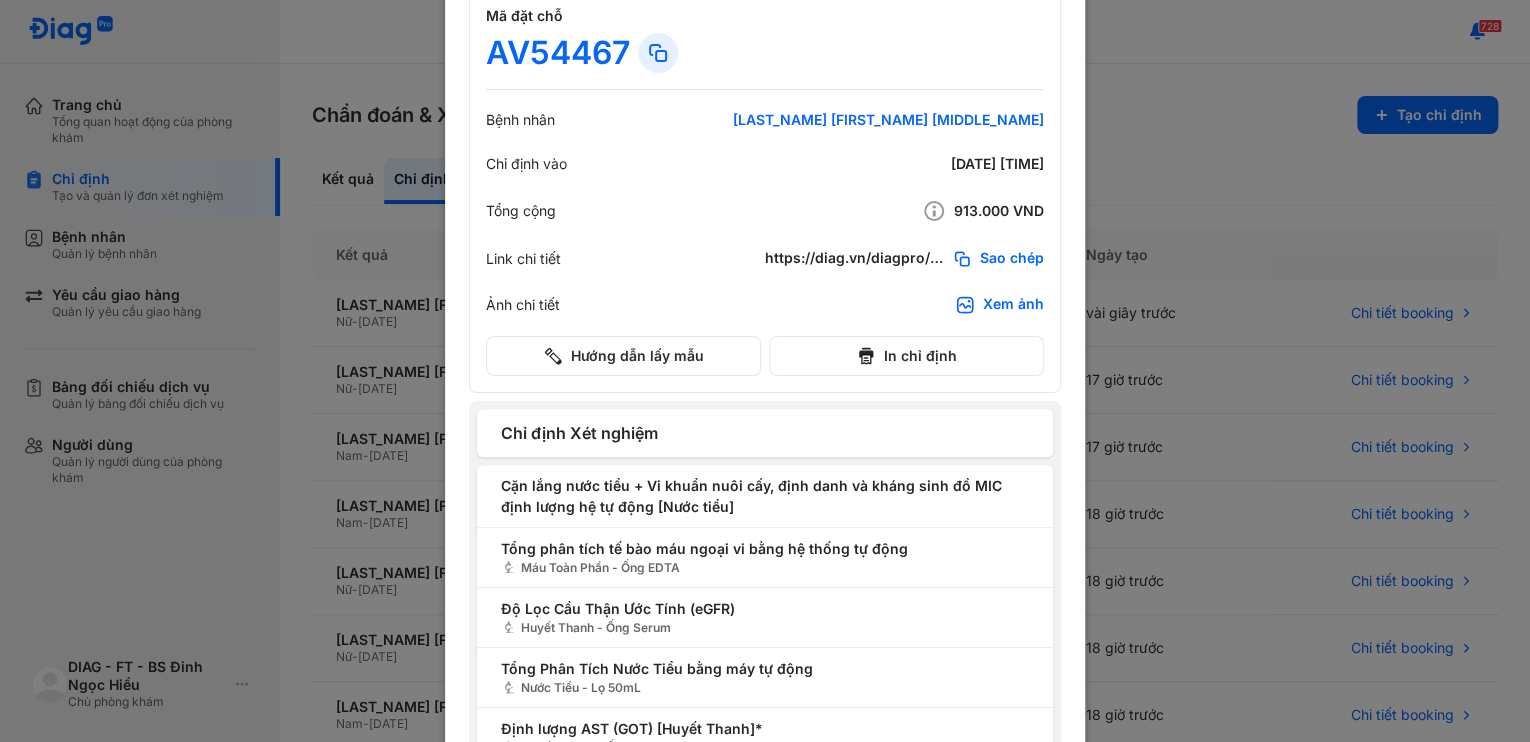 scroll, scrollTop: 219, scrollLeft: 0, axis: vertical 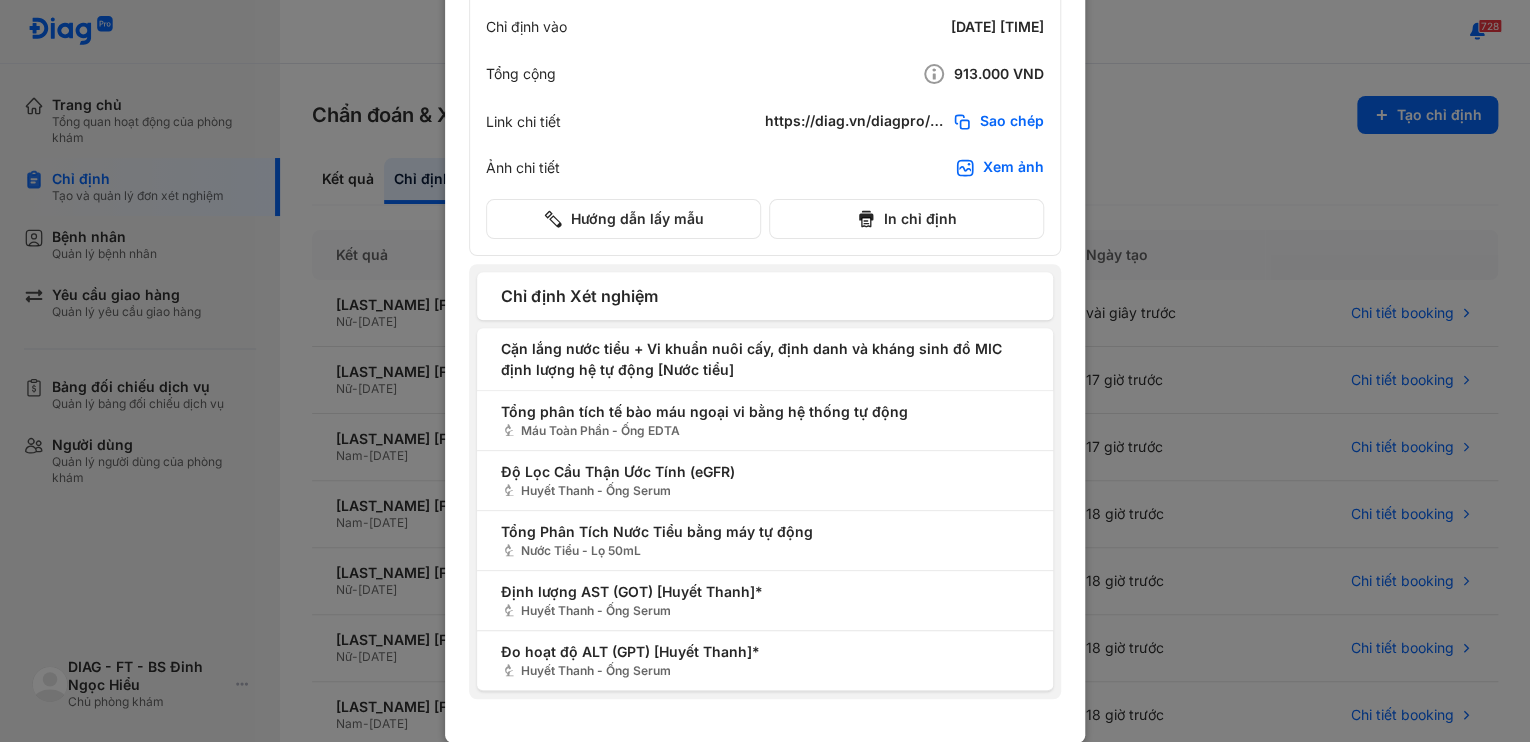 click at bounding box center [765, 152] 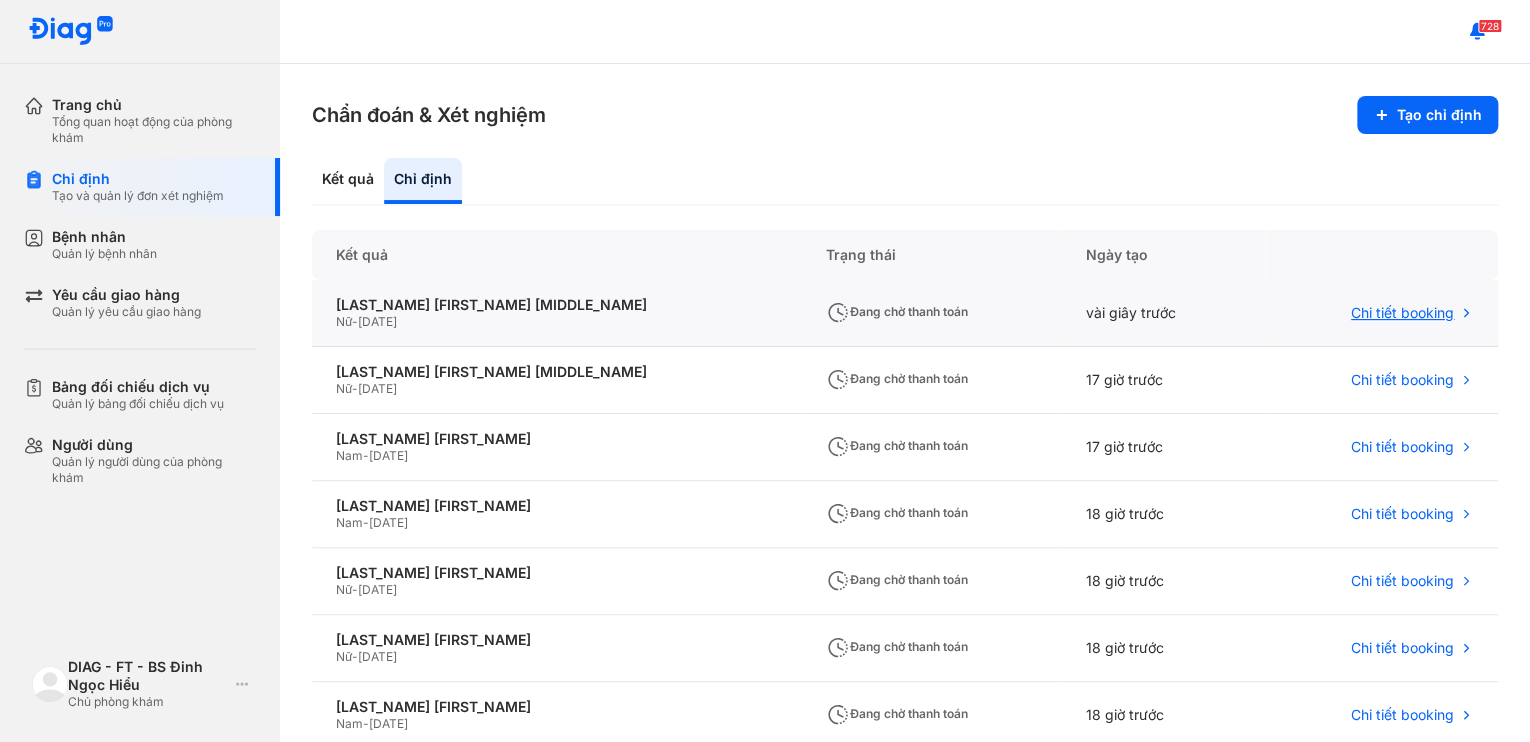 click on "Chi tiết booking" at bounding box center [1402, 313] 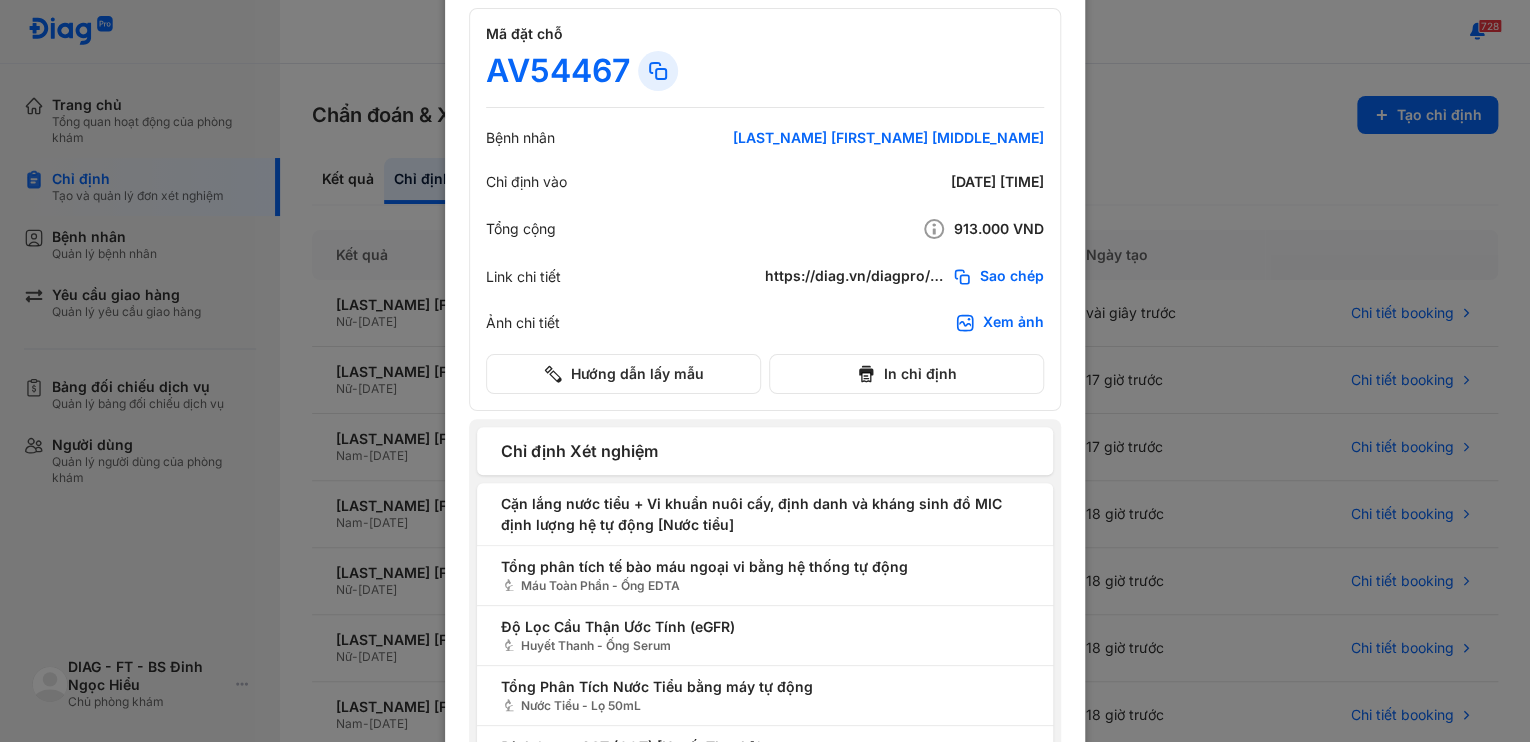 scroll, scrollTop: 0, scrollLeft: 0, axis: both 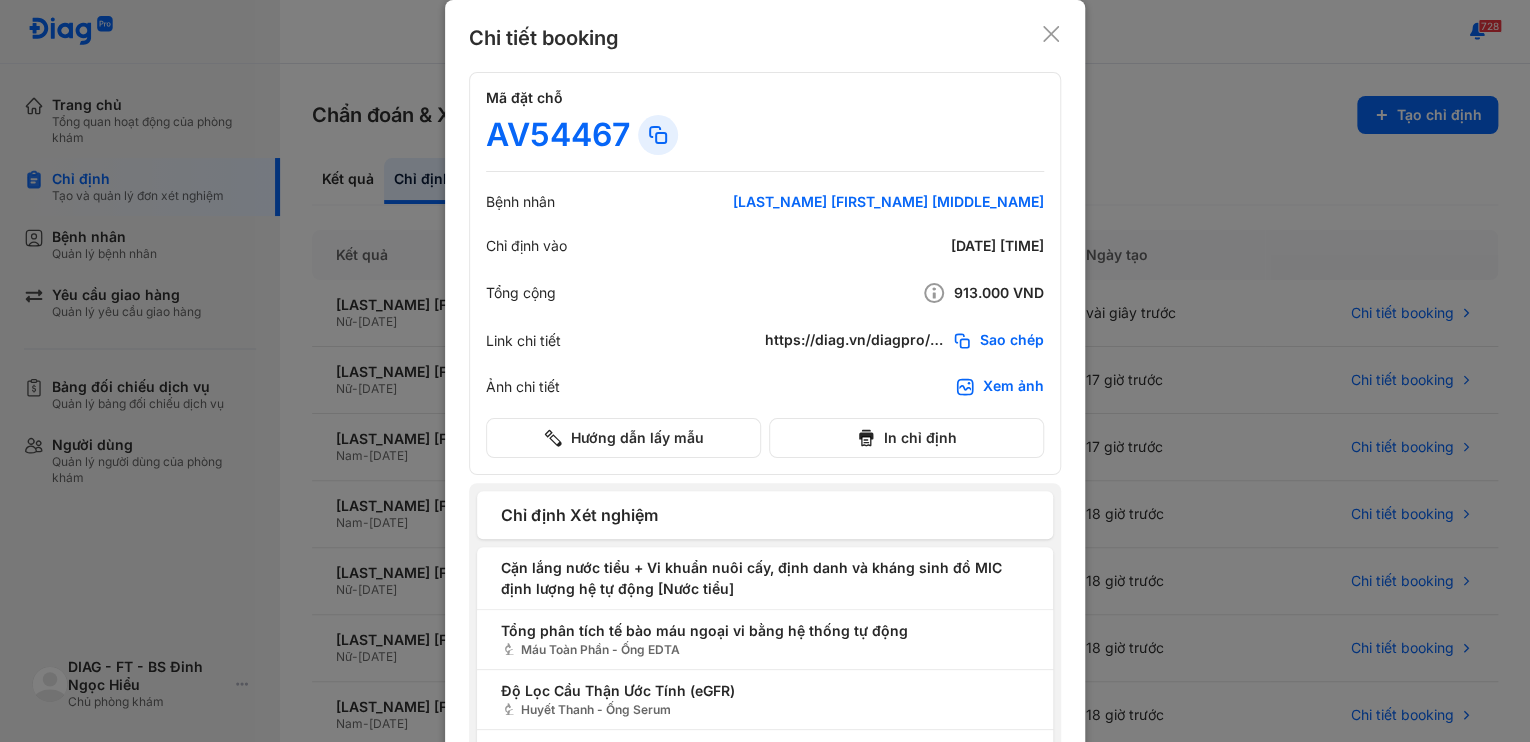 click 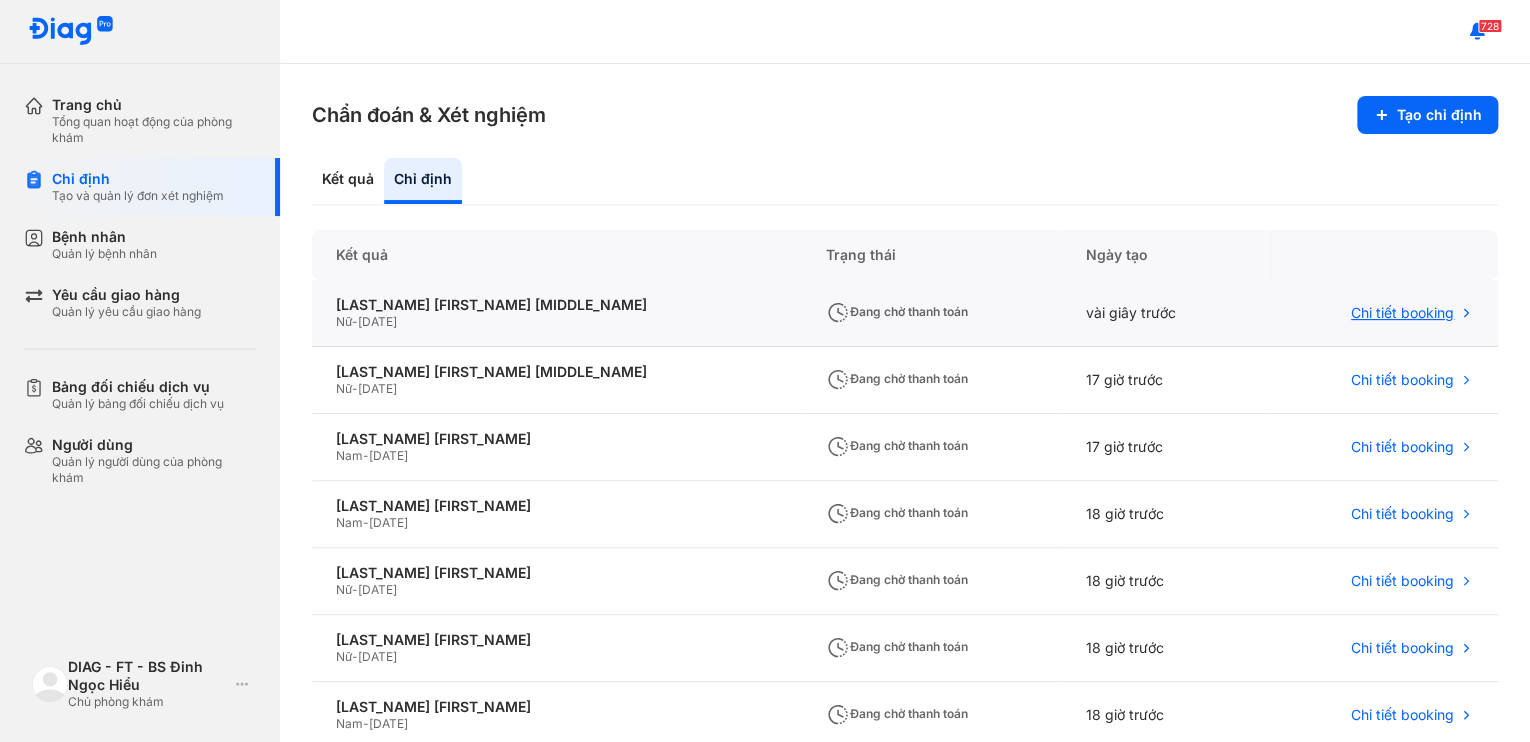 click on "Chi tiết booking" at bounding box center [1402, 313] 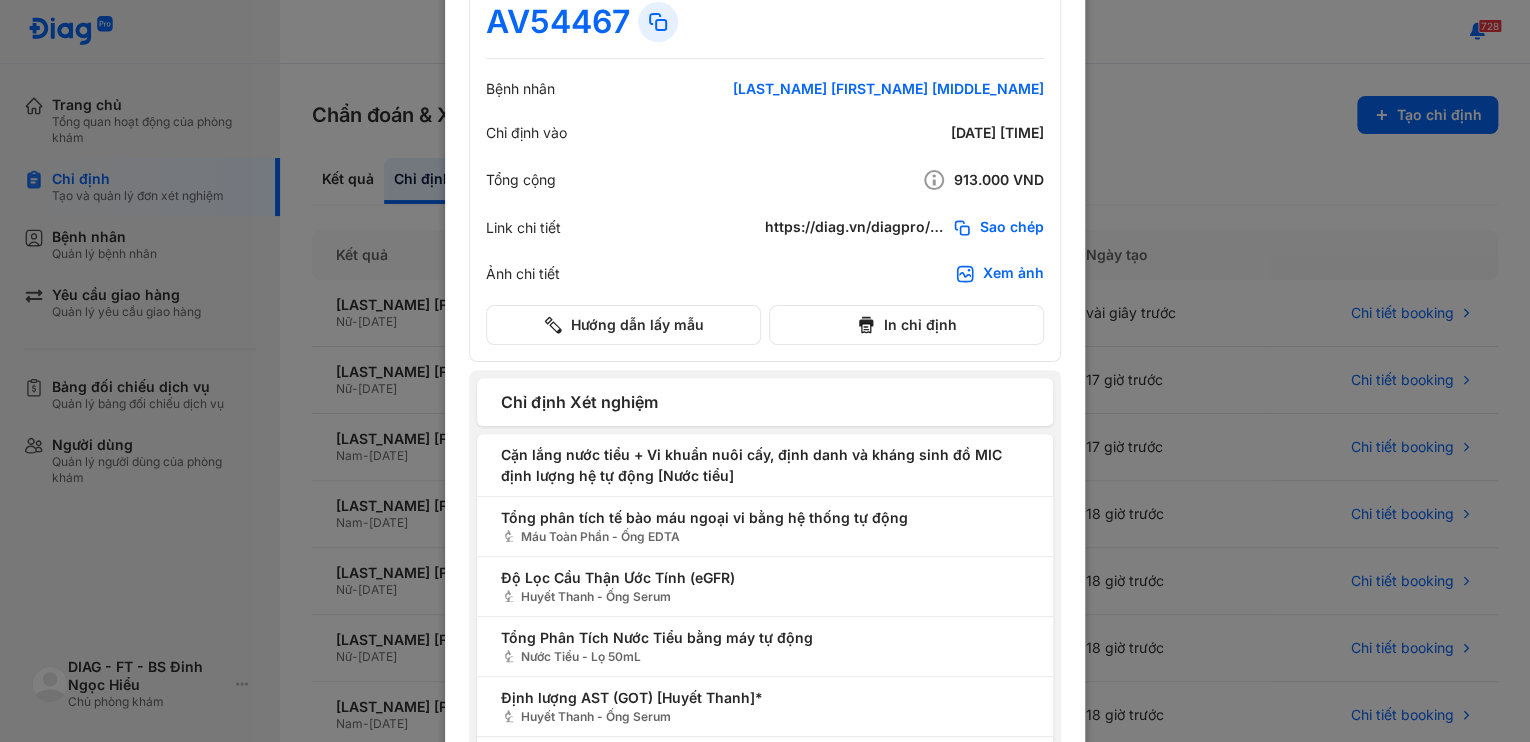 scroll, scrollTop: 0, scrollLeft: 0, axis: both 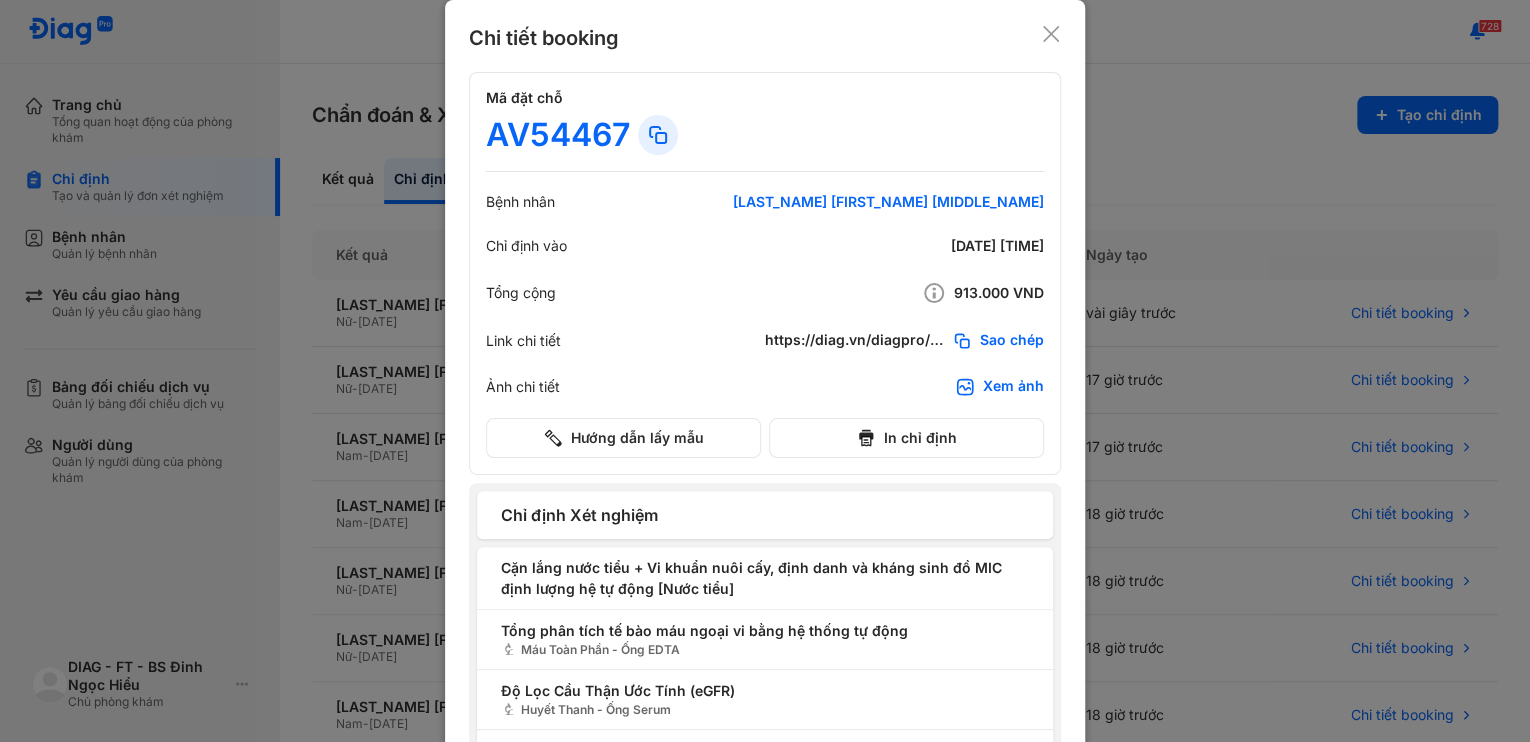 click 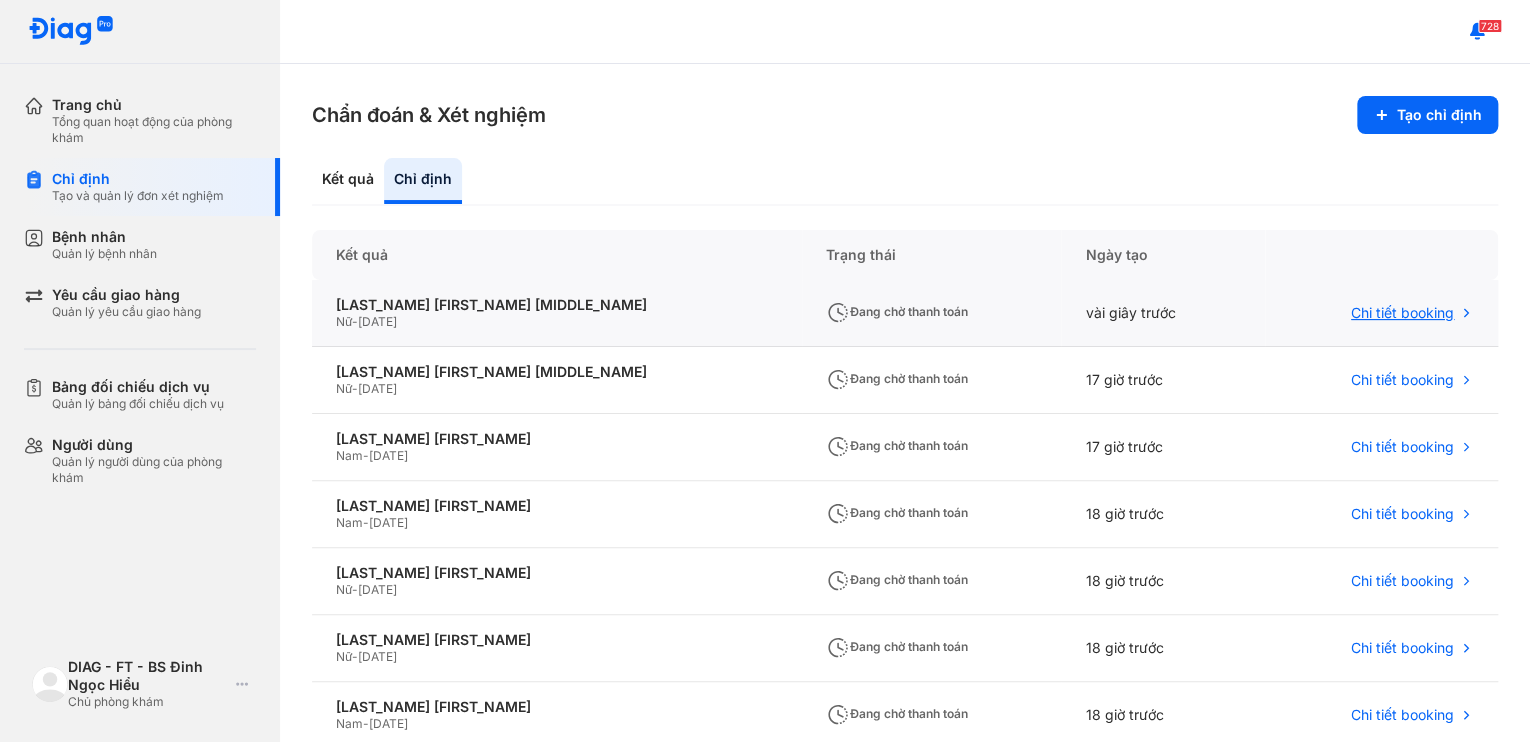 click on "Chi tiết booking" at bounding box center [1402, 313] 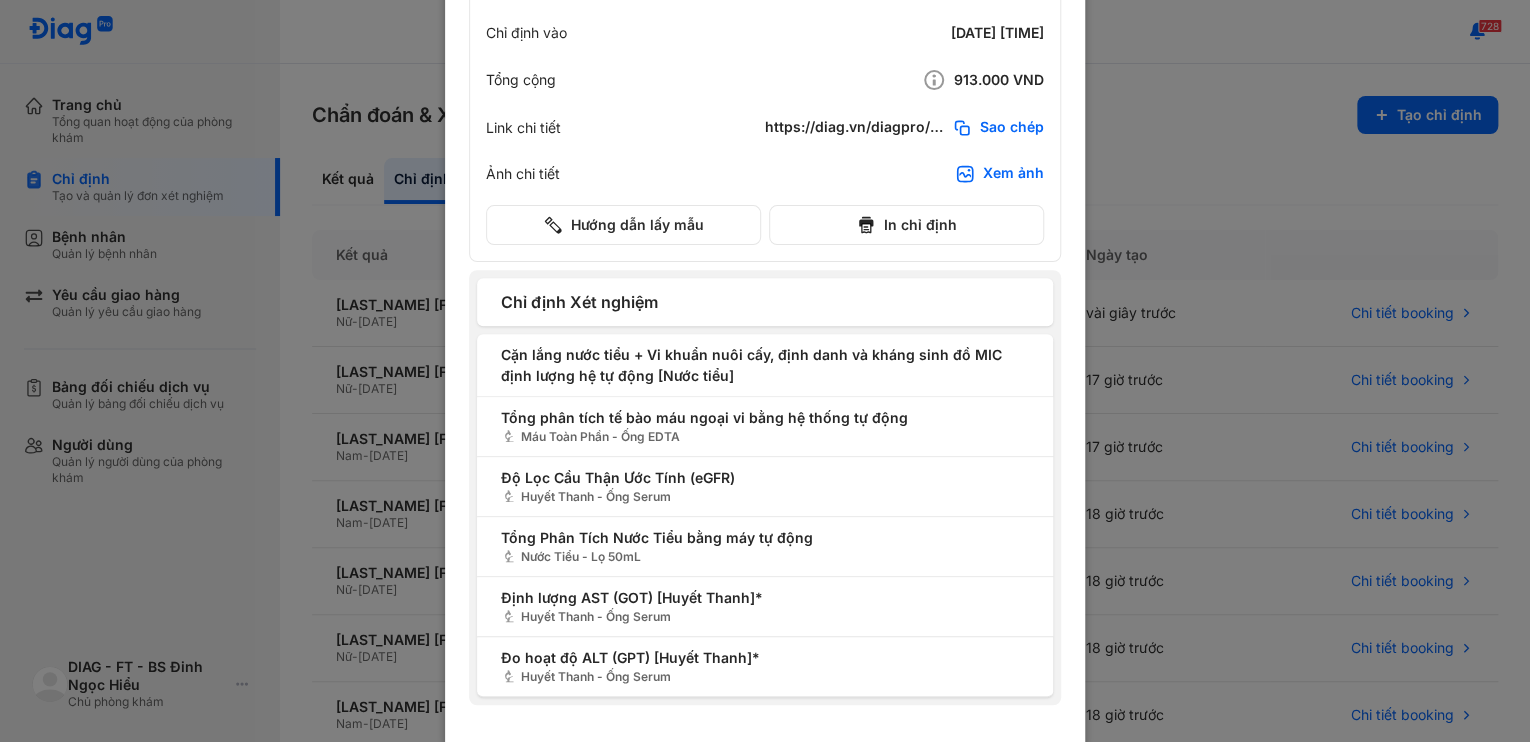 scroll, scrollTop: 219, scrollLeft: 0, axis: vertical 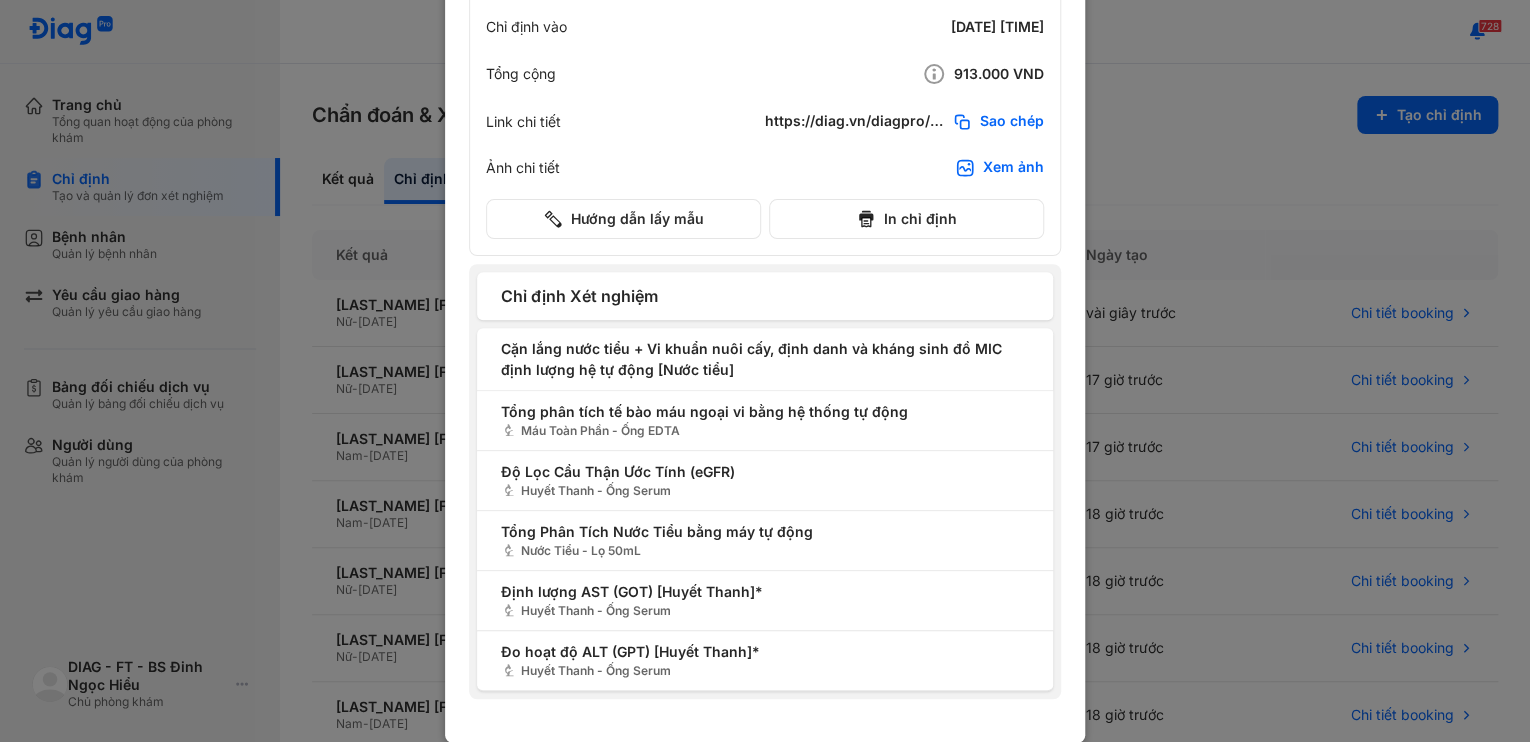 click at bounding box center (765, 152) 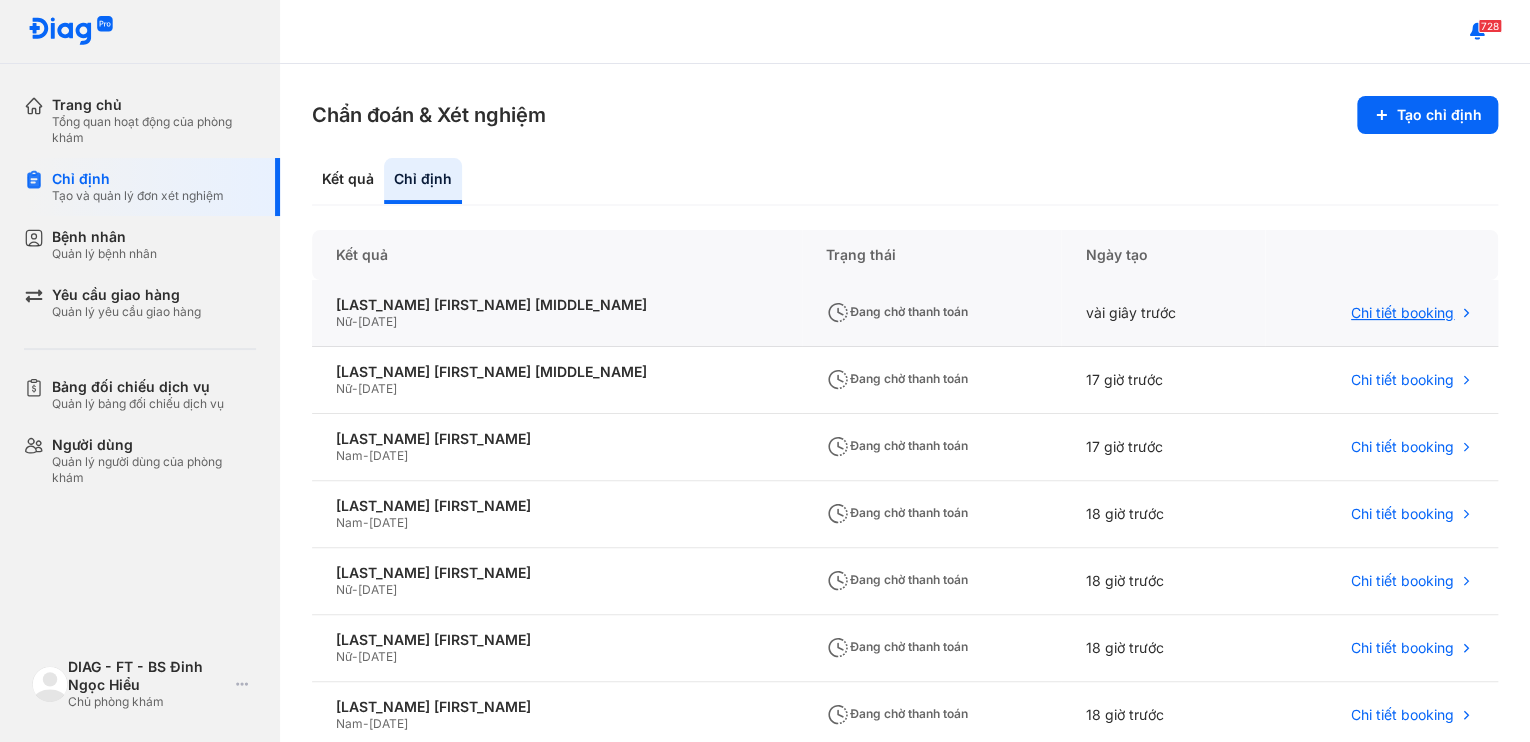 click on "Chi tiết booking" at bounding box center (1402, 313) 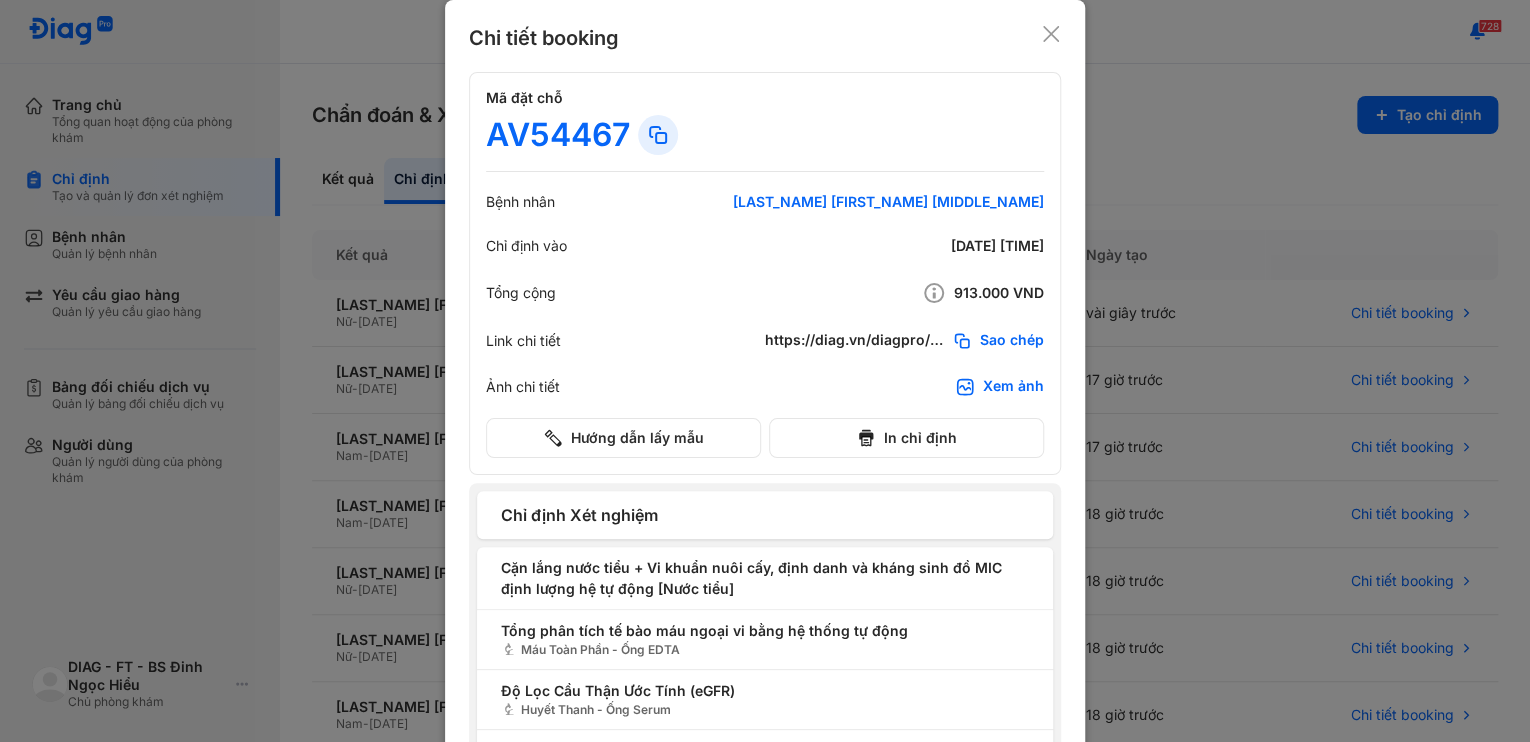 click on "Chi tiết booking Mã đặt chỗ AV54467 Bệnh nhân nguyễn hoàng xuân thủy Chỉ định vào 20/07/2025 09:33 Tổng cộng  913.000 VND Link chi tiết https://diag.vn/diagpro/booking?reference_code=AV54467 Sao chép Ảnh chi tiết Xem ảnh Hướng dẫn lấy mẫu In chỉ định Chỉ định Xét nghiệm Cặn lắng nước tiểu + Vi khuẩn nuôi cấy, định danh và kháng sinh đồ MIC định lượng hệ tự động [Nước tiểu] Tổng phân tích tế bào máu ngoại vi bằng hệ thống tự động Máu Toàn Phần - Ống EDTA Độ Lọc Cầu Thận Ước Tính (eGFR) Huyết Thanh - Ống Serum Tổng Phân Tích Nước Tiểu bằng máy tự động Nước Tiểu - Lọ 50mL Định lượng AST (GOT) [Huyết Thanh]* Huyết Thanh - Ống Serum Đo hoạt độ ALT (GPT) [Huyết Thanh]* Huyết Thanh - Ống Serum Bệnh nhân nguyễn hoàng xuân thủy F • 17/10/2000 +84909021710 Bác sĩ DIAG - BS. Đinh Ngọc Hiểu Mã tài khoản: 21303" at bounding box center (765, 481) 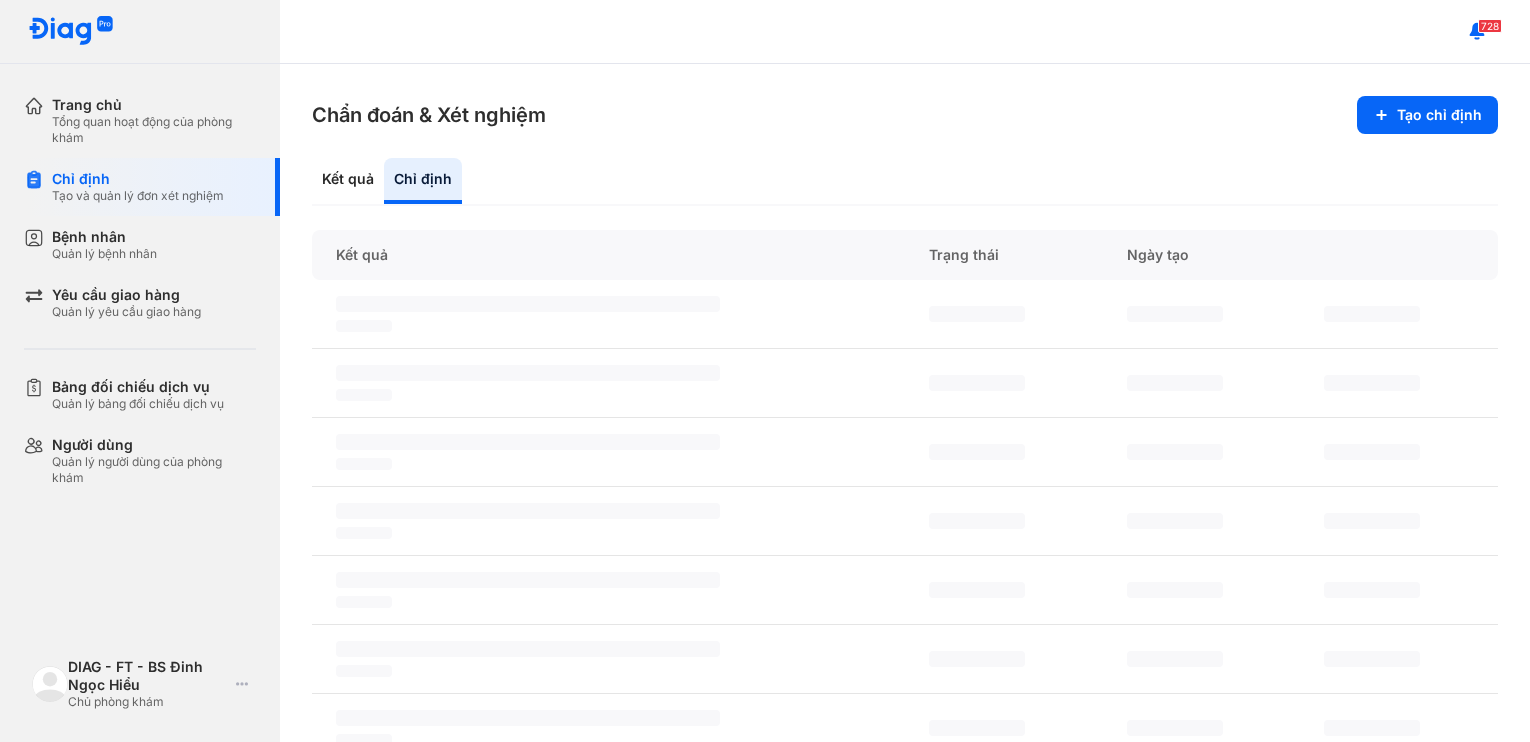 scroll, scrollTop: 0, scrollLeft: 0, axis: both 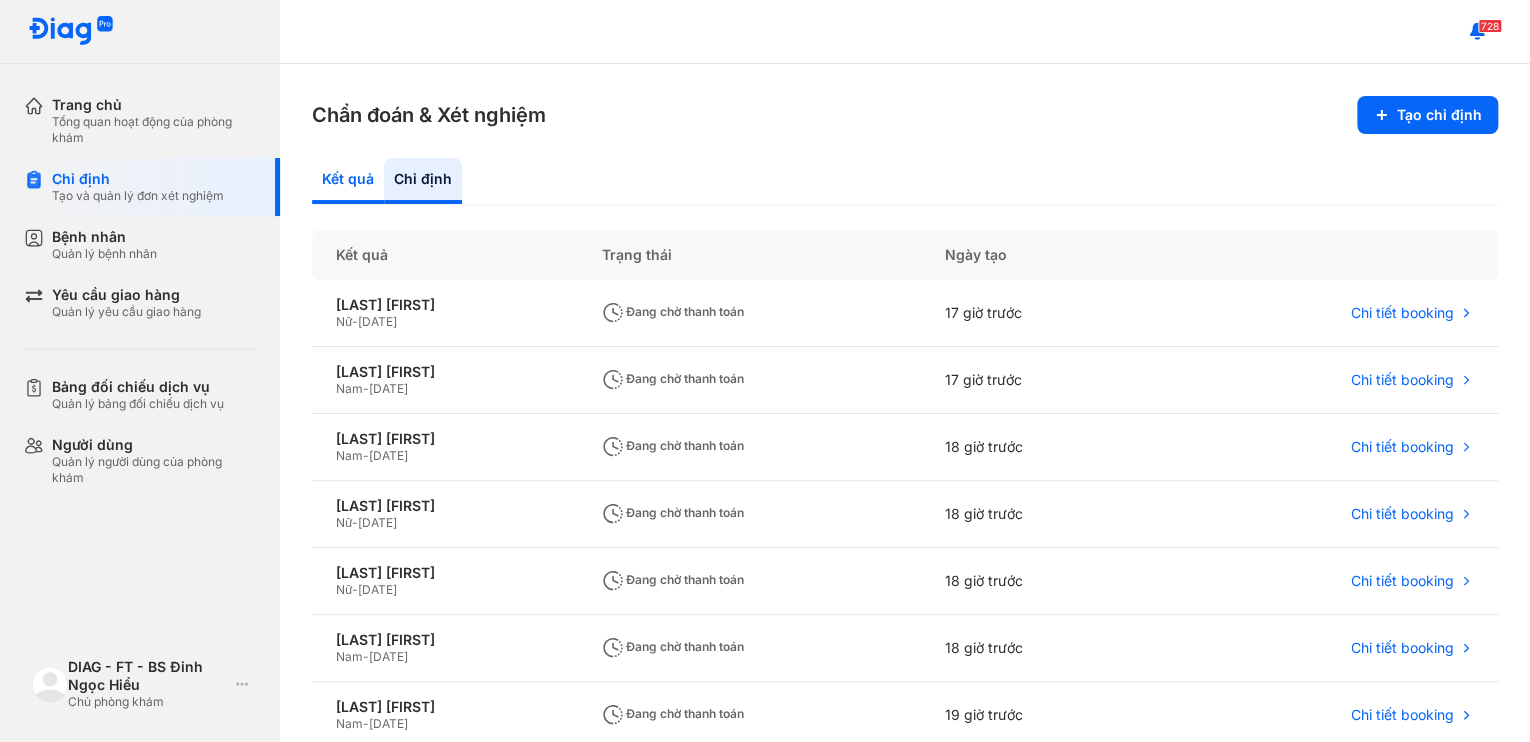 click on "Kết quả" 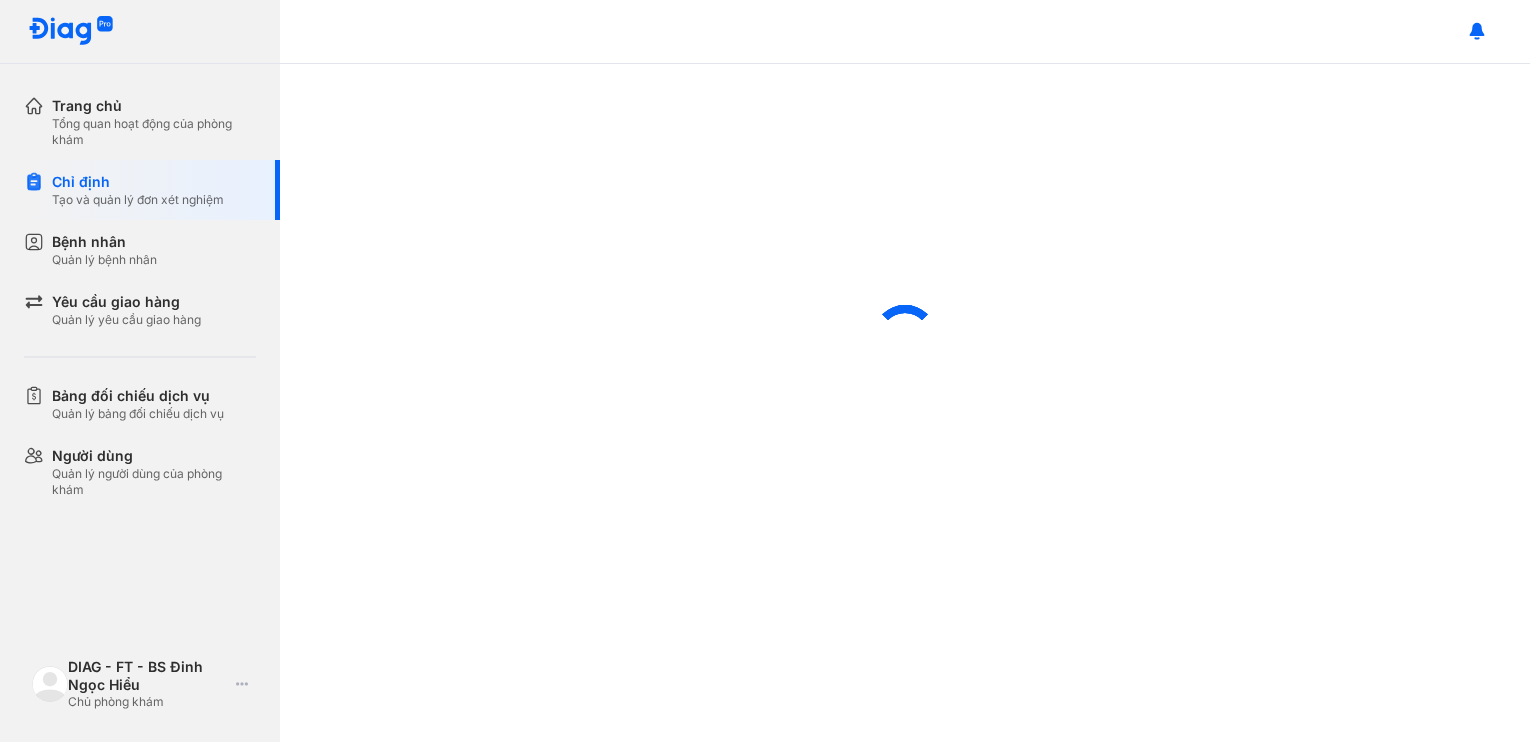 scroll, scrollTop: 0, scrollLeft: 0, axis: both 